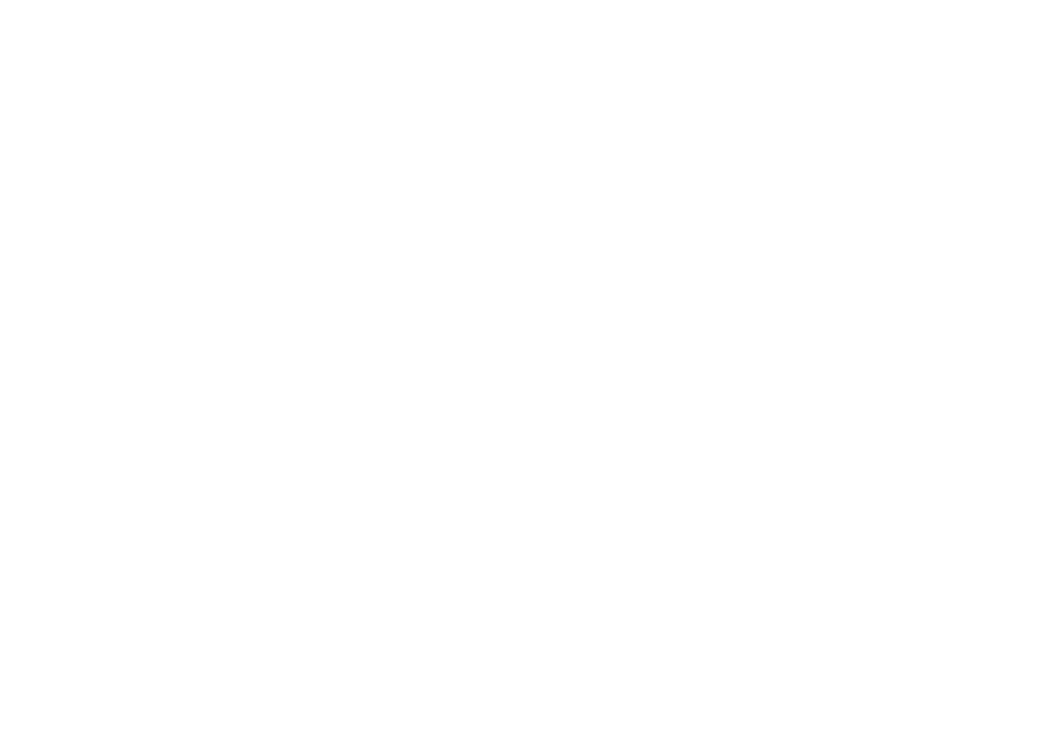 scroll, scrollTop: 0, scrollLeft: 0, axis: both 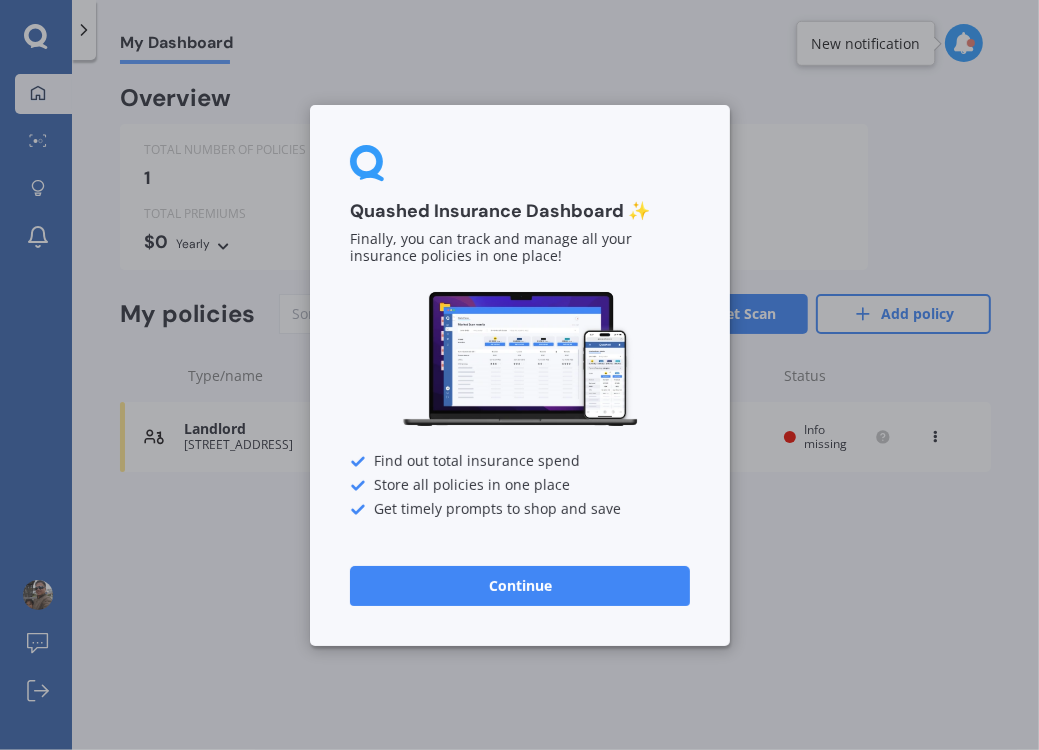 click on "Continue" at bounding box center (520, 585) 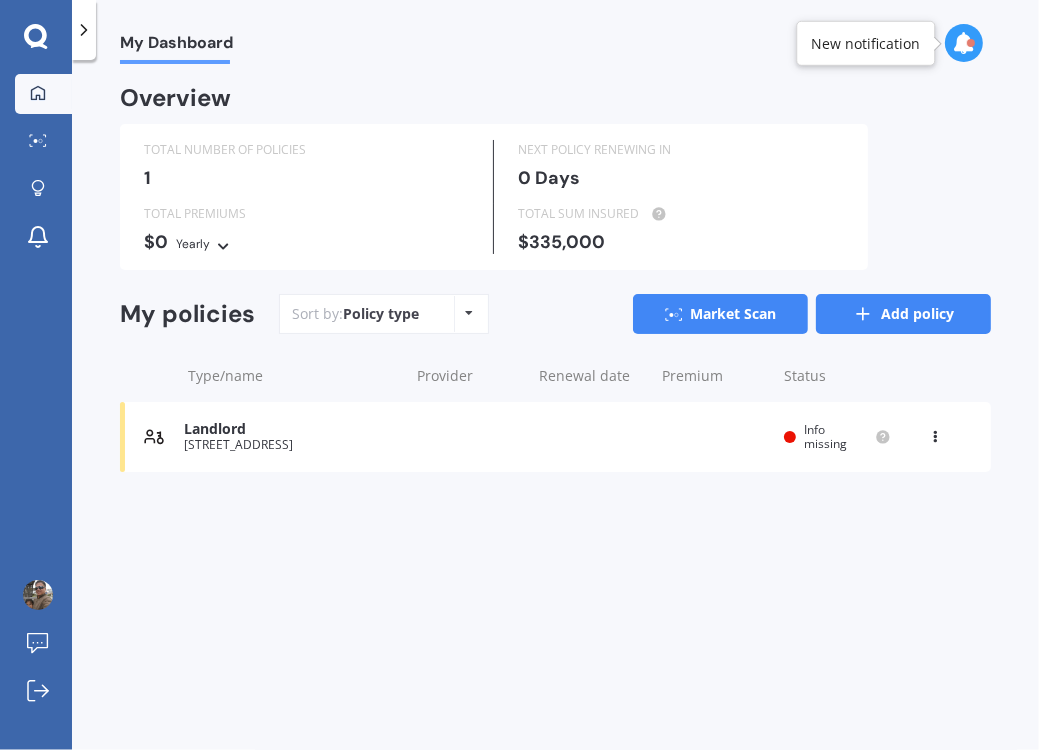click on "Add policy" at bounding box center (903, 314) 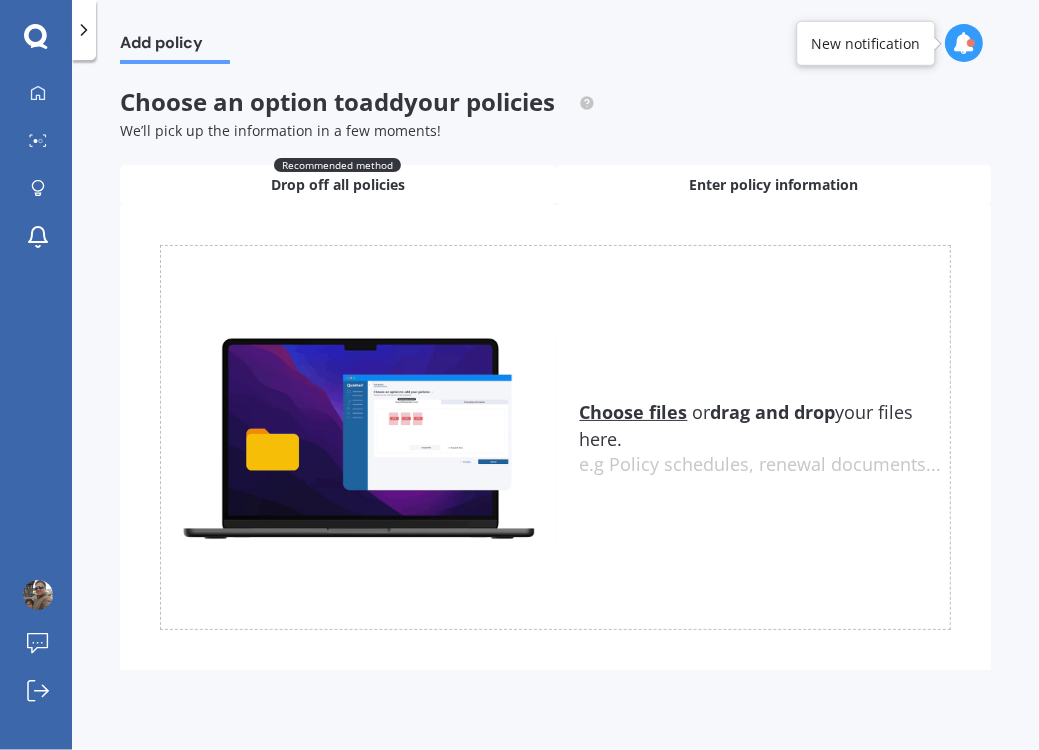 click on "Enter policy information" at bounding box center [773, 185] 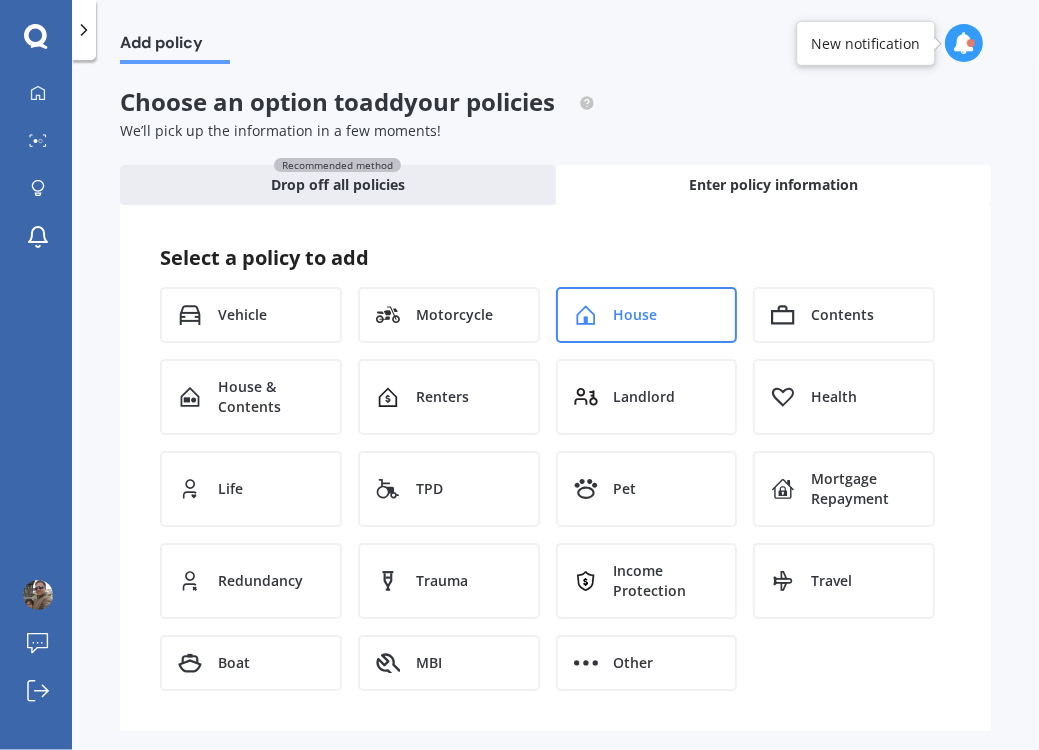 click on "House" at bounding box center (647, 315) 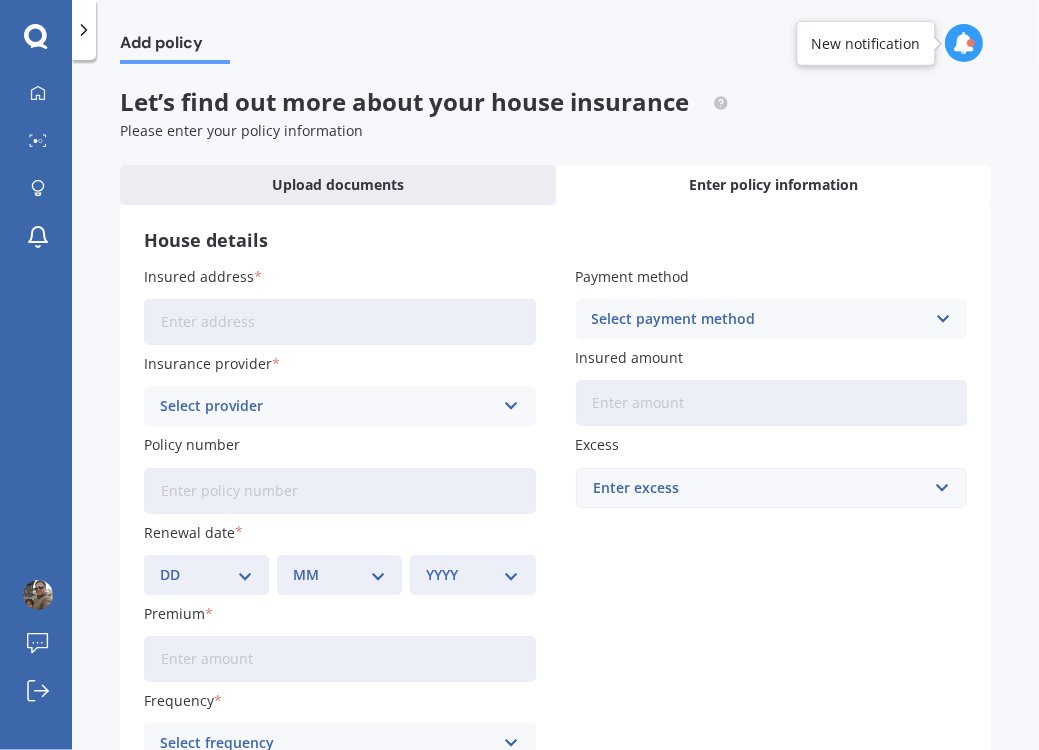 click on "Insured address" at bounding box center [340, 322] 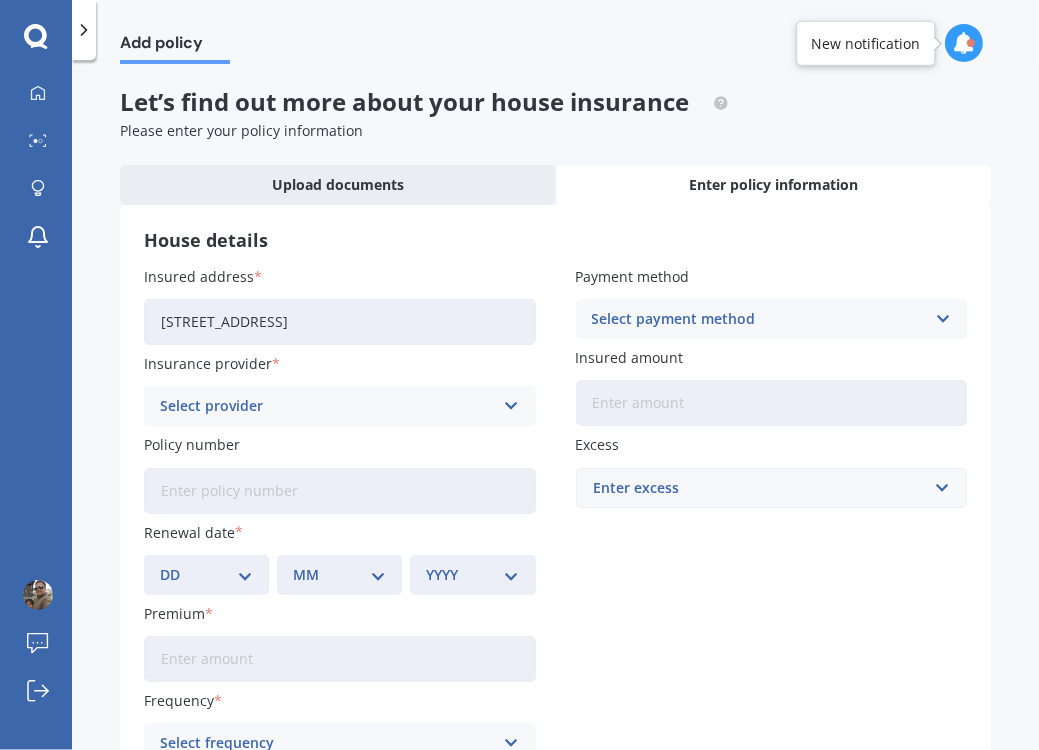 type on "[STREET_ADDRESS]" 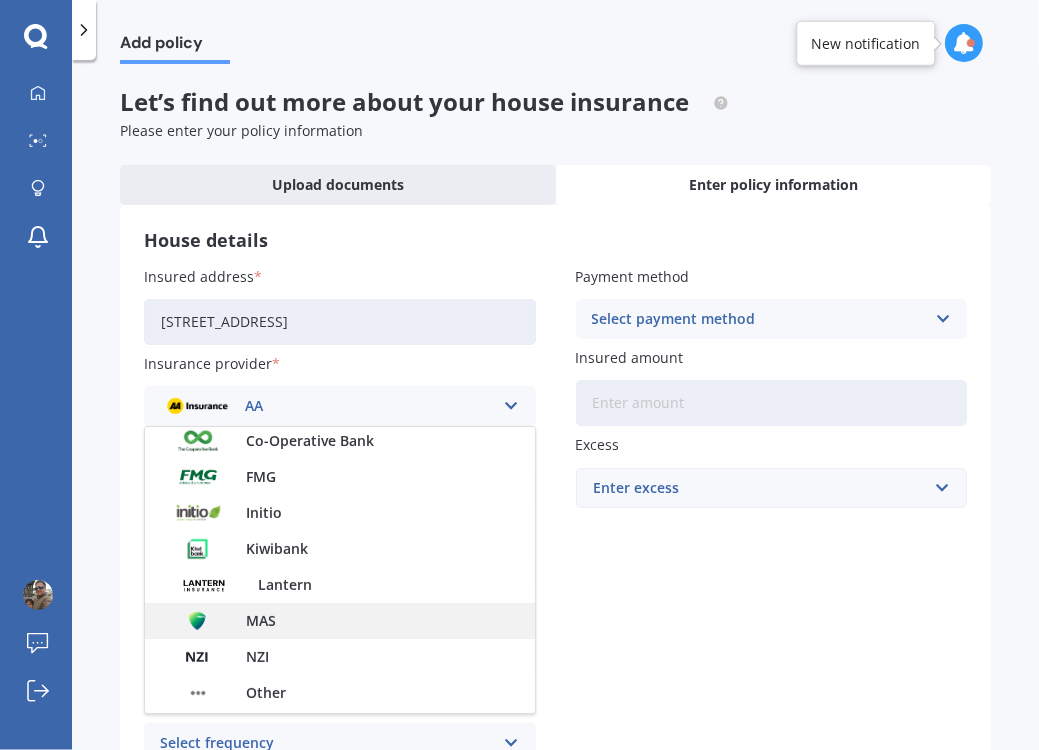 scroll, scrollTop: 541, scrollLeft: 0, axis: vertical 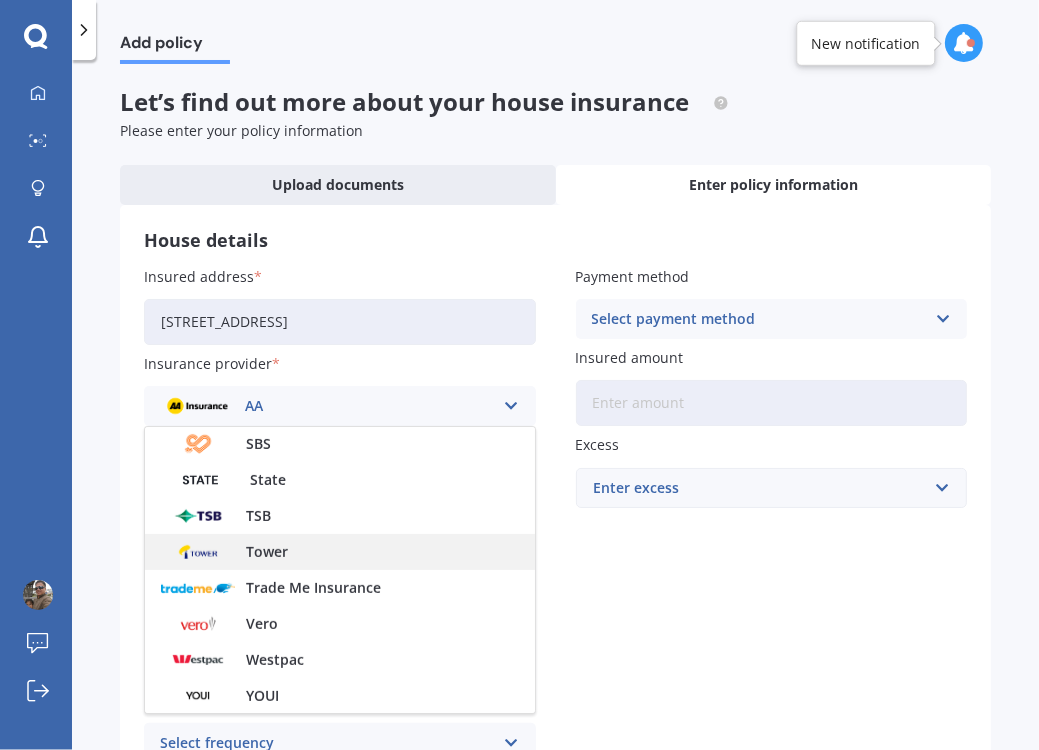 click on "Tower" at bounding box center [340, 552] 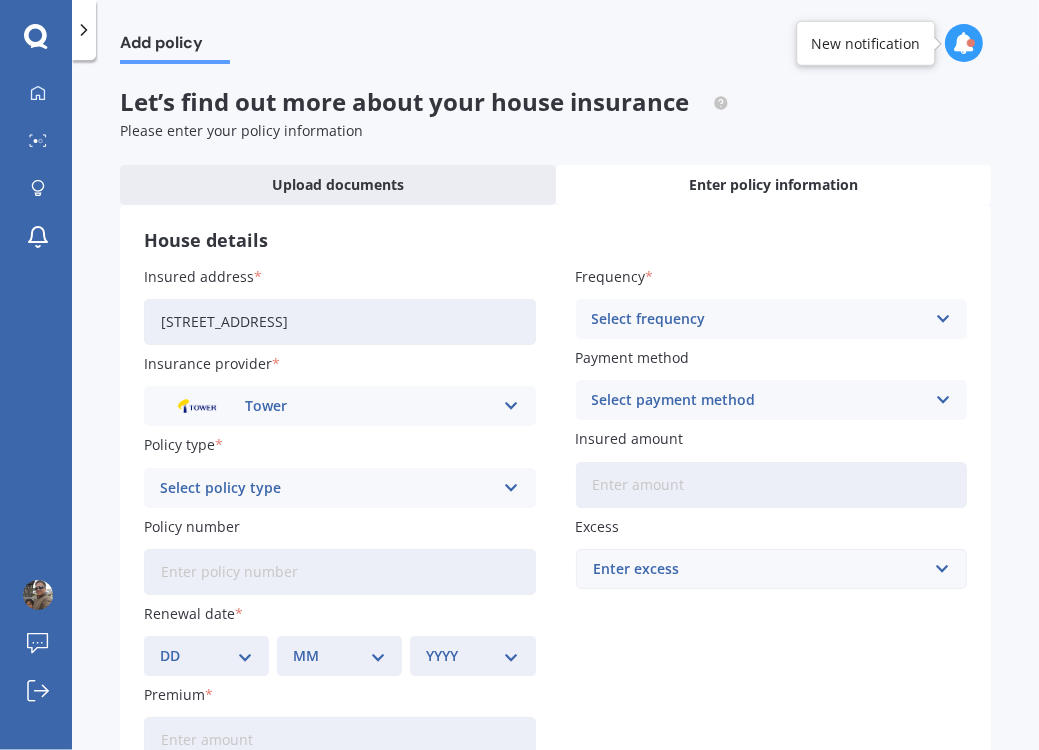 click at bounding box center (511, 488) 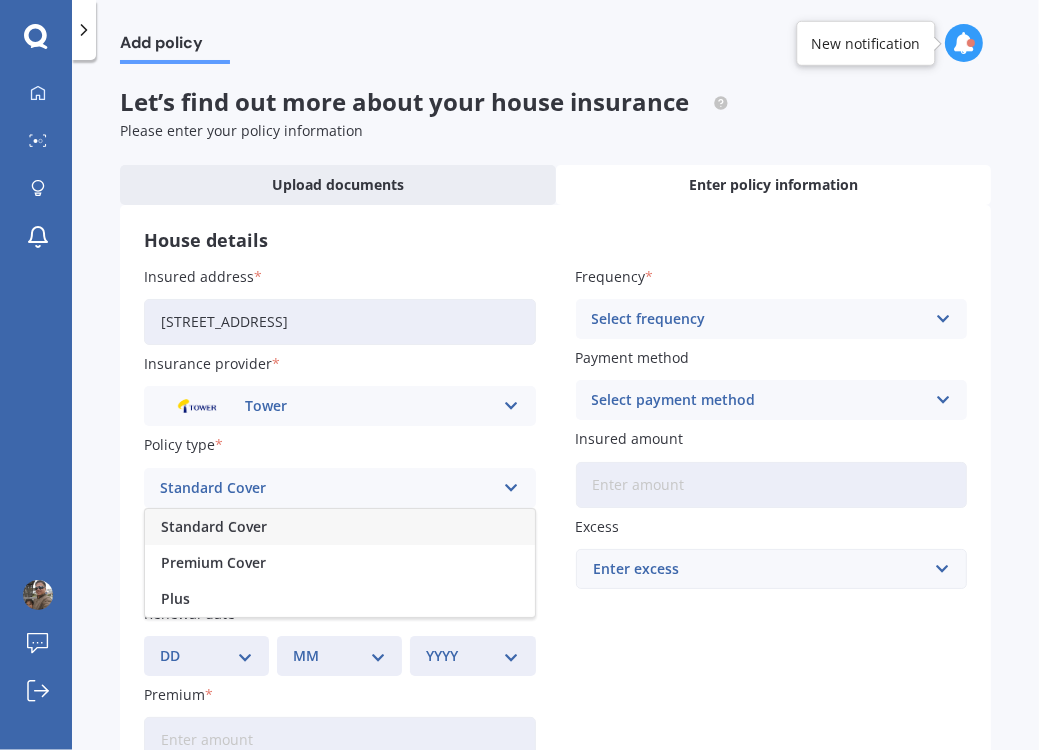click on "Standard Cover" at bounding box center (340, 527) 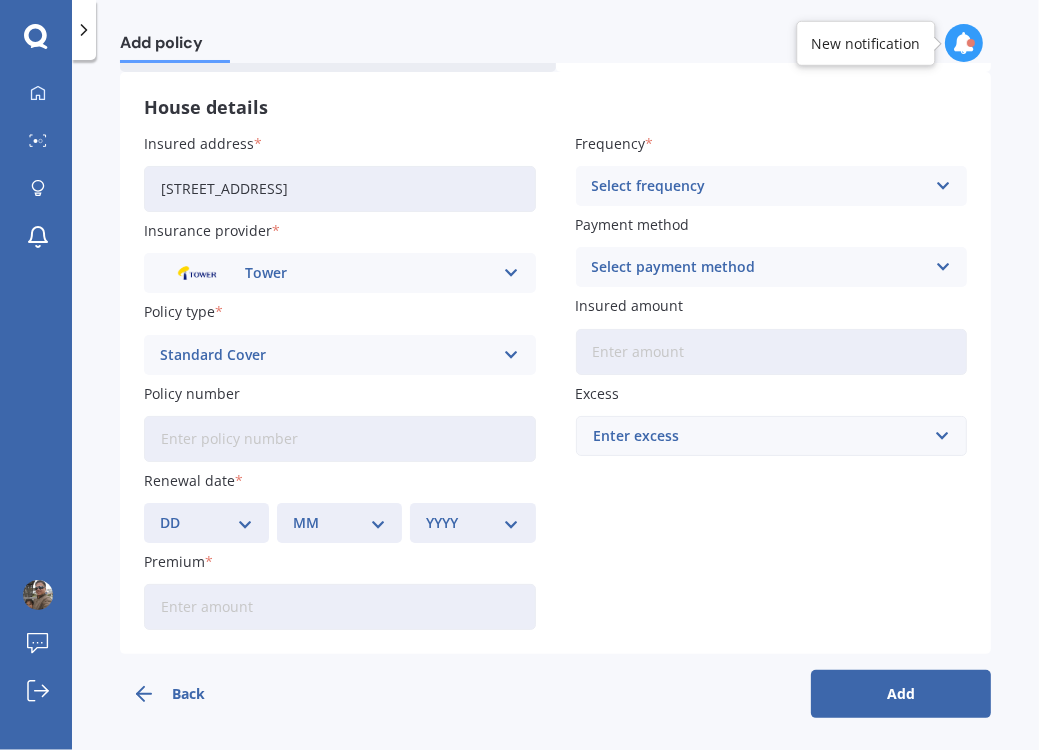 scroll, scrollTop: 137, scrollLeft: 0, axis: vertical 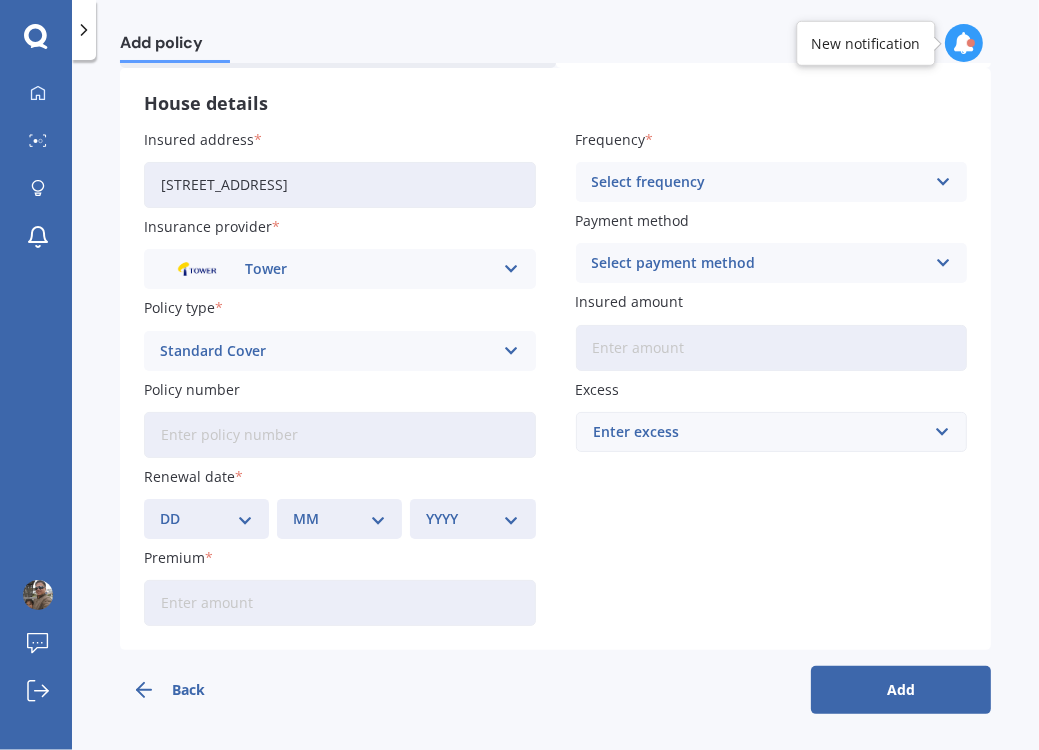 click on "Premium" at bounding box center (340, 603) 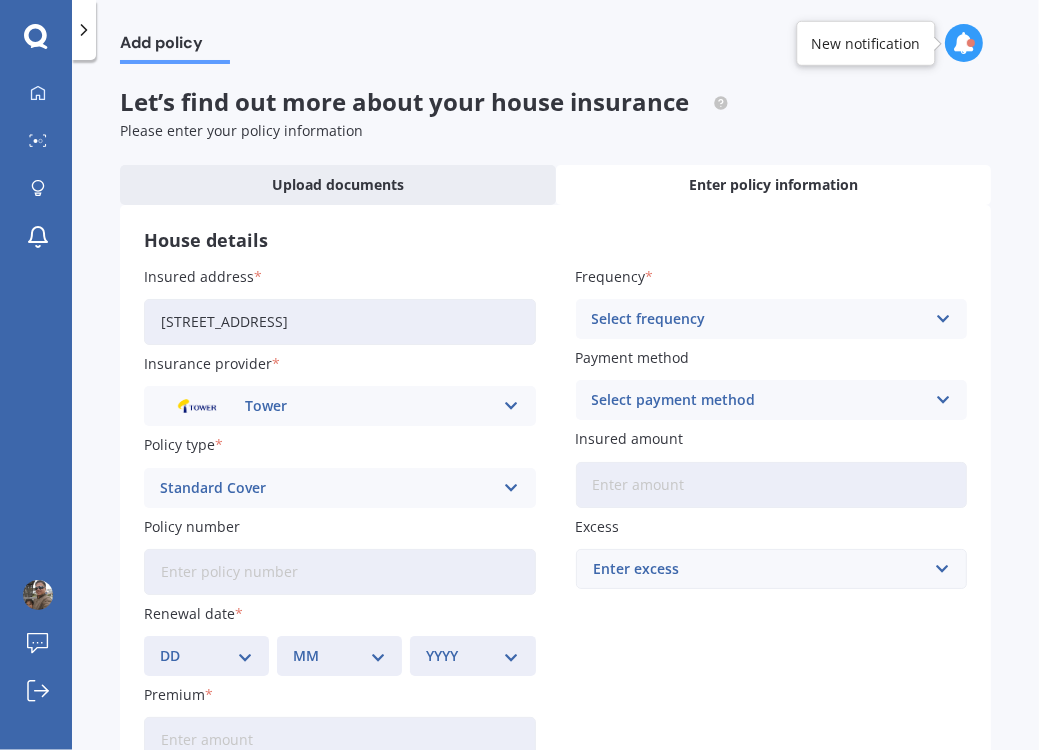 click on "Policy number" at bounding box center [340, 572] 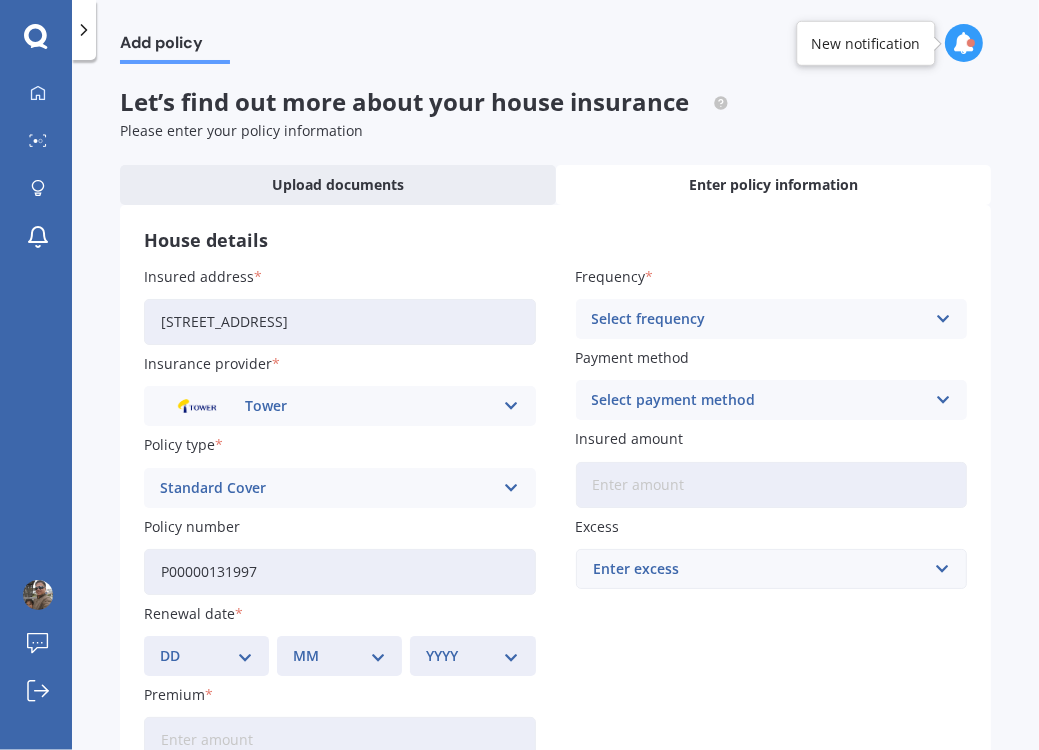 scroll, scrollTop: 133, scrollLeft: 0, axis: vertical 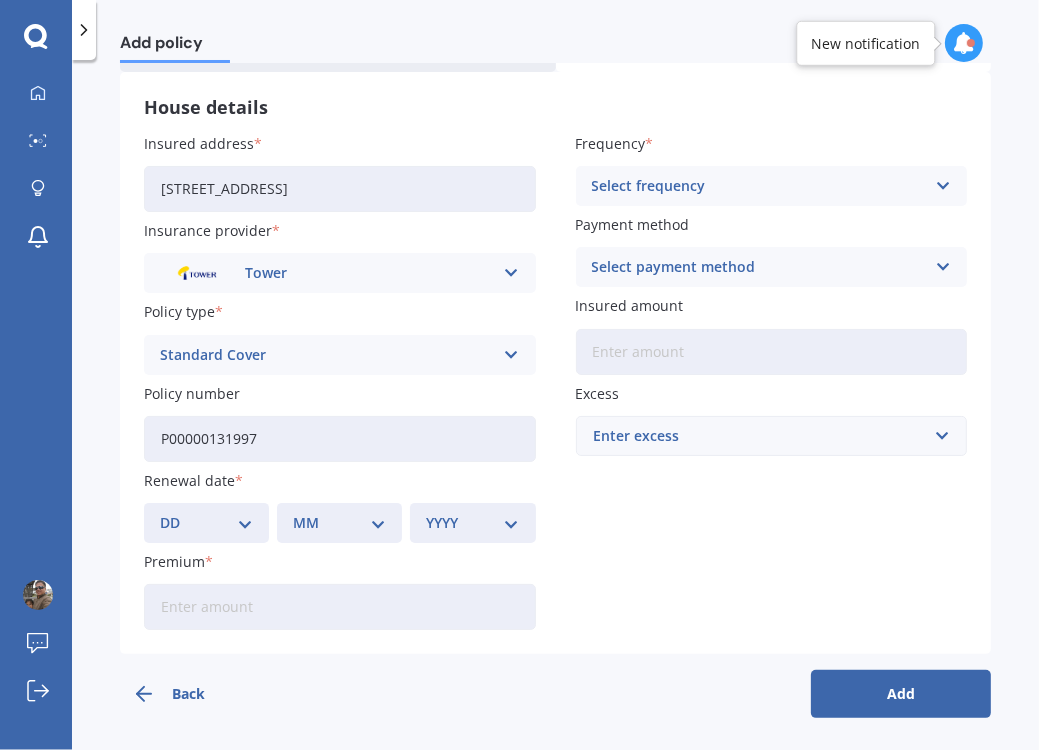 type on "P00000131997" 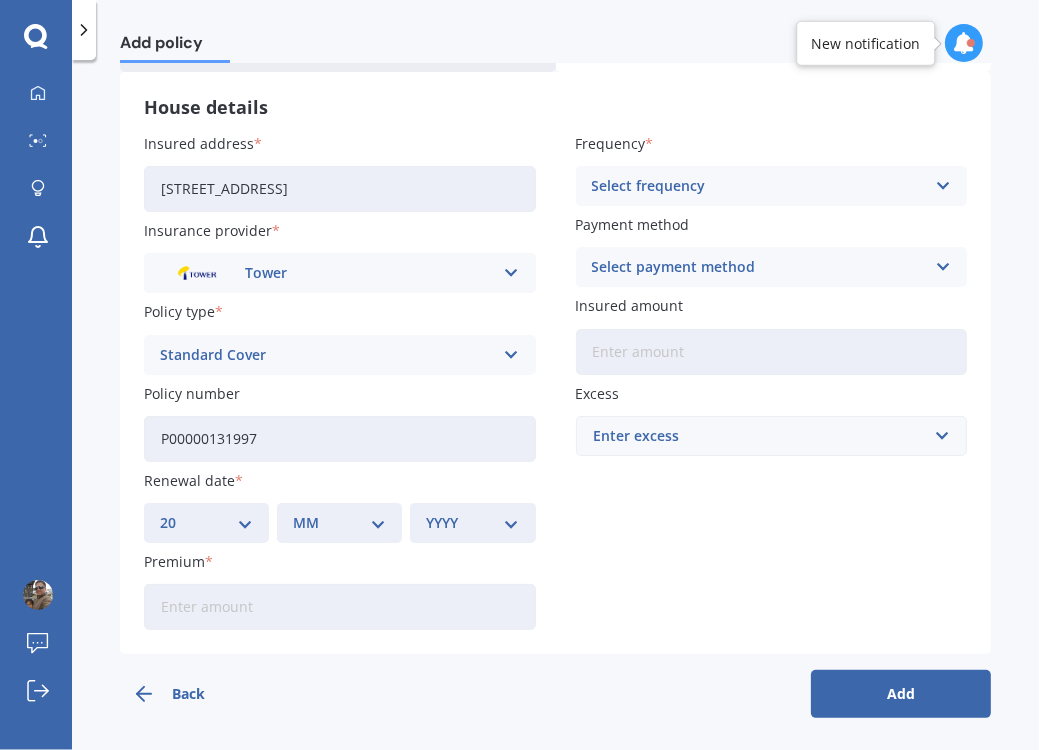 click on "DD 01 02 03 04 05 06 07 08 09 10 11 12 13 14 15 16 17 18 19 20 21 22 23 24 25 26 27 28 29 30 31" at bounding box center [206, 523] 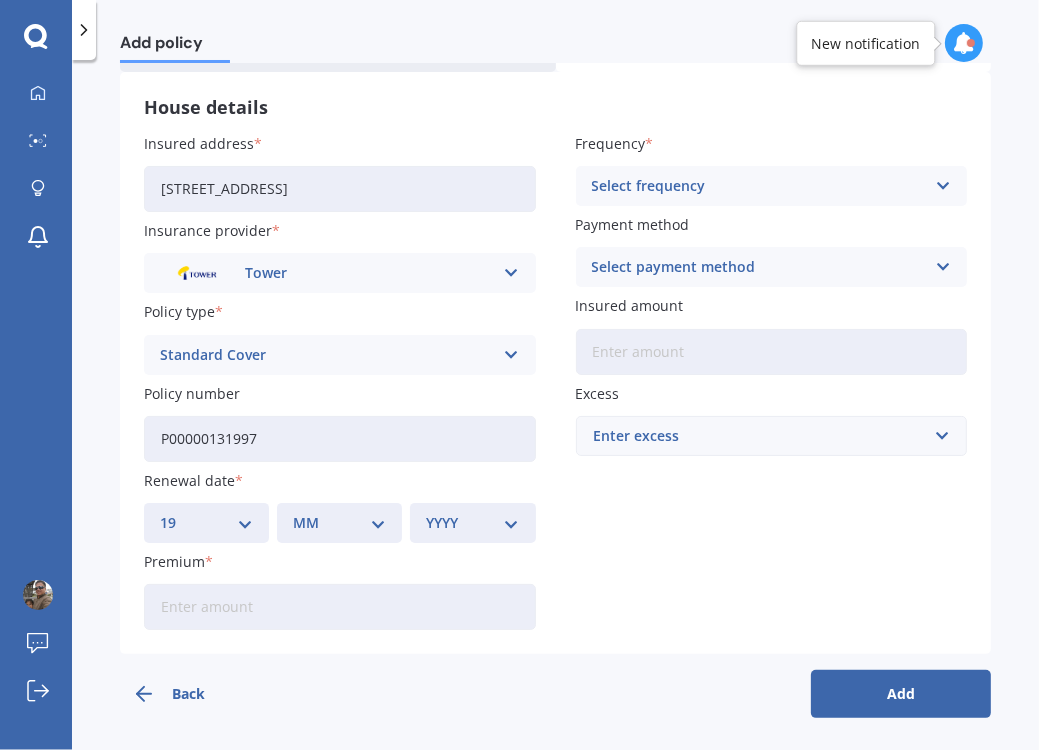 click on "DD 01 02 03 04 05 06 07 08 09 10 11 12 13 14 15 16 17 18 19 20 21 22 23 24 25 26 27 28 29 30 31" at bounding box center [206, 523] 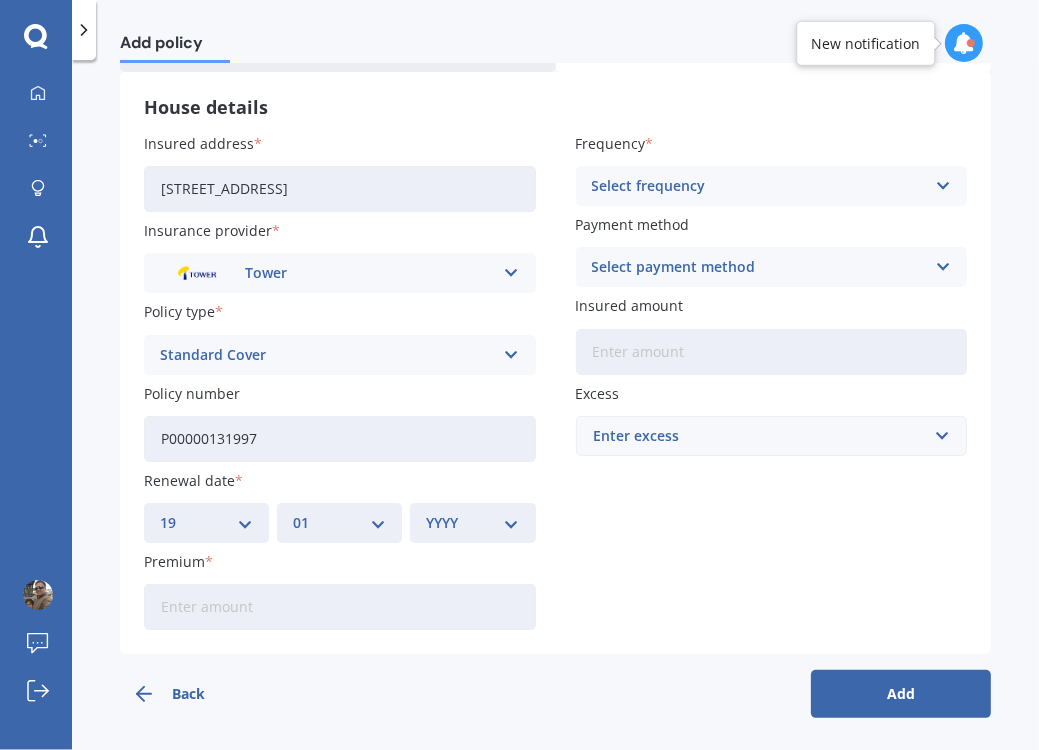 click on "MM 01 02 03 04 05 06 07 08 09 10 11 12" at bounding box center (339, 523) 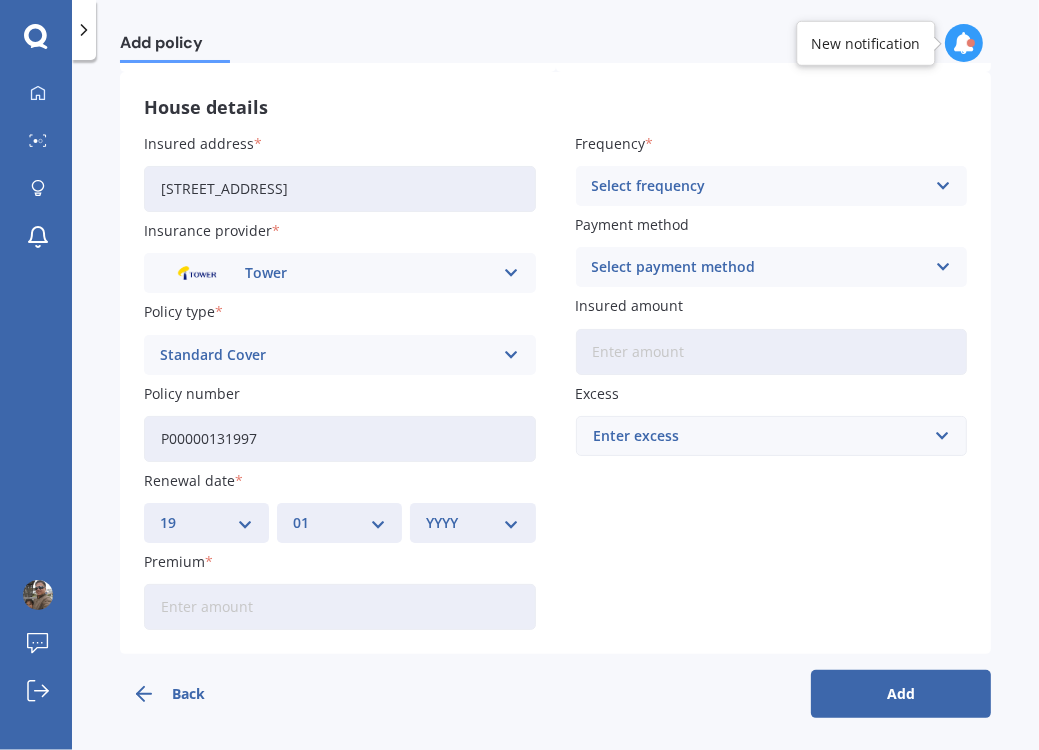 select on "2026" 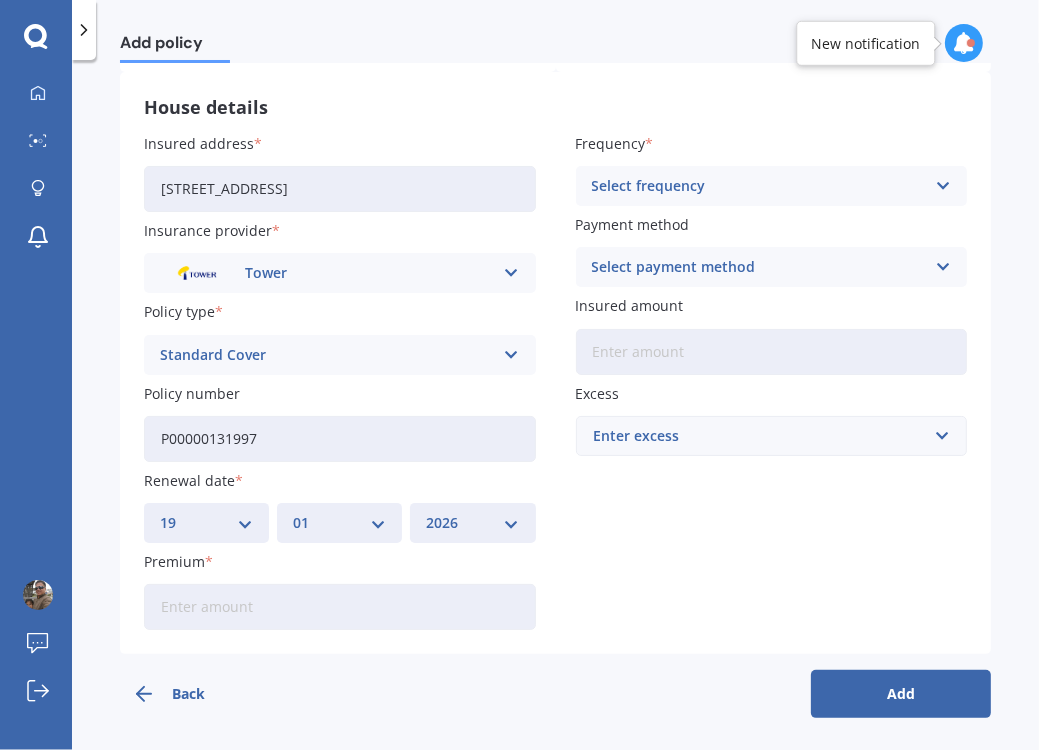 click on "YYYY 2027 2026 2025 2024 2023 2022 2021 2020 2019 2018 2017 2016 2015 2014 2013 2012 2011 2010 2009 2008 2007 2006 2005 2004 2003 2002 2001 2000 1999 1998 1997 1996 1995 1994 1993 1992 1991 1990 1989 1988 1987 1986 1985 1984 1983 1982 1981 1980 1979 1978 1977 1976 1975 1974 1973 1972 1971 1970 1969 1968 1967 1966 1965 1964 1963 1962 1961 1960 1959 1958 1957 1956 1955 1954 1953 1952 1951 1950 1949 1948 1947 1946 1945 1944 1943 1942 1941 1940 1939 1938 1937 1936 1935 1934 1933 1932 1931 1930 1929 1928" at bounding box center (472, 523) 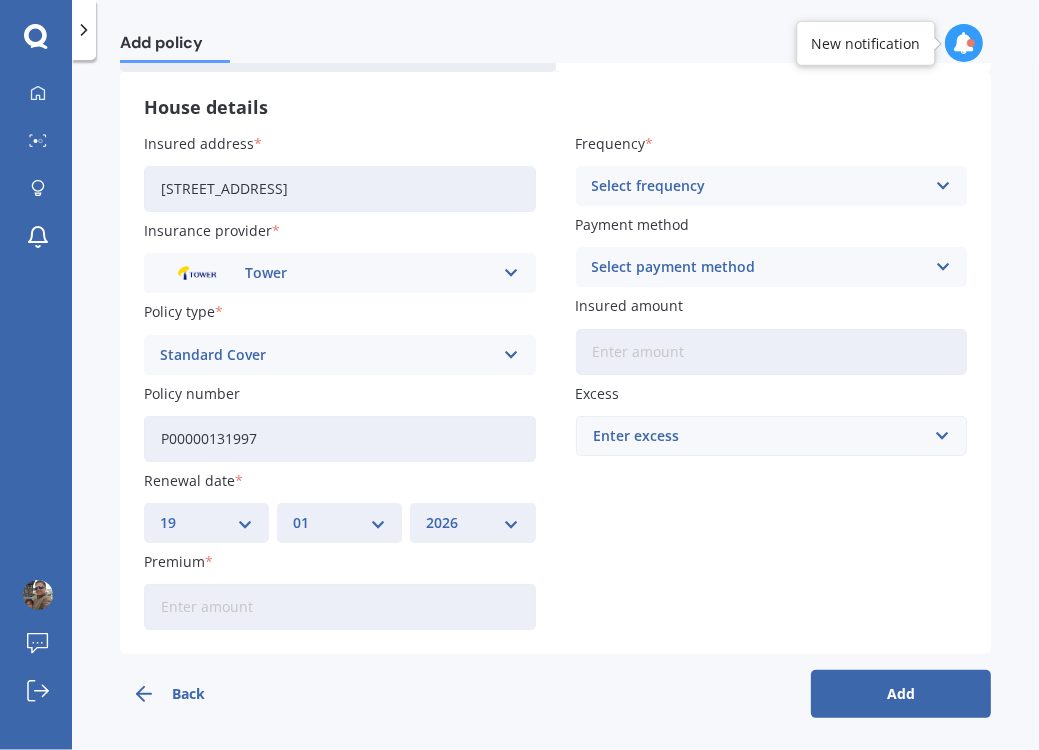 scroll, scrollTop: 137, scrollLeft: 0, axis: vertical 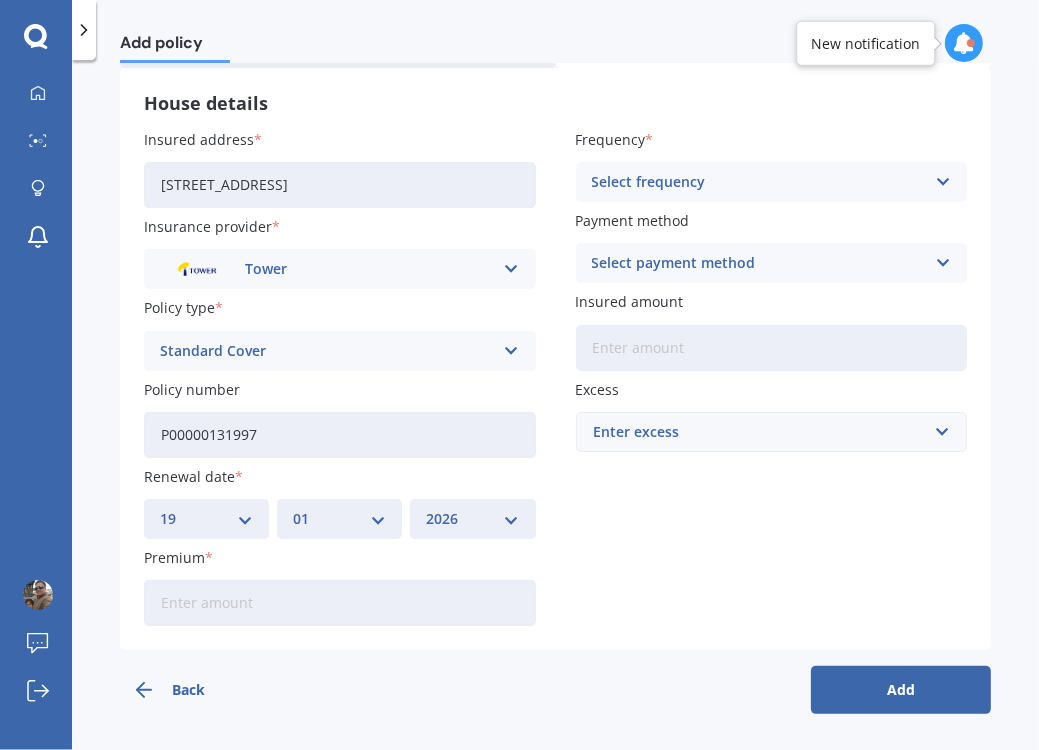 click on "Premium" at bounding box center [340, 603] 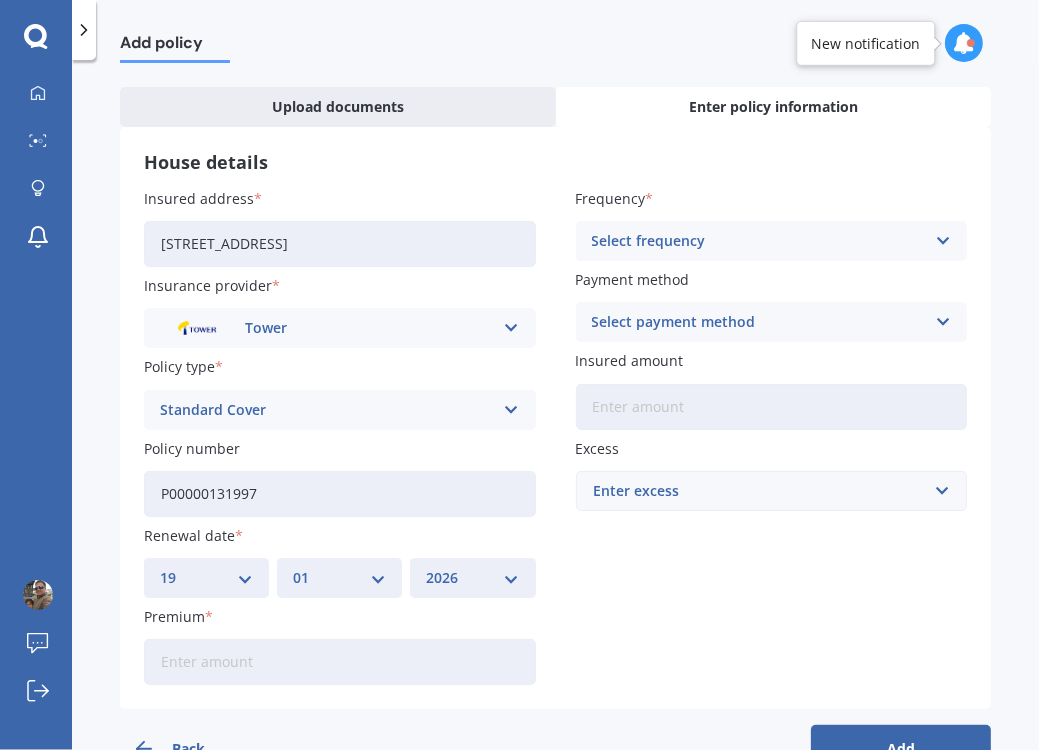 scroll, scrollTop: 137, scrollLeft: 0, axis: vertical 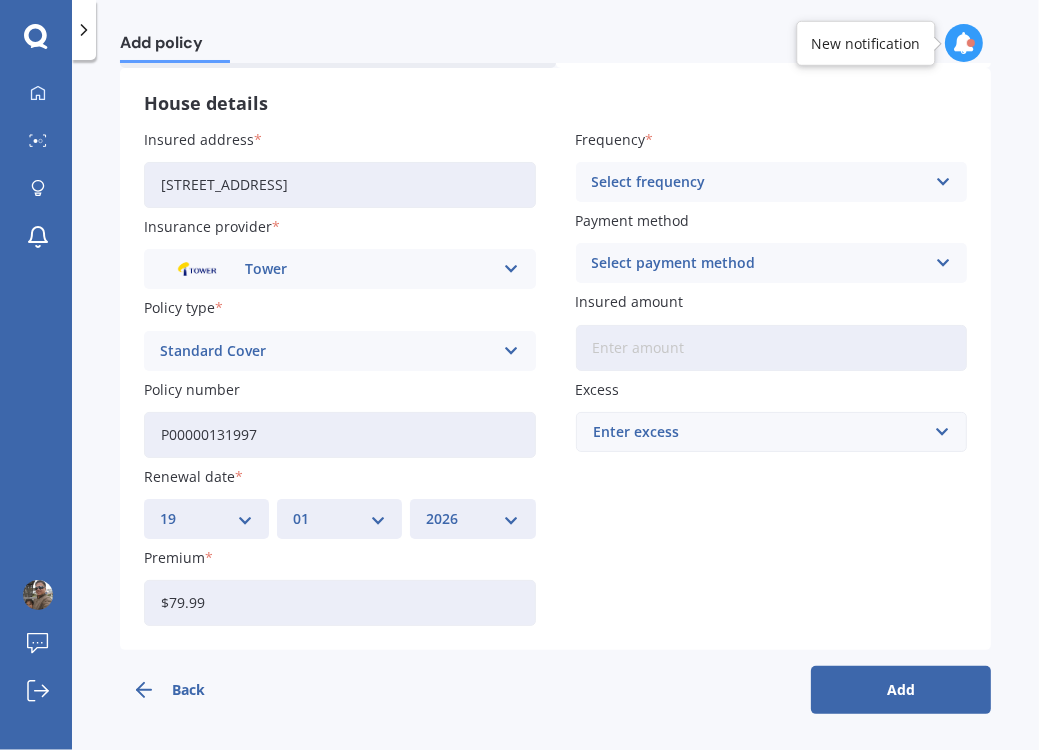 type on "$79.99" 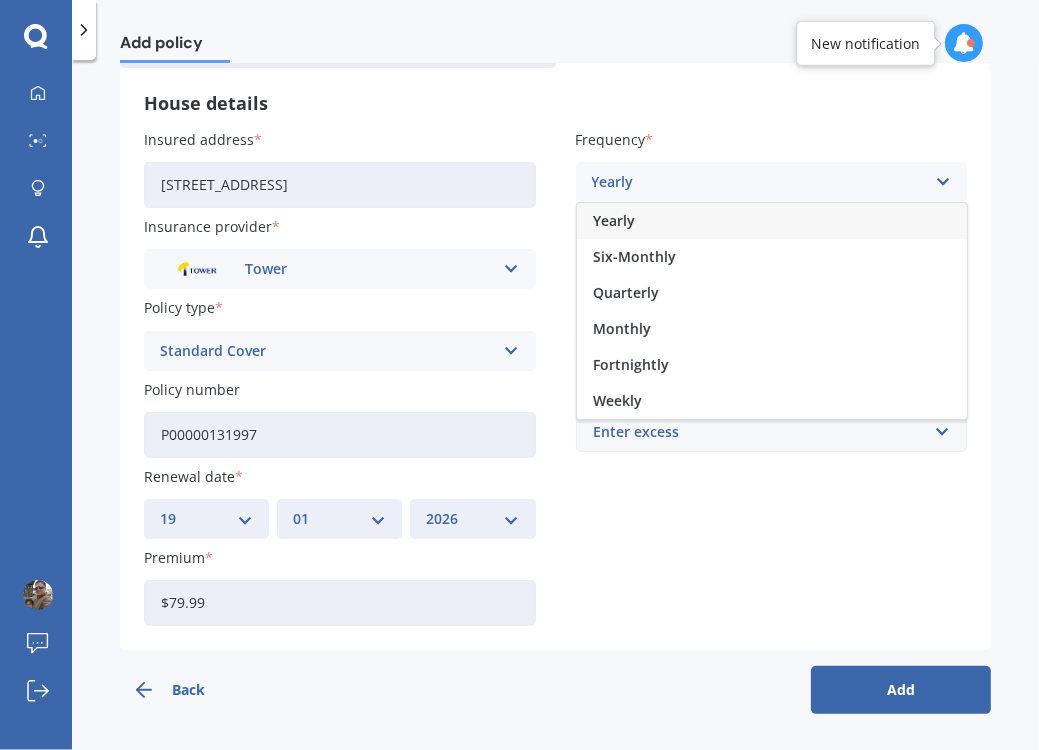 drag, startPoint x: 716, startPoint y: 335, endPoint x: 734, endPoint y: 334, distance: 18.027756 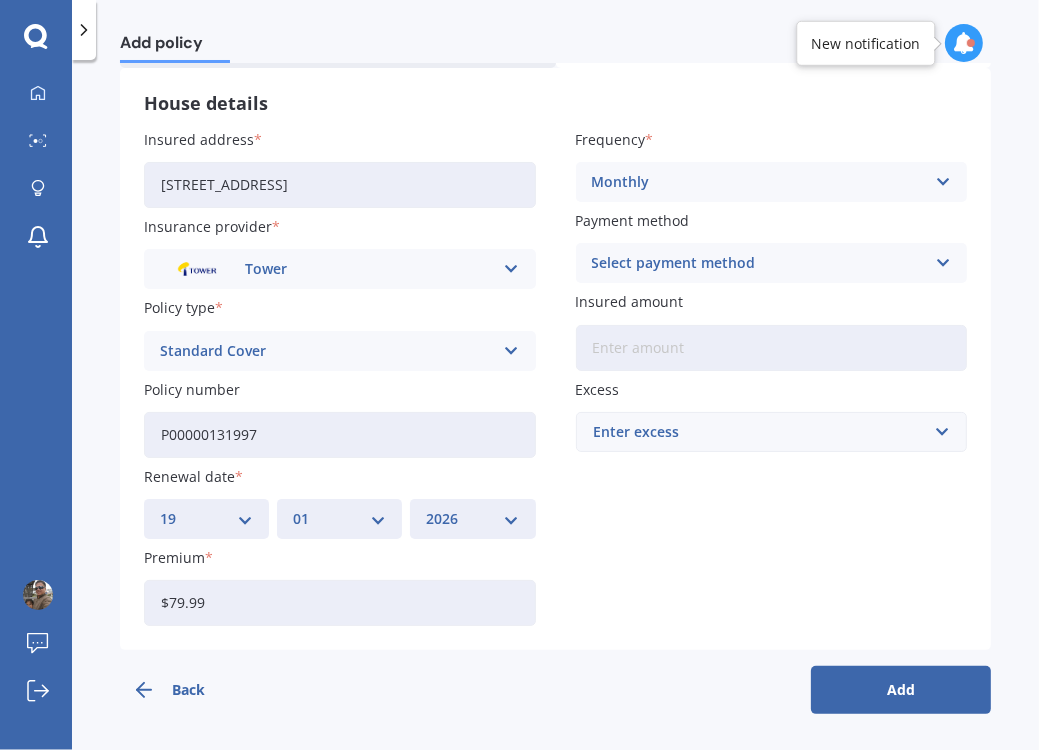 click at bounding box center [942, 263] 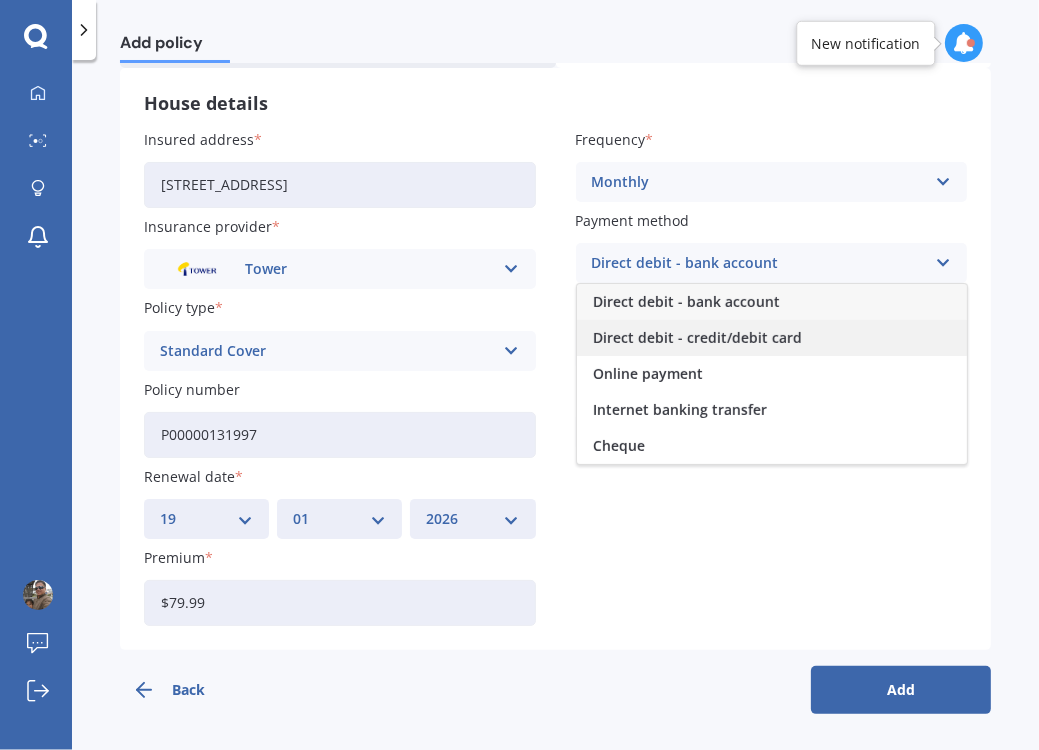 click on "Direct debit - credit/debit card" at bounding box center (772, 338) 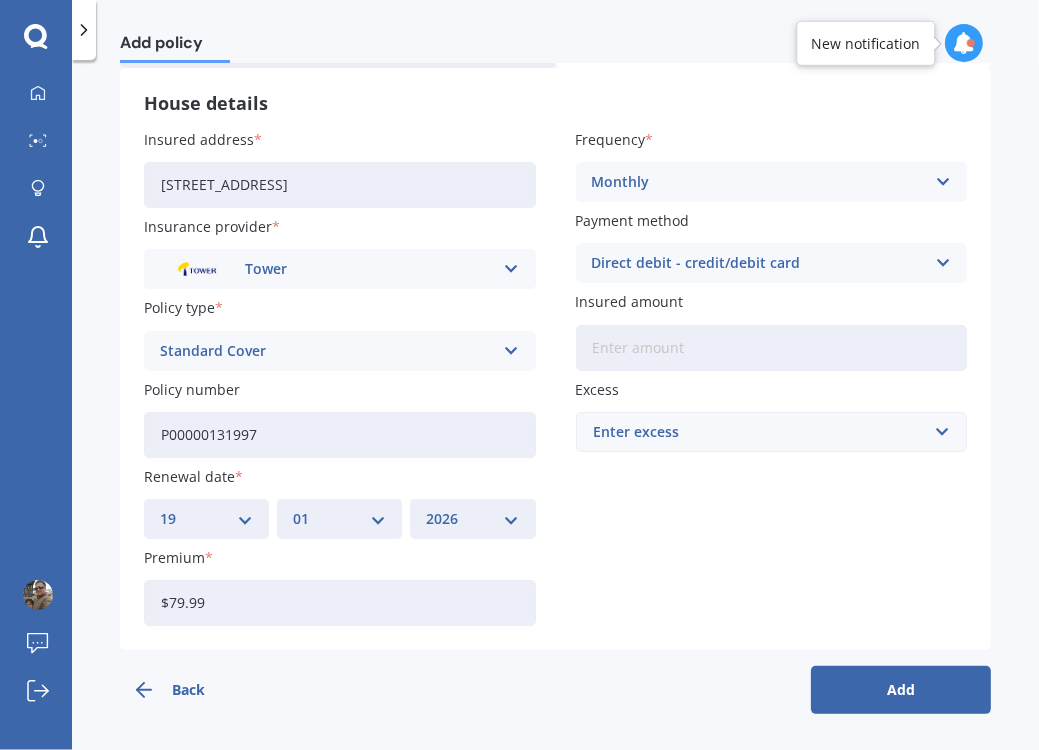 click on "Insured amount" at bounding box center (772, 348) 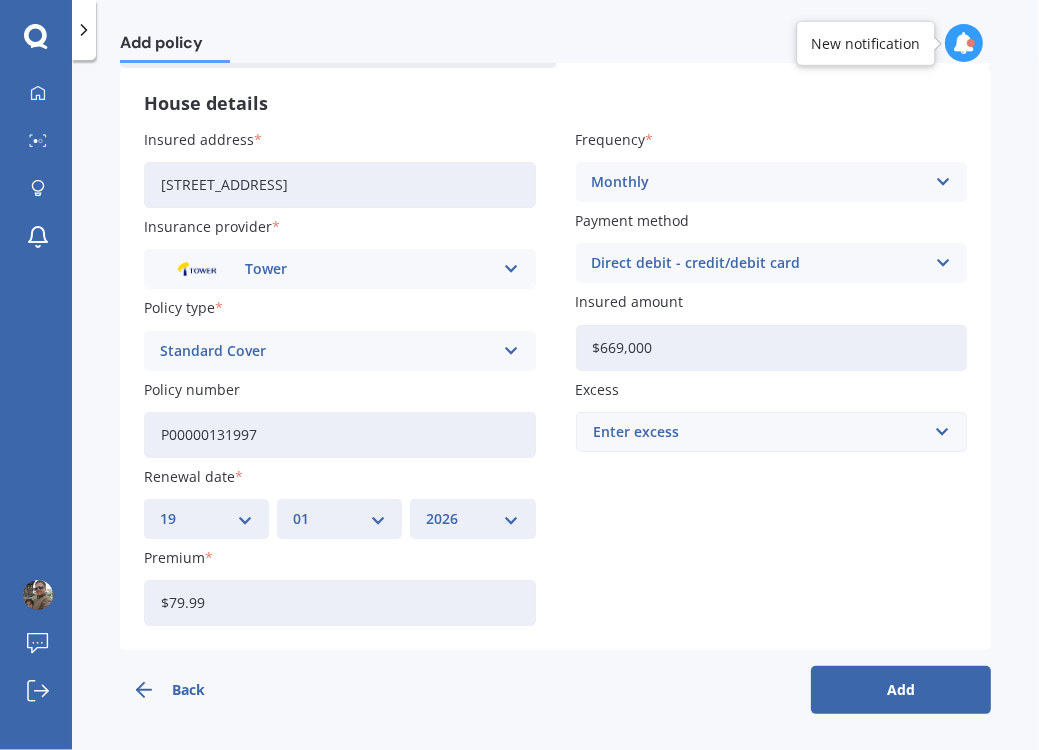 type on "$669,000" 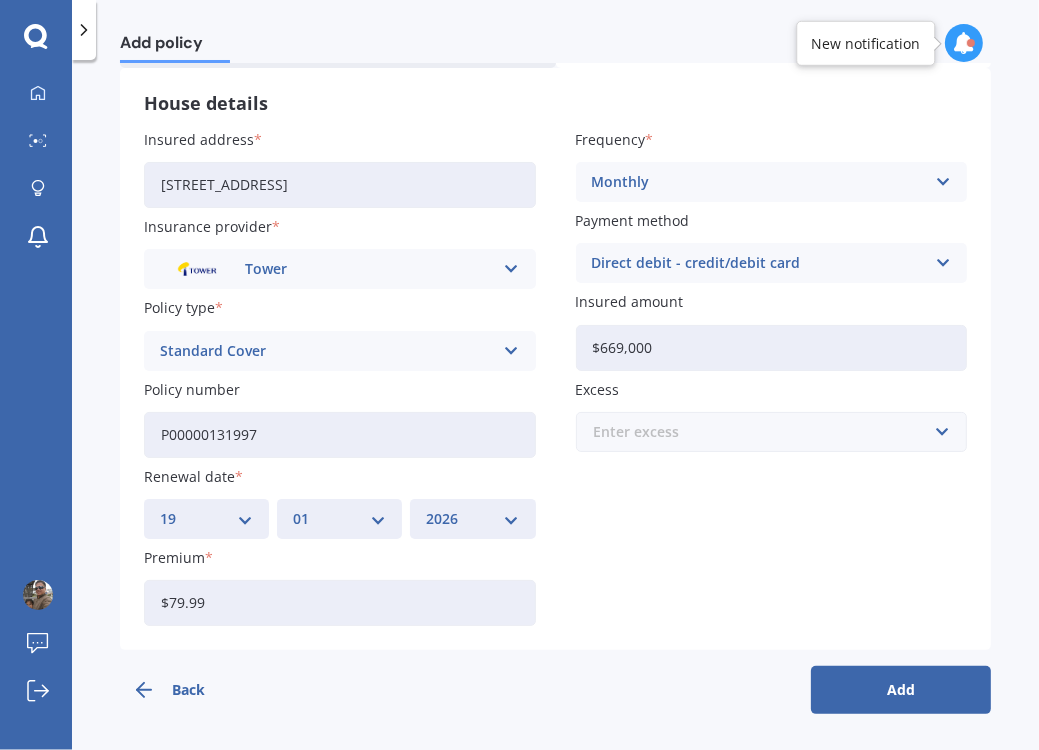 click at bounding box center [765, 432] 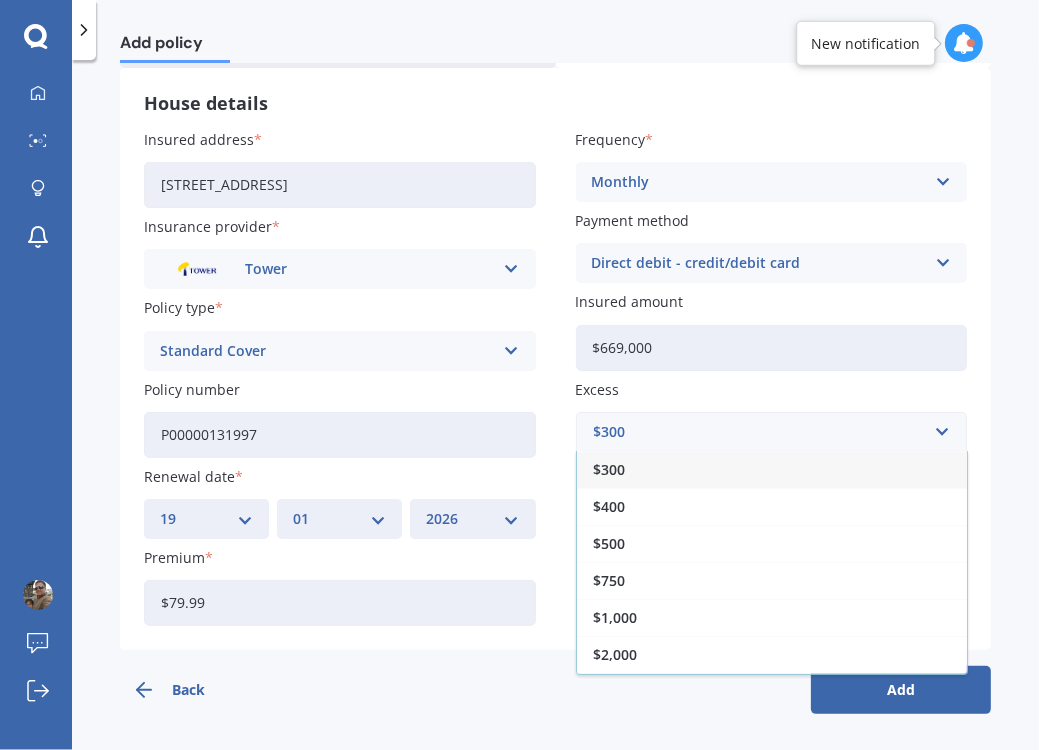 click on "$1,000" at bounding box center [615, 618] 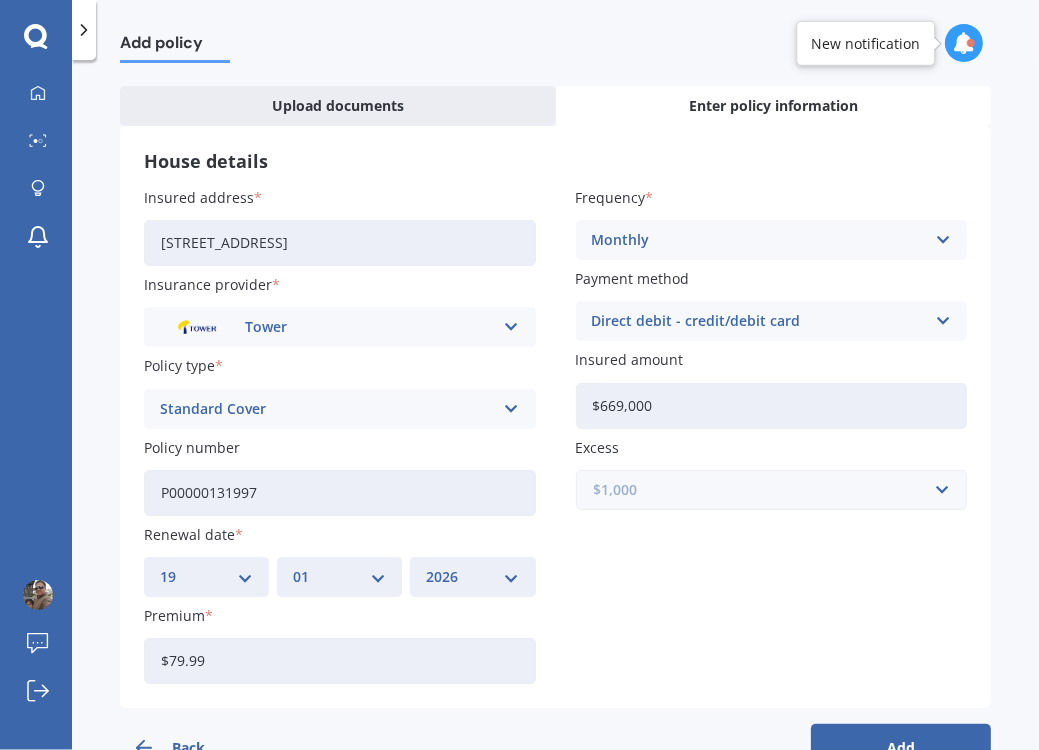 scroll, scrollTop: 137, scrollLeft: 0, axis: vertical 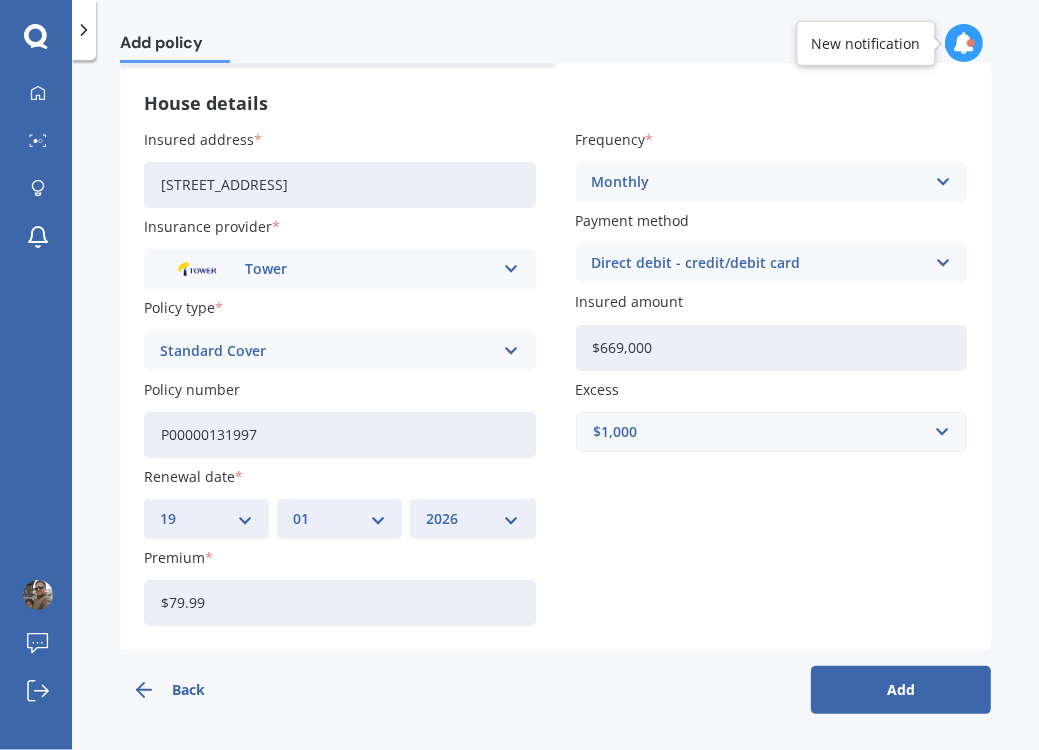 click on "Add" at bounding box center [901, 690] 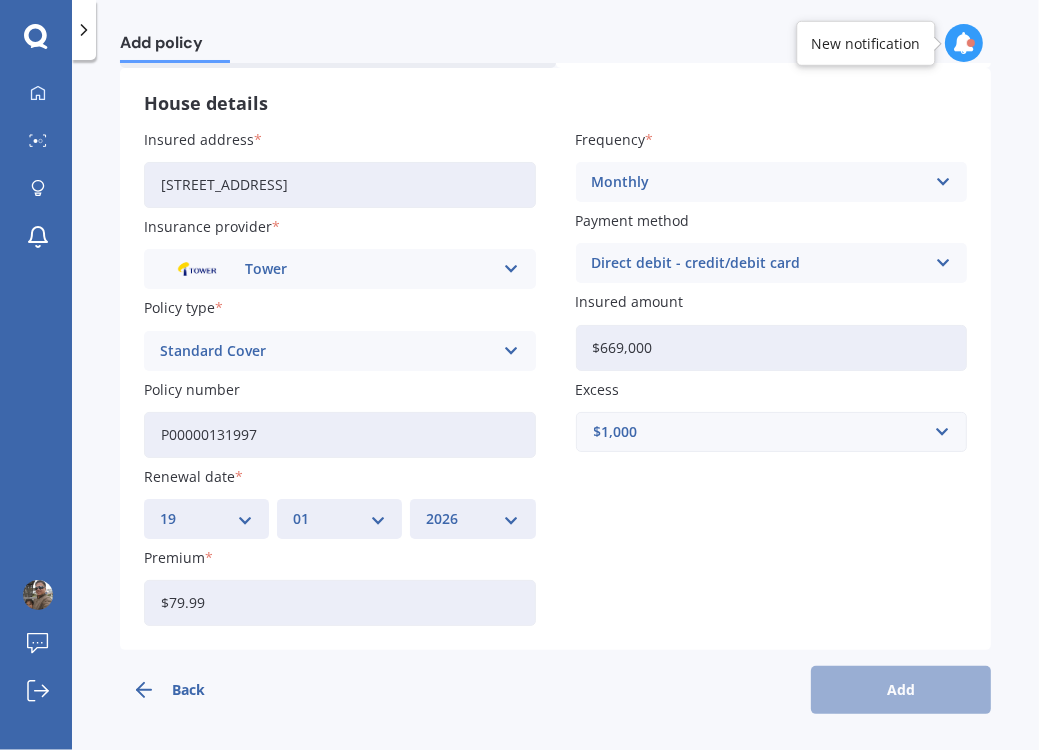 scroll, scrollTop: 0, scrollLeft: 0, axis: both 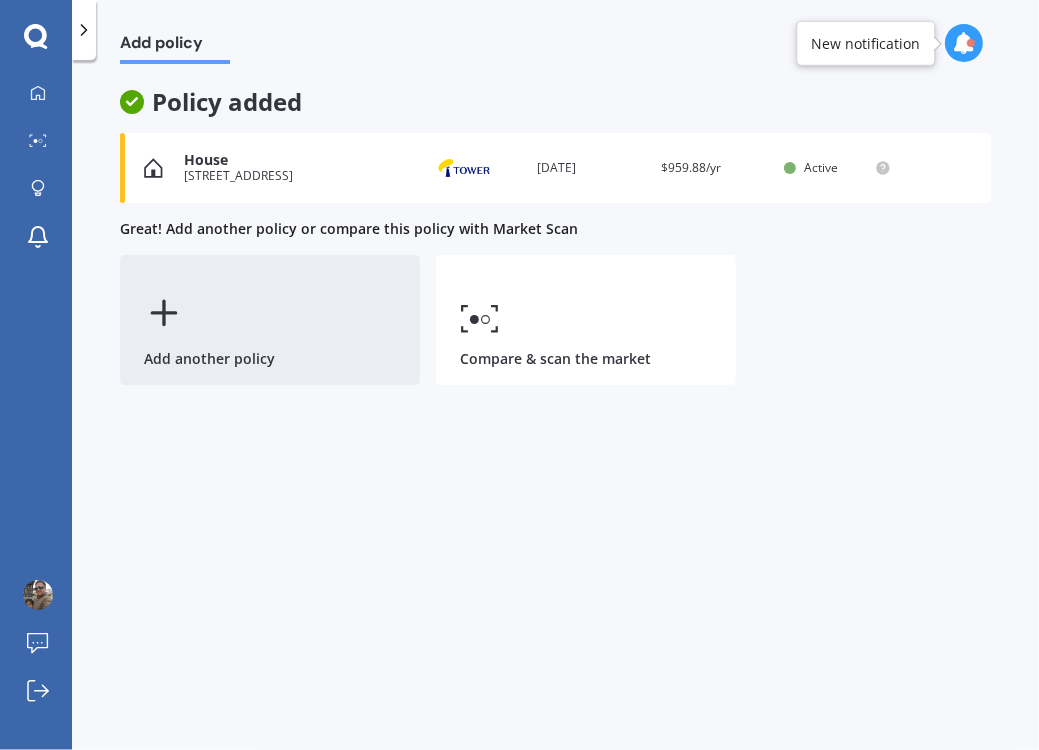 click on "Add another policy" at bounding box center (270, 320) 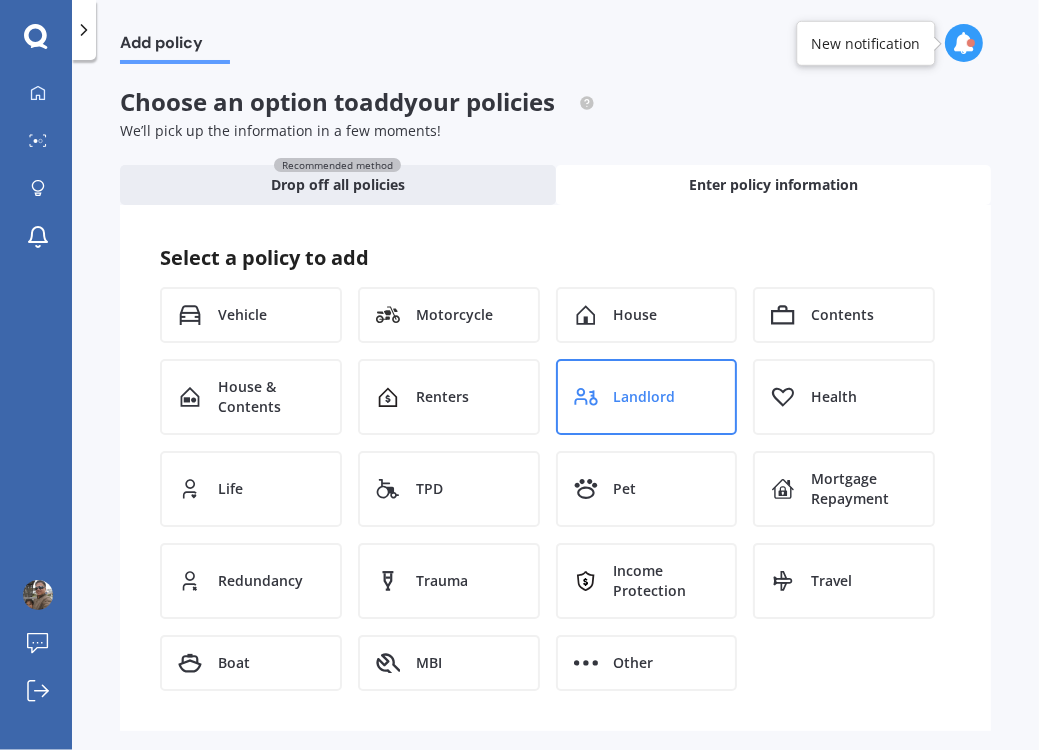 click on "Landlord" at bounding box center [647, 397] 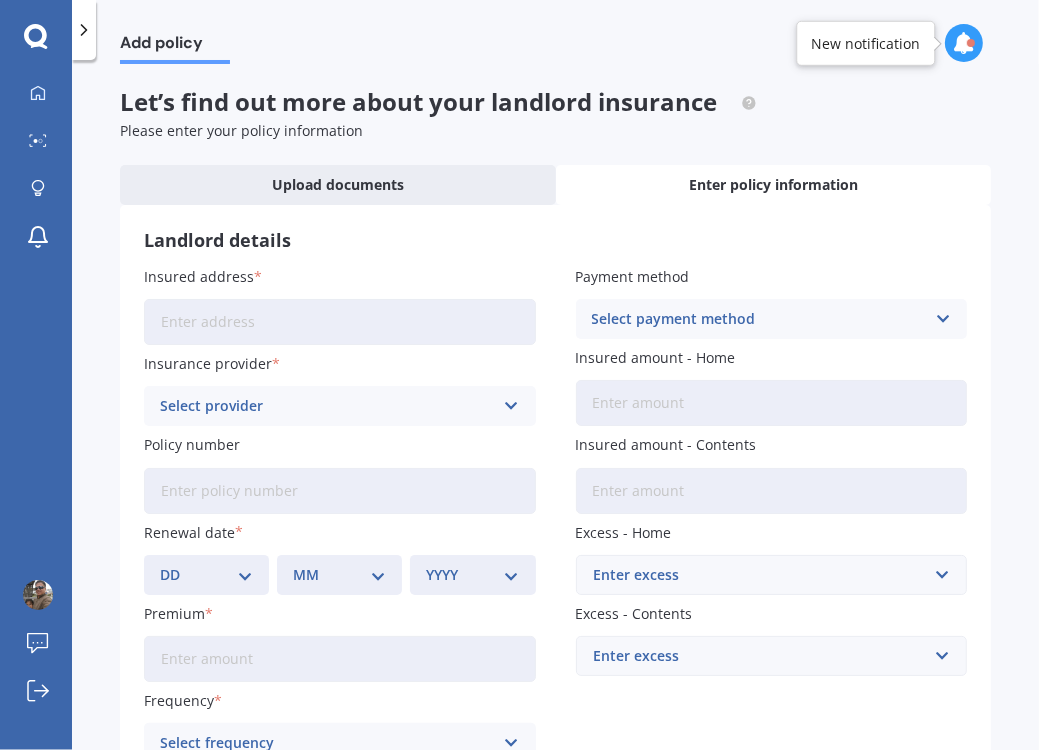click on "Insured address" at bounding box center (340, 322) 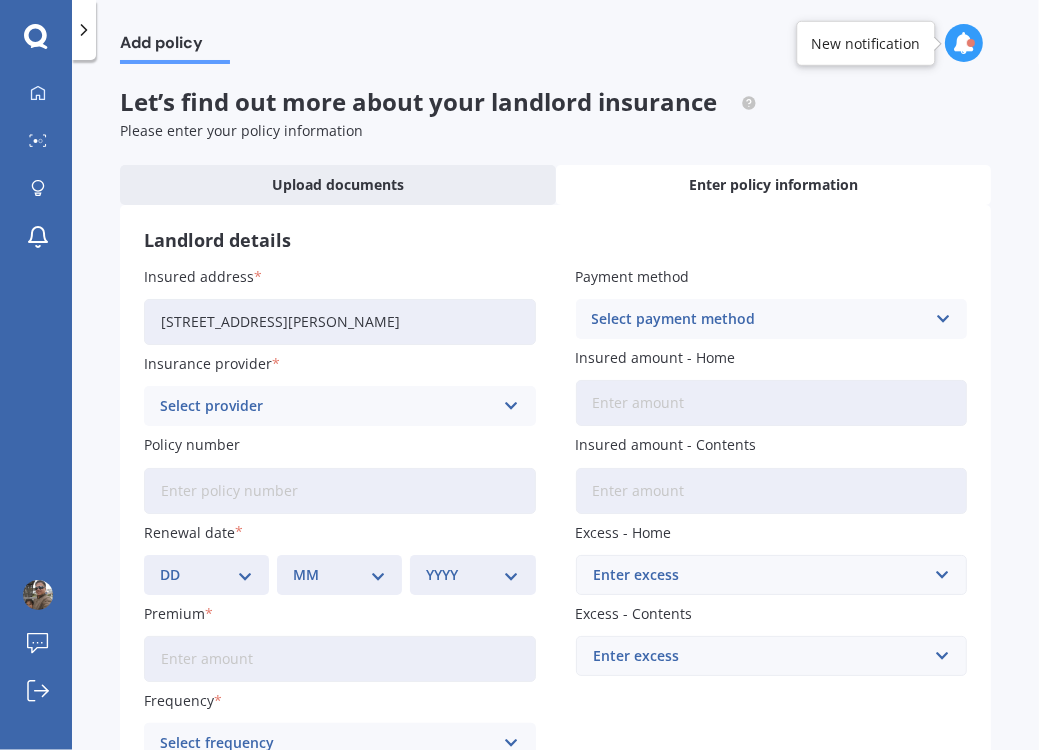type on "[STREET_ADDRESS][PERSON_NAME]" 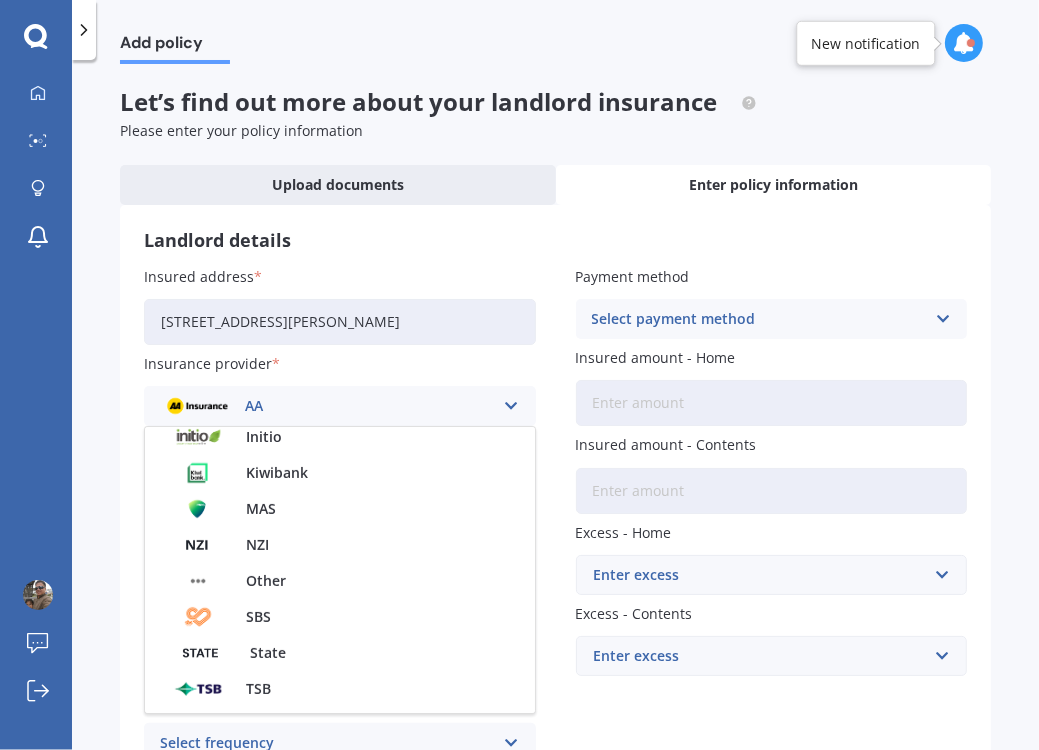scroll, scrollTop: 469, scrollLeft: 0, axis: vertical 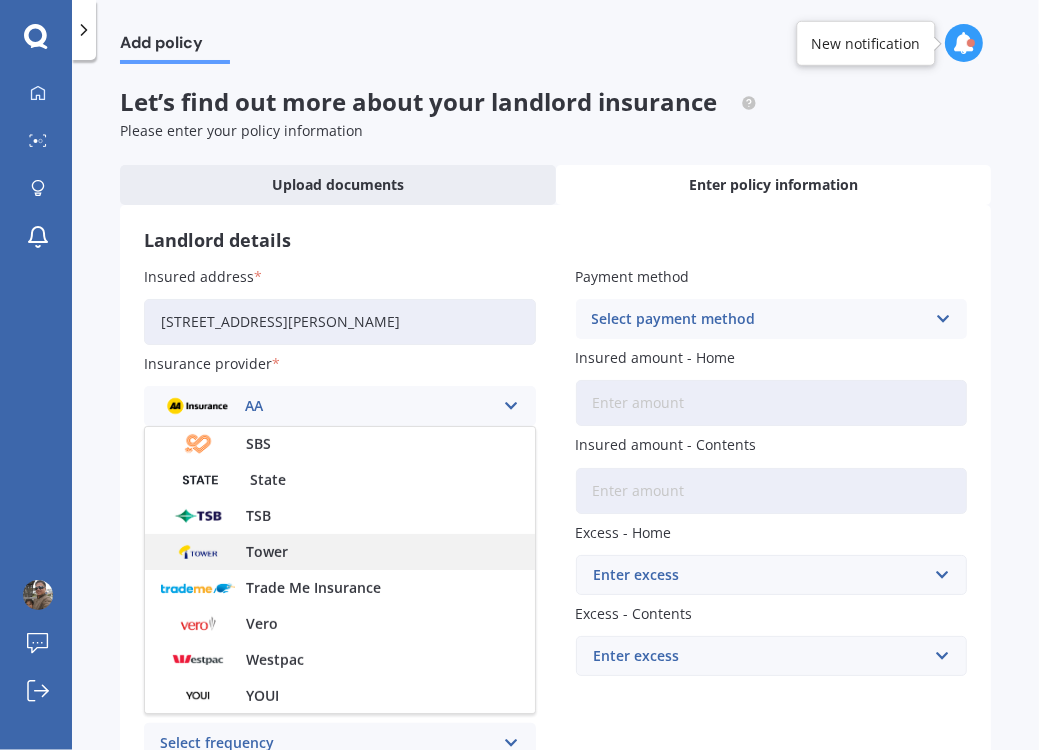 click on "Tower" at bounding box center (340, 552) 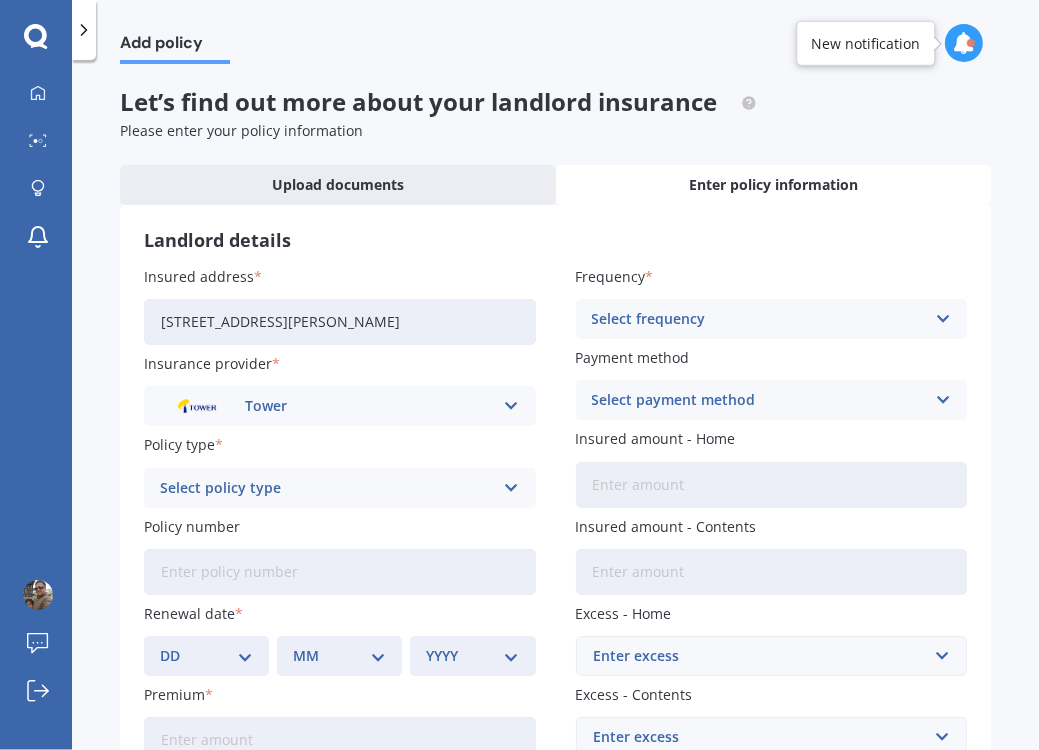 click at bounding box center [511, 488] 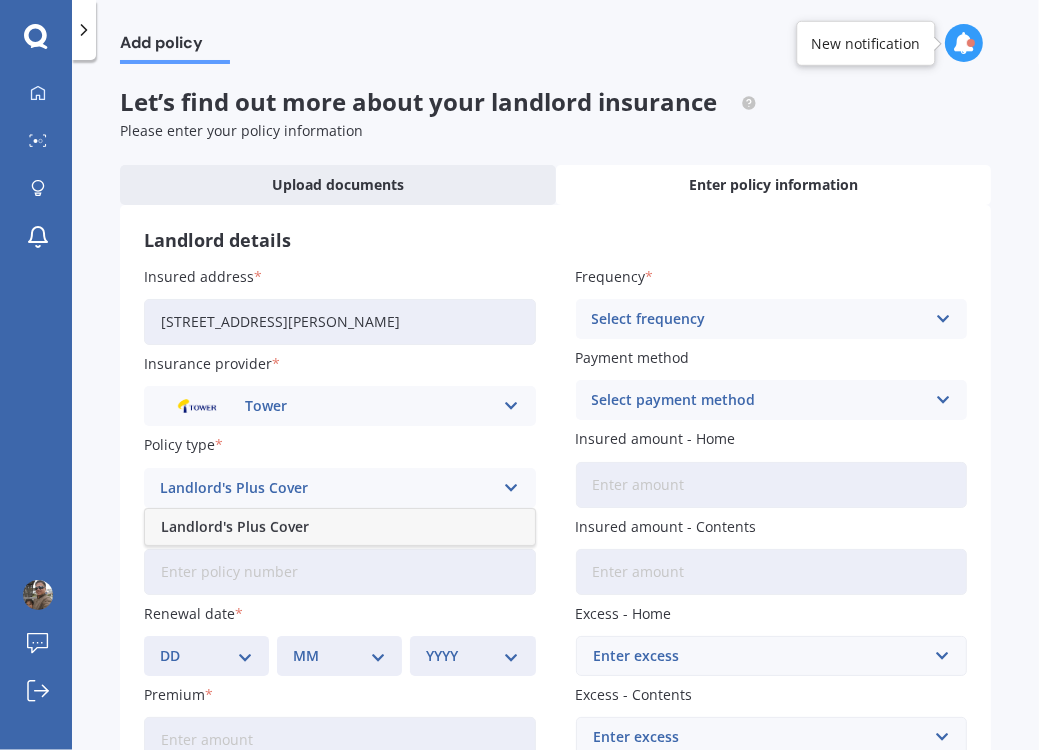 click on "Landlord's Plus Cover" at bounding box center (340, 527) 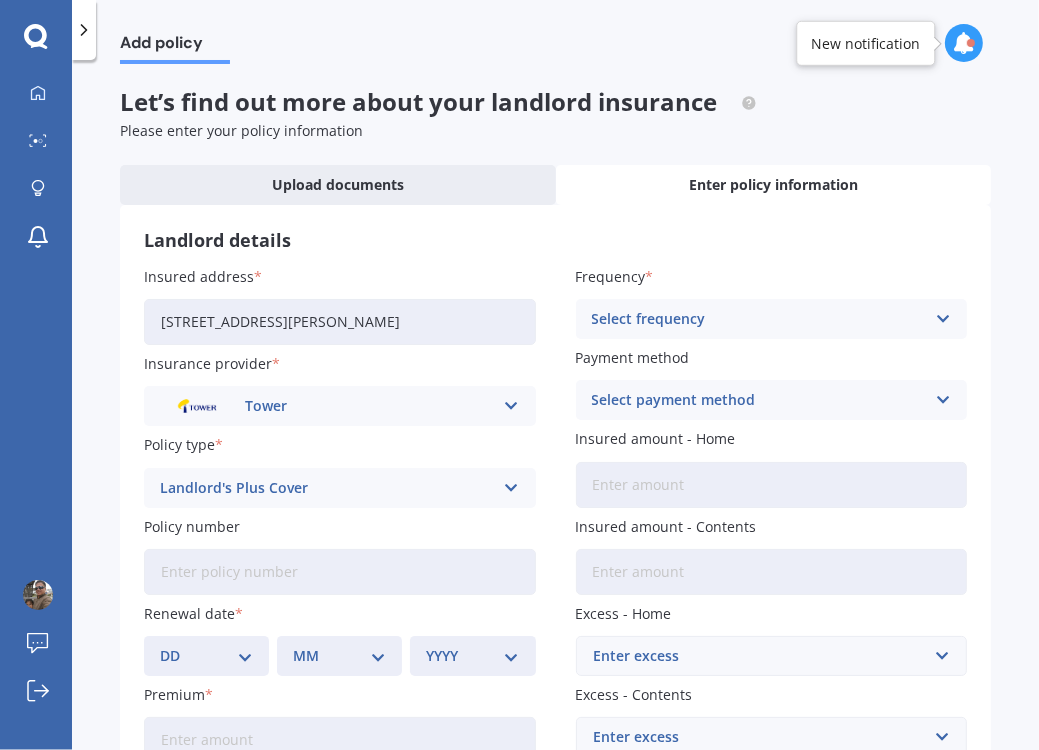 scroll, scrollTop: 133, scrollLeft: 0, axis: vertical 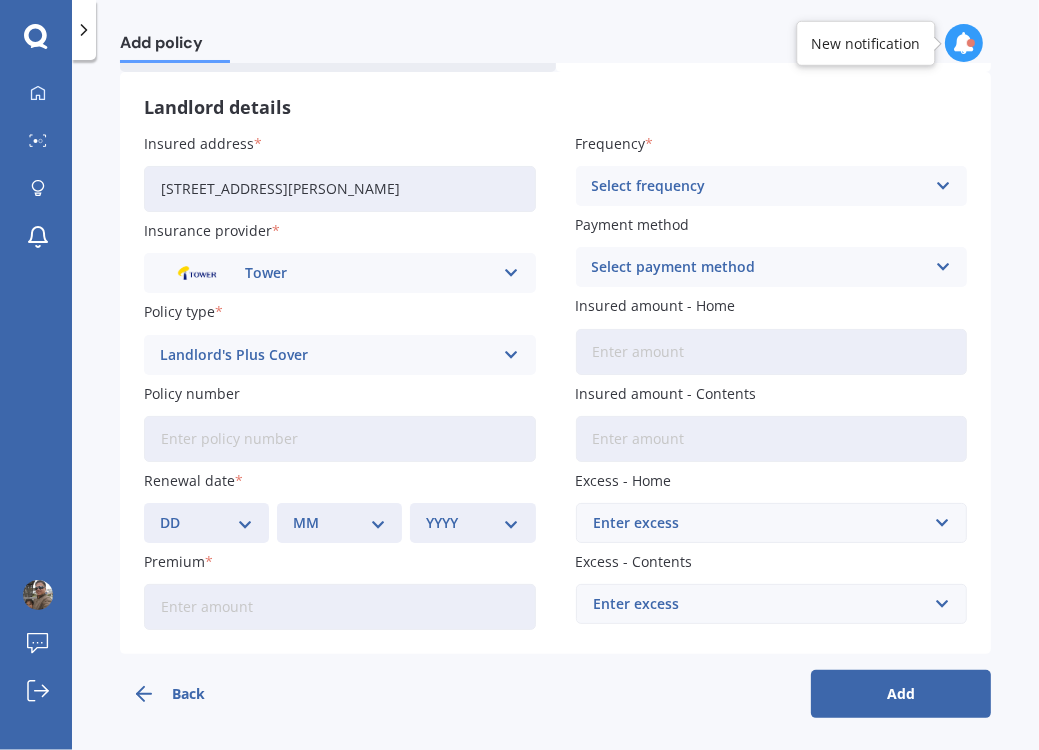 click on "Policy number" at bounding box center (340, 439) 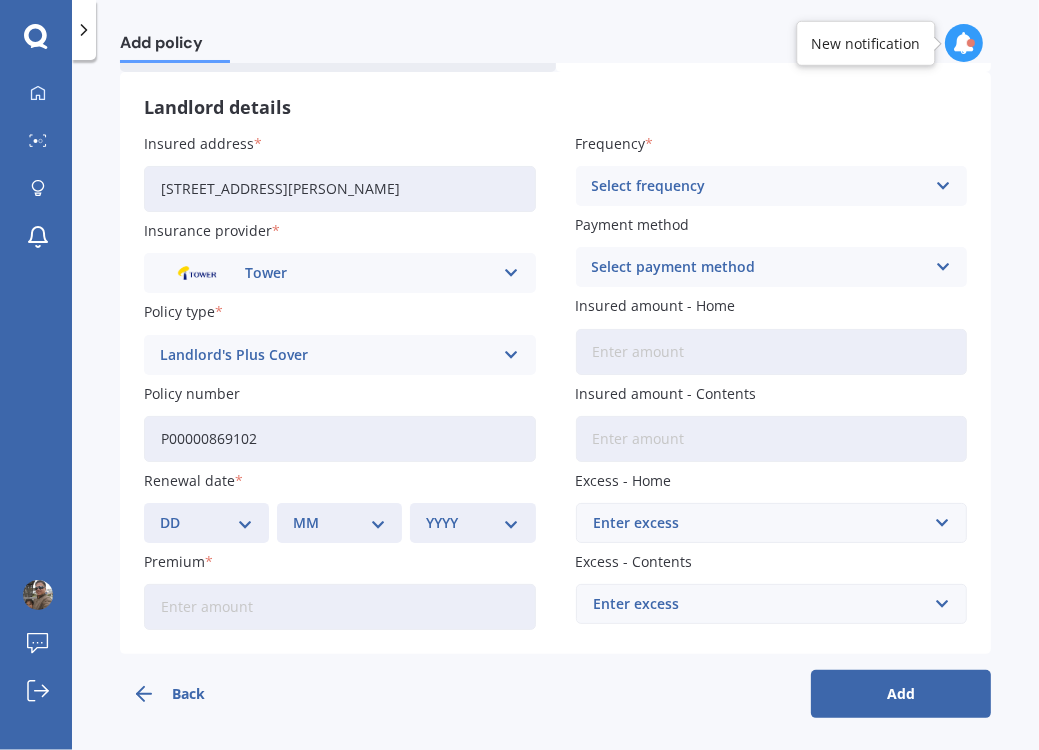 type on "P00000869102" 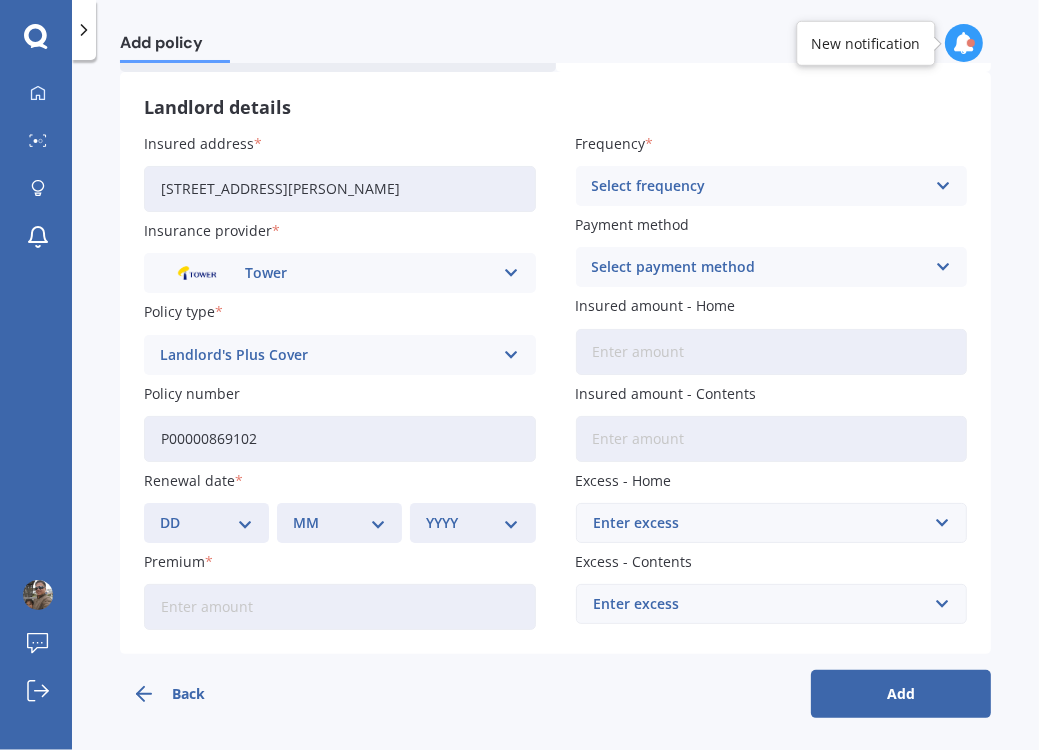 select on "19" 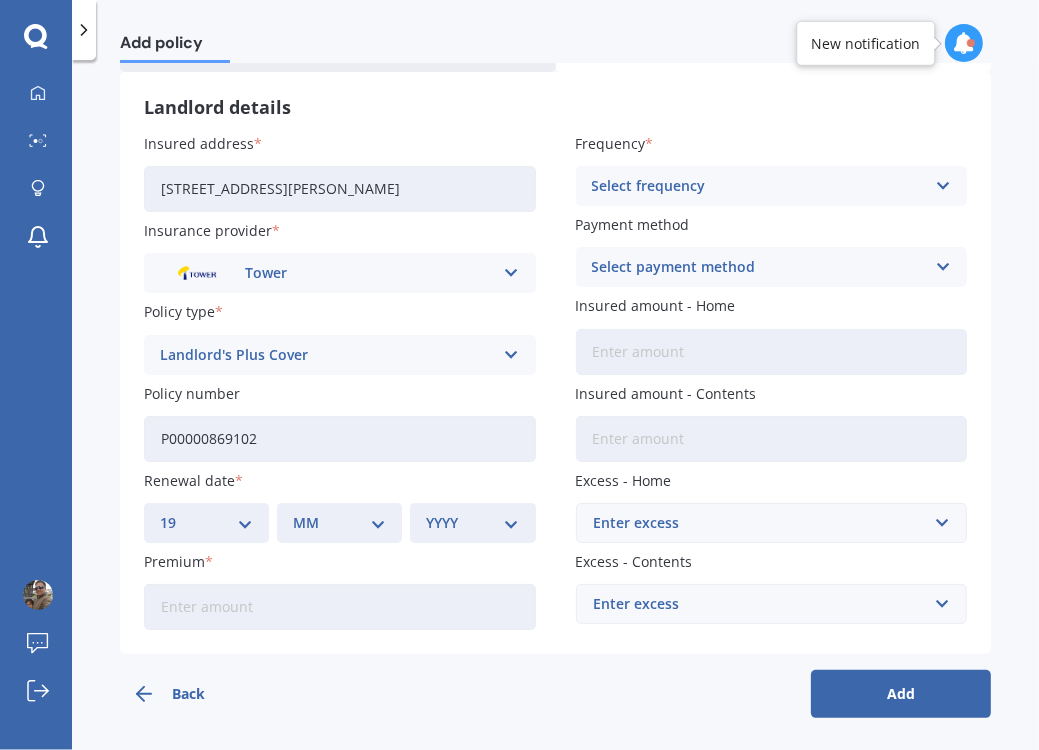 click on "DD 01 02 03 04 05 06 07 08 09 10 11 12 13 14 15 16 17 18 19 20 21 22 23 24 25 26 27 28 29 30 31" at bounding box center [206, 523] 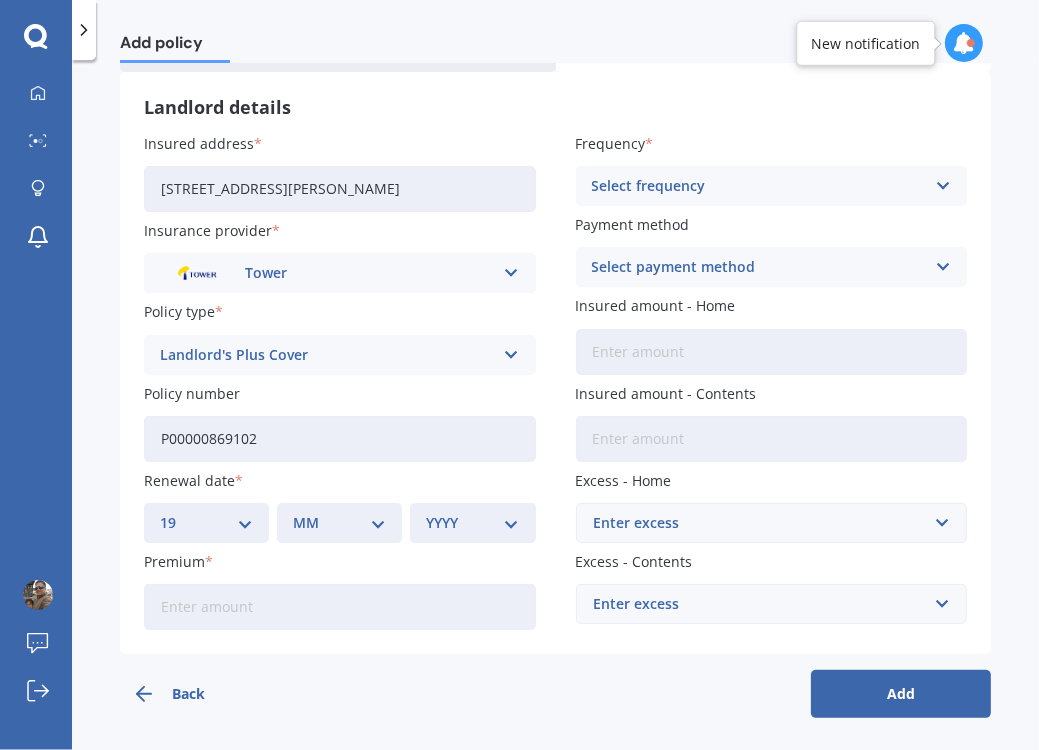 select on "07" 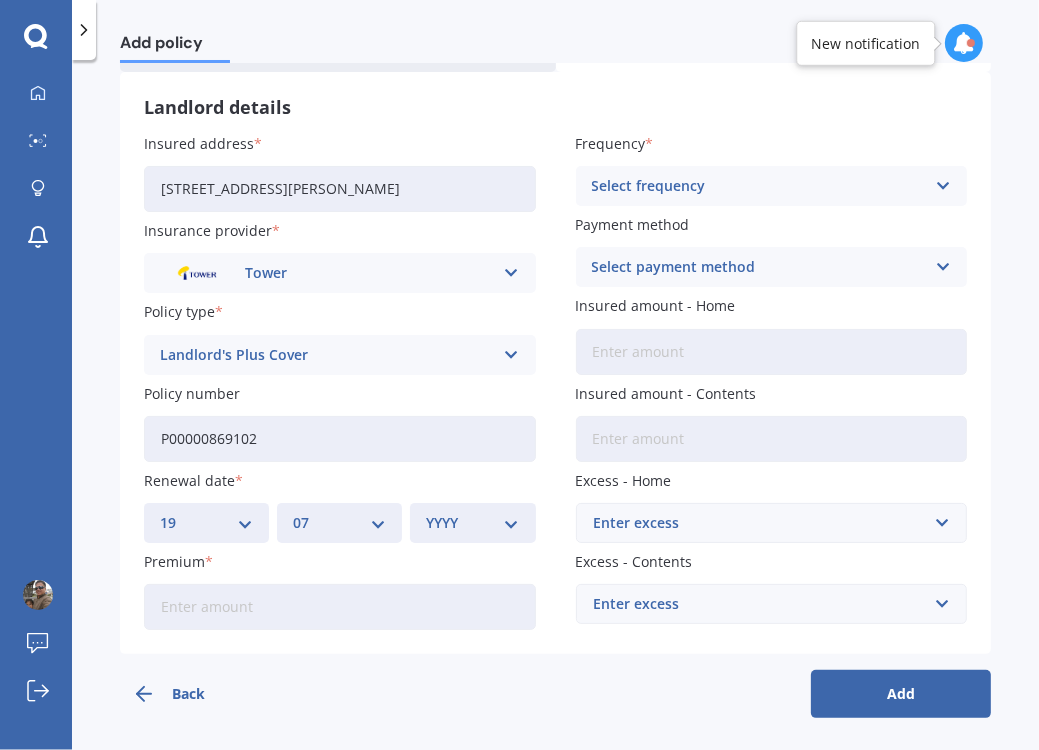 click on "MM 01 02 03 04 05 06 07 08 09 10 11 12" at bounding box center (339, 523) 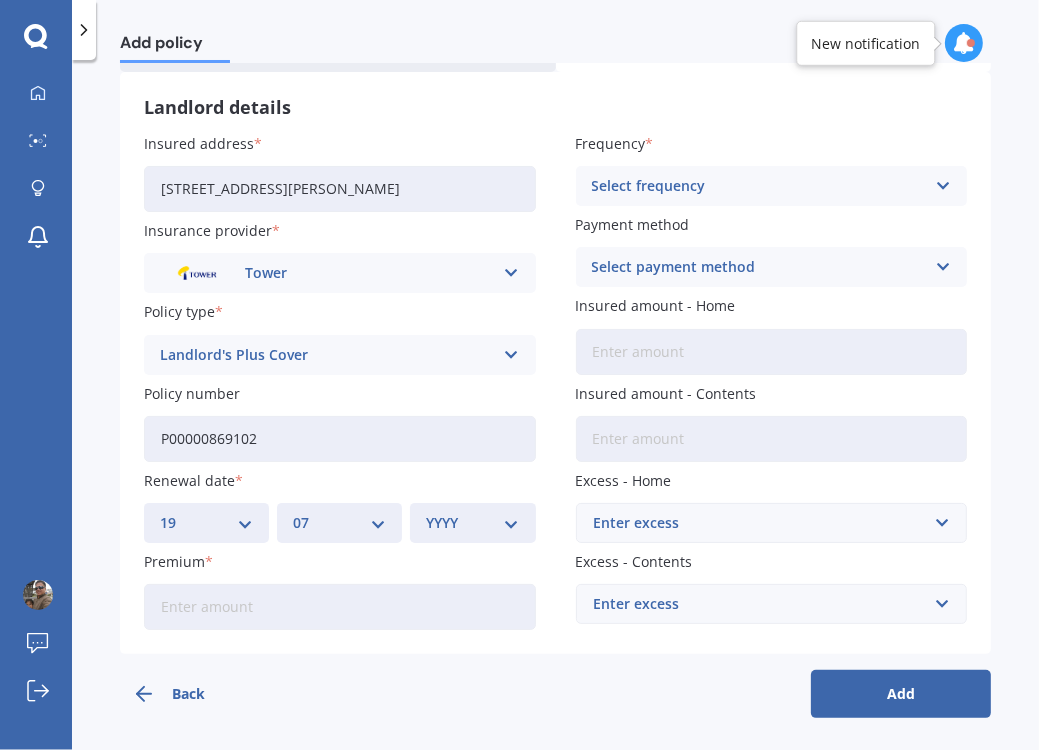 select on "2026" 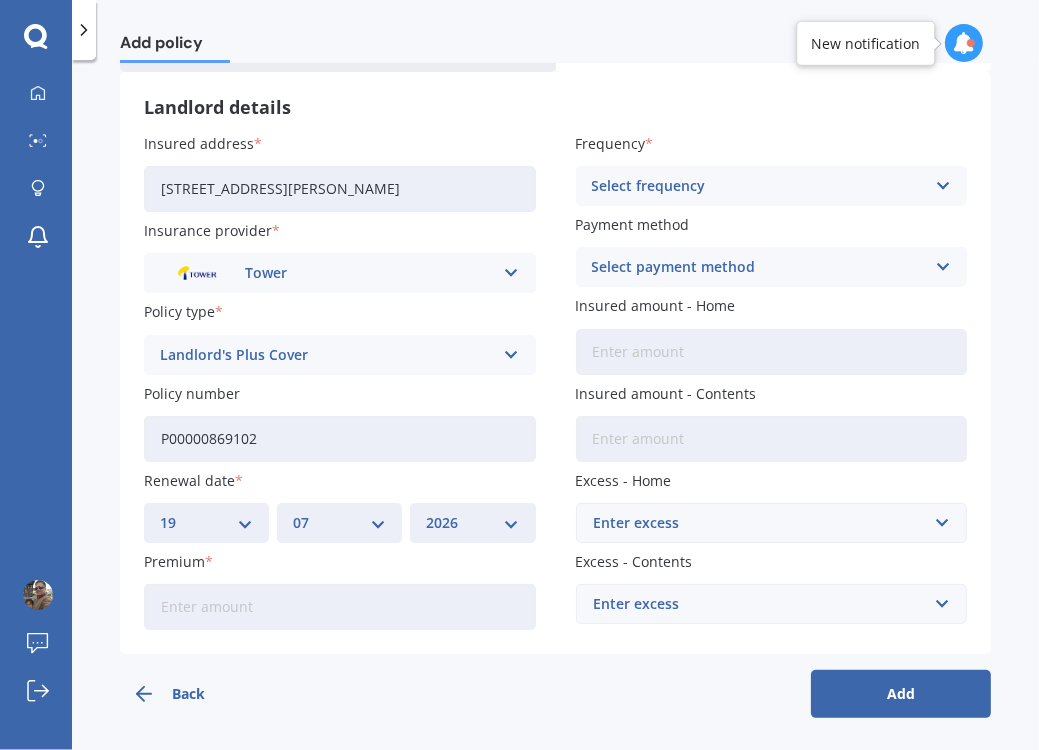 click on "YYYY 2027 2026 2025 2024 2023 2022 2021 2020 2019 2018 2017 2016 2015 2014 2013 2012 2011 2010 2009 2008 2007 2006 2005 2004 2003 2002 2001 2000 1999 1998 1997 1996 1995 1994 1993 1992 1991 1990 1989 1988 1987 1986 1985 1984 1983 1982 1981 1980 1979 1978 1977 1976 1975 1974 1973 1972 1971 1970 1969 1968 1967 1966 1965 1964 1963 1962 1961 1960 1959 1958 1957 1956 1955 1954 1953 1952 1951 1950 1949 1948 1947 1946 1945 1944 1943 1942 1941 1940 1939 1938 1937 1936 1935 1934 1933 1932 1931 1930 1929 1928" at bounding box center [472, 523] 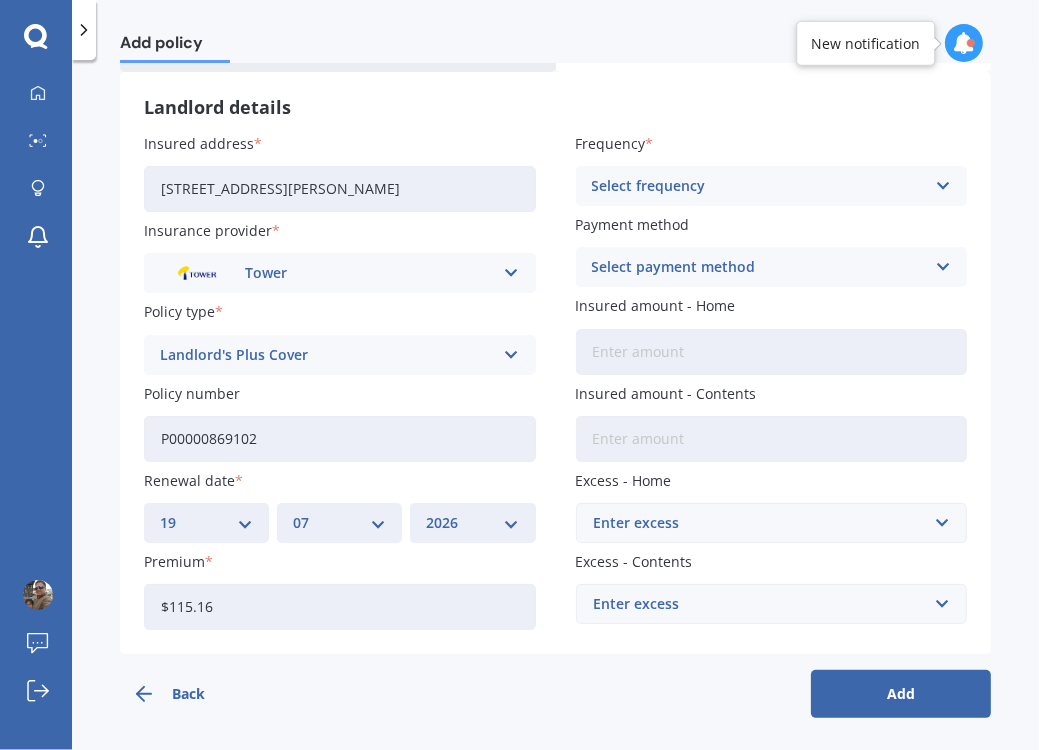 type on "$115.16" 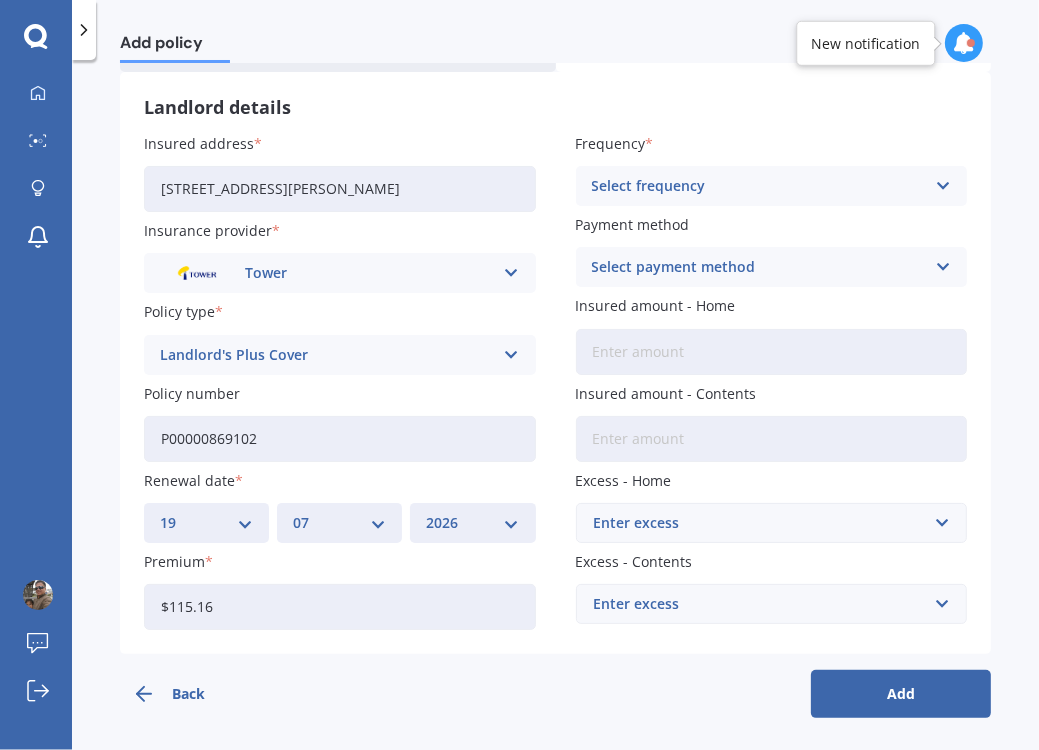 click at bounding box center (942, 186) 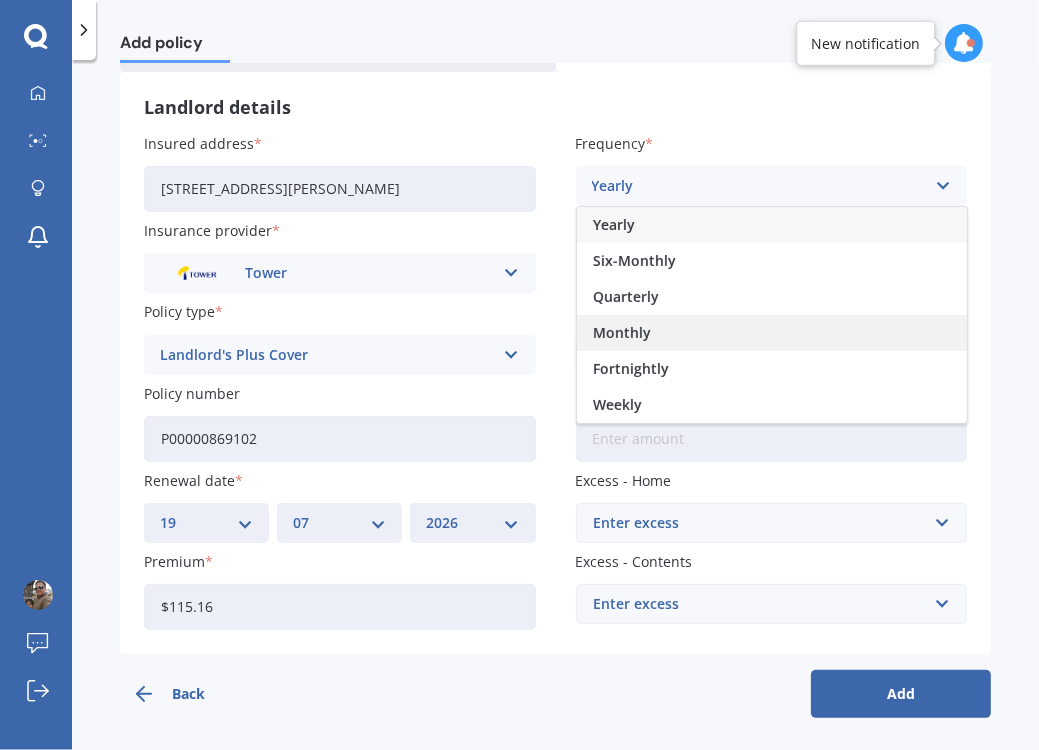 click on "Monthly" at bounding box center [772, 333] 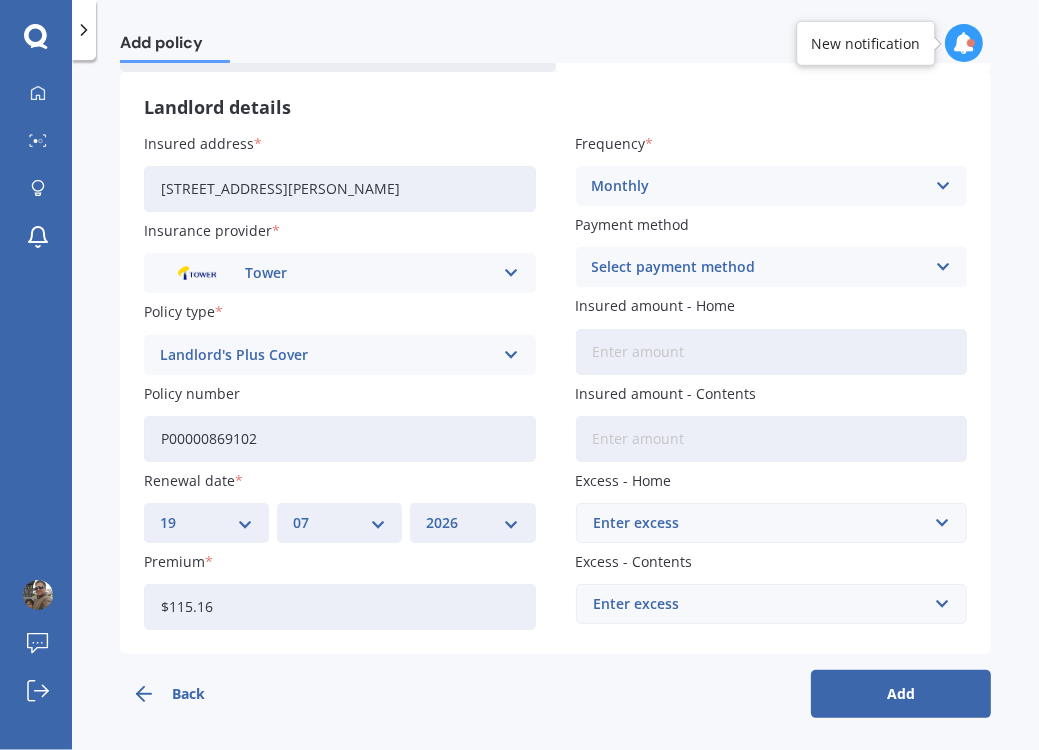 click at bounding box center (942, 267) 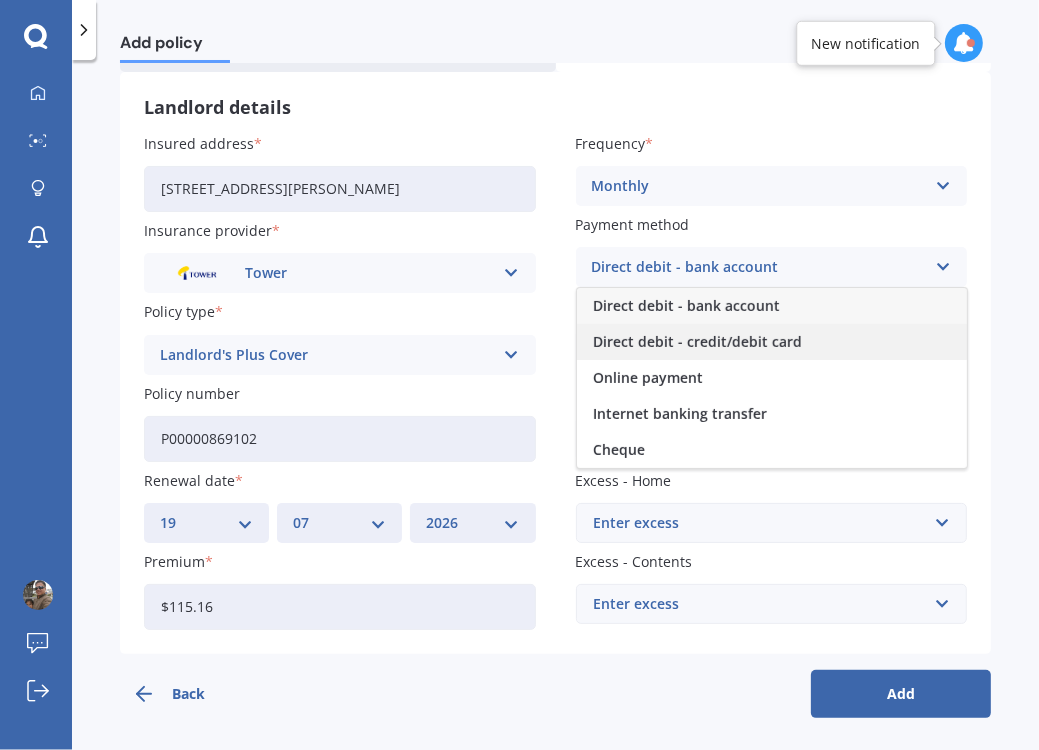 click on "Direct debit - credit/debit card" at bounding box center (697, 342) 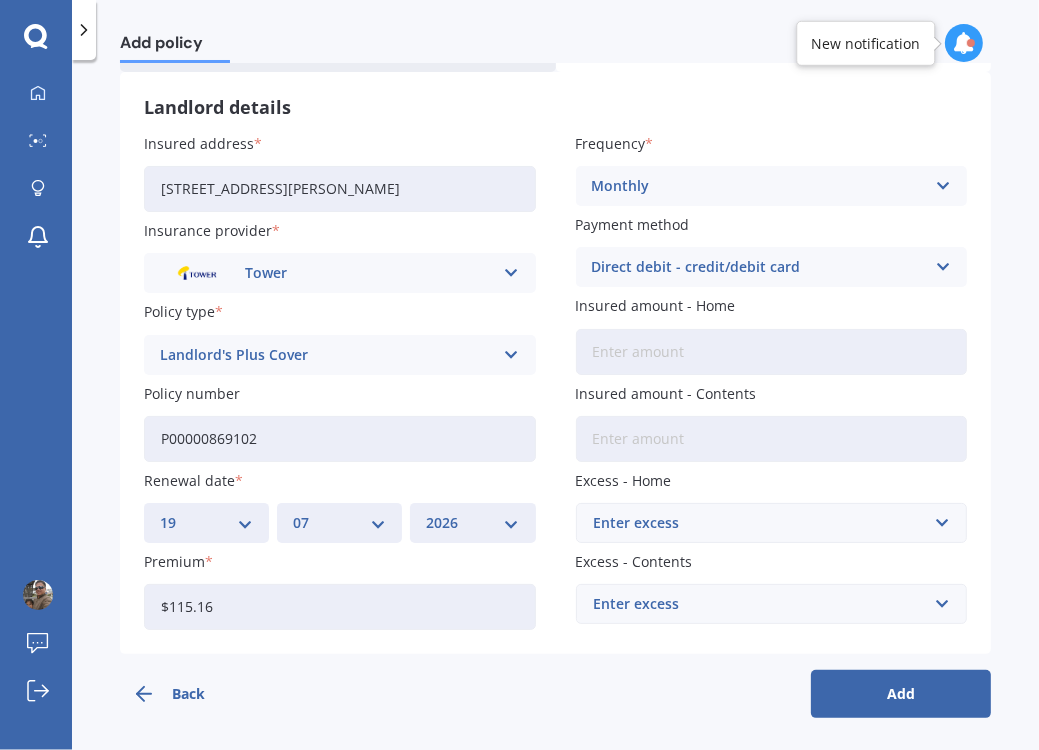 click on "Insured amount - Home" at bounding box center (772, 352) 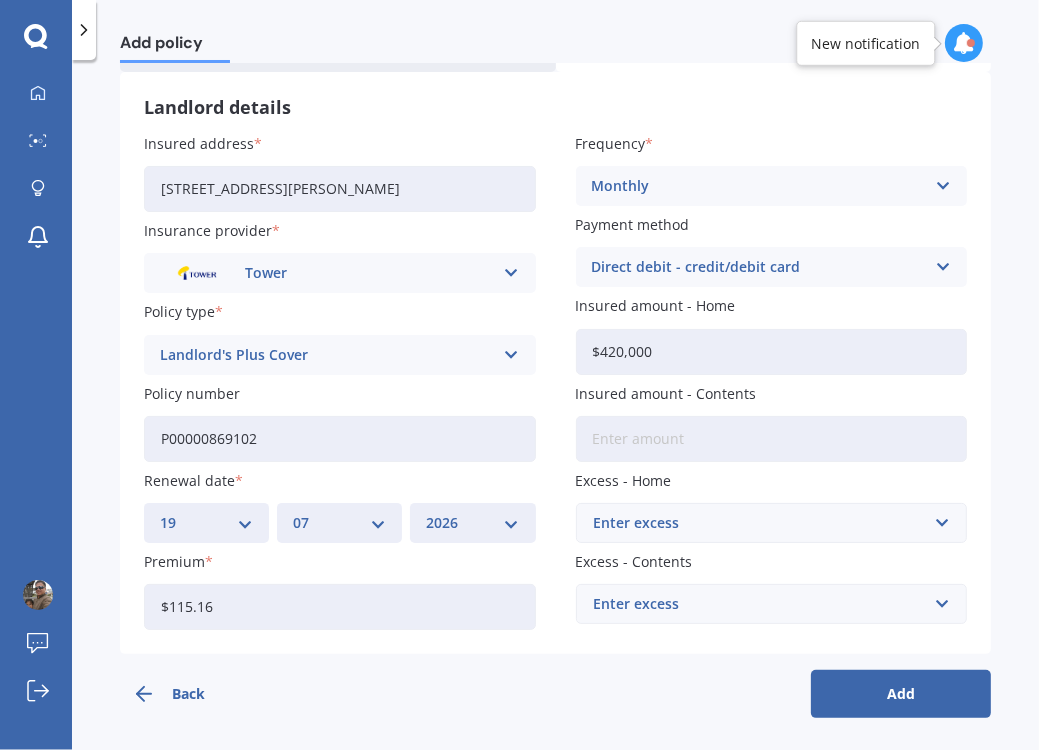 type on "$420,000" 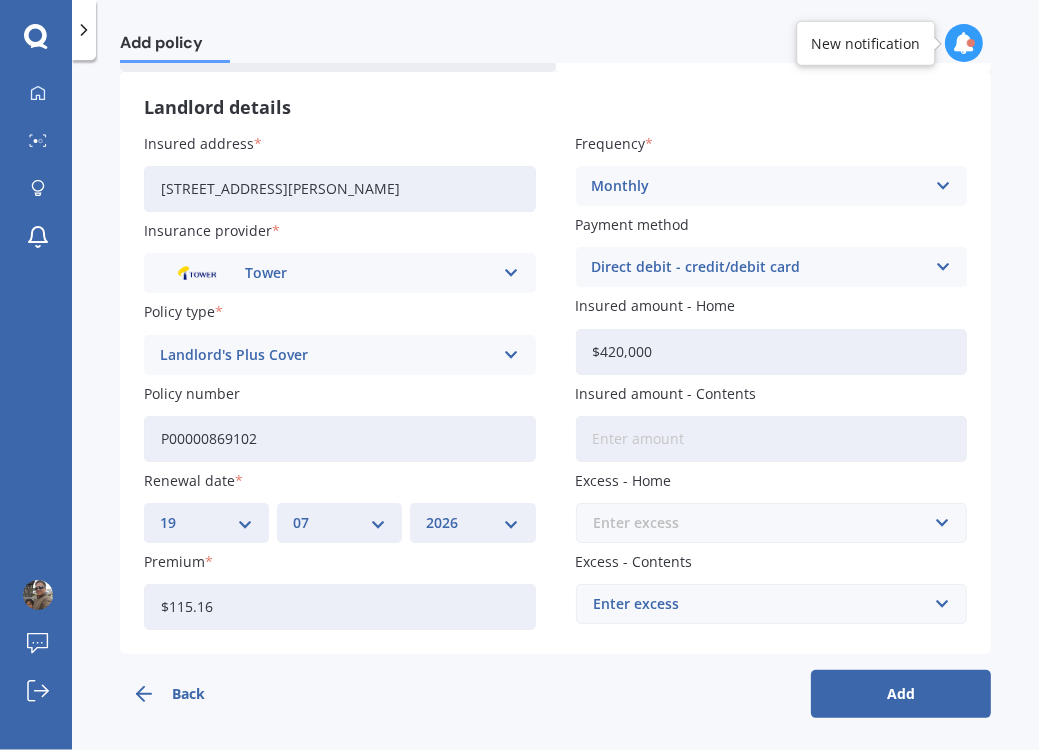 click at bounding box center [765, 523] 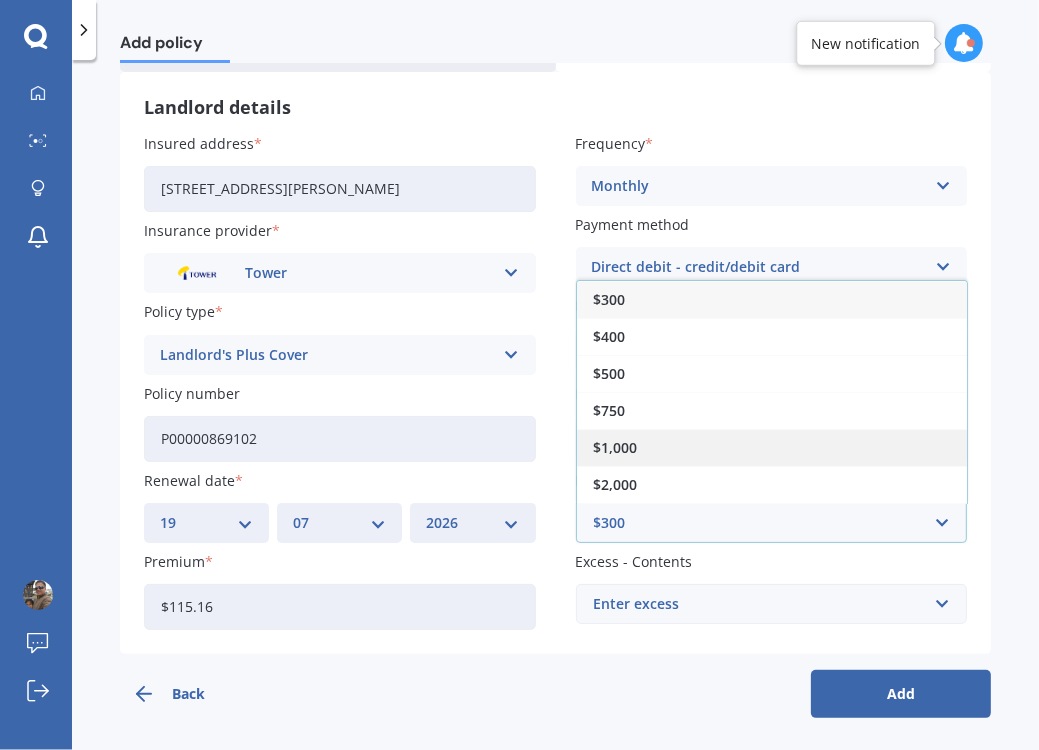 click on "$1,000" at bounding box center (772, 447) 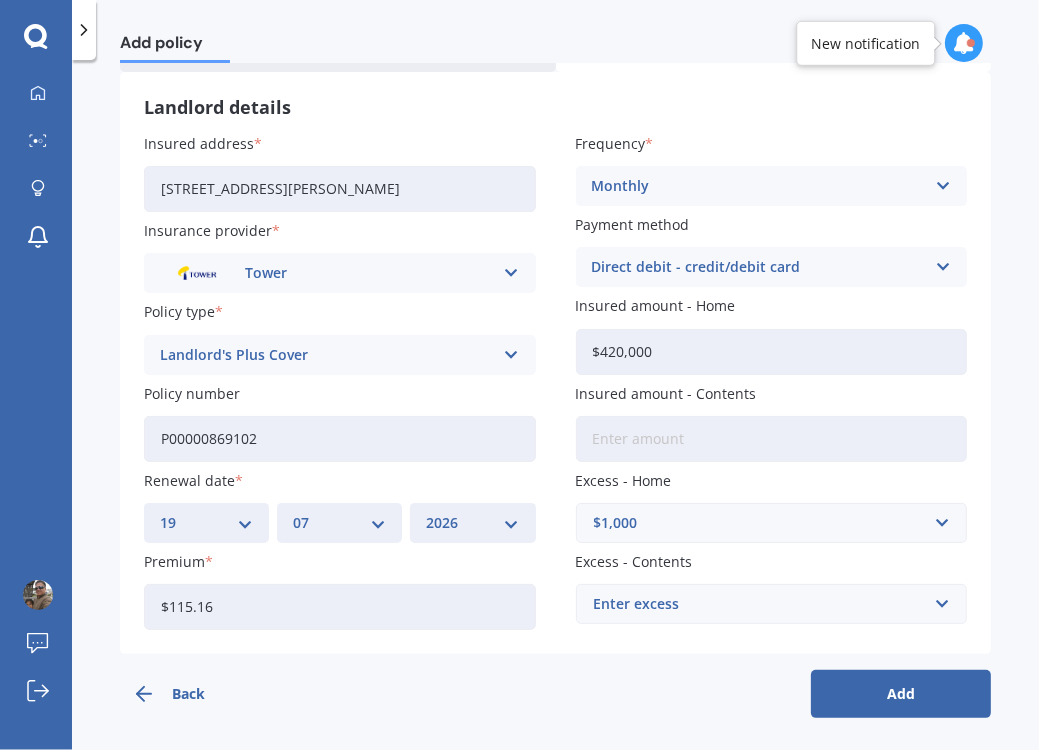 scroll, scrollTop: 137, scrollLeft: 0, axis: vertical 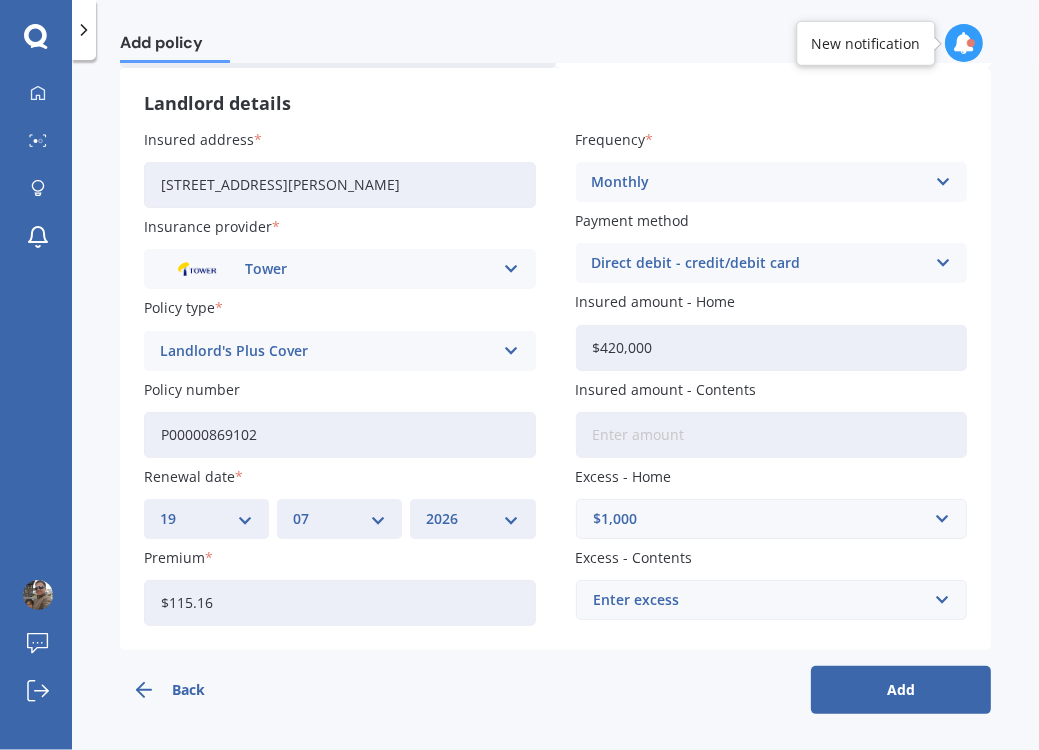 click on "Add" at bounding box center [901, 690] 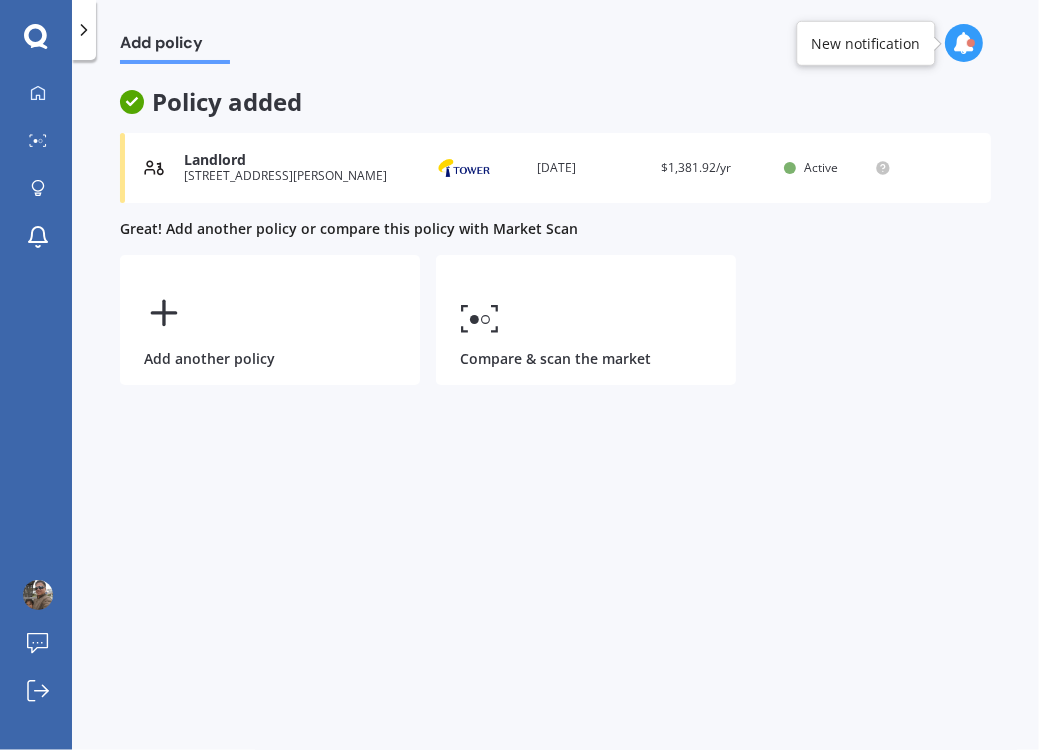 scroll, scrollTop: 0, scrollLeft: 0, axis: both 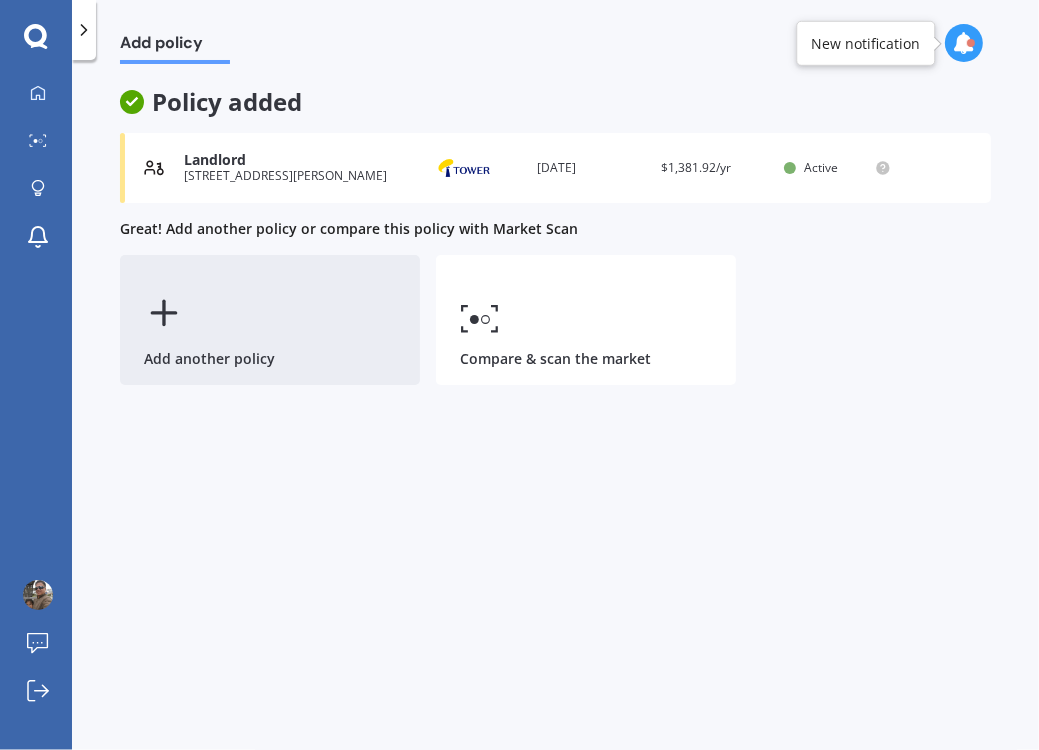 click 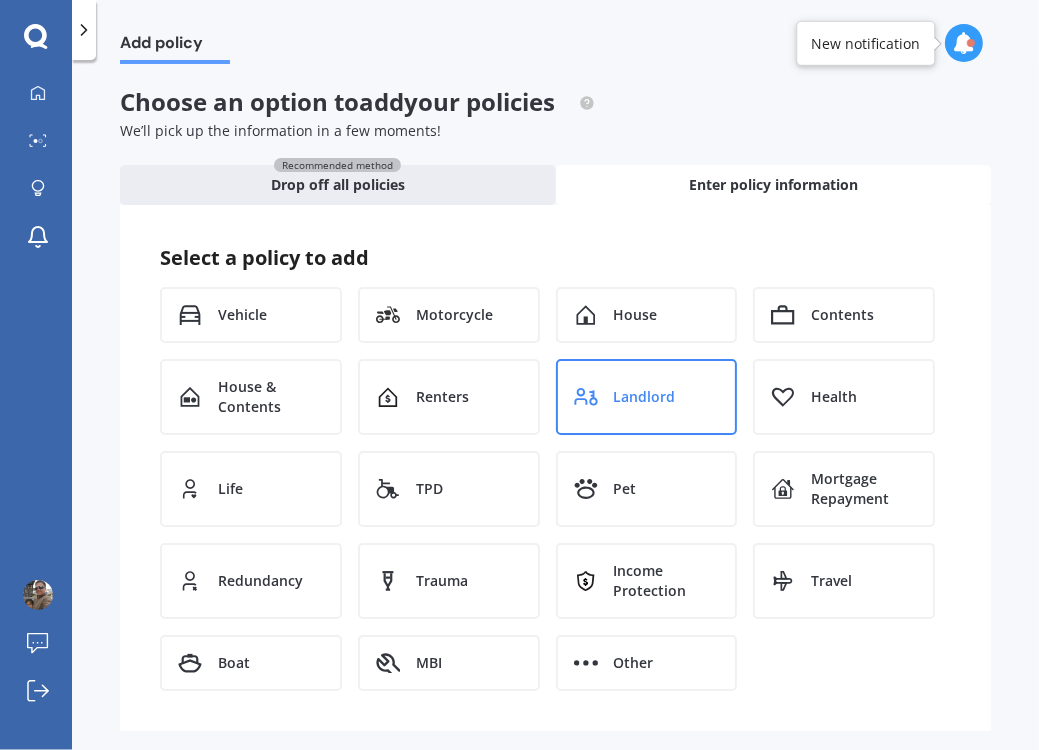 click on "Landlord" at bounding box center (645, 397) 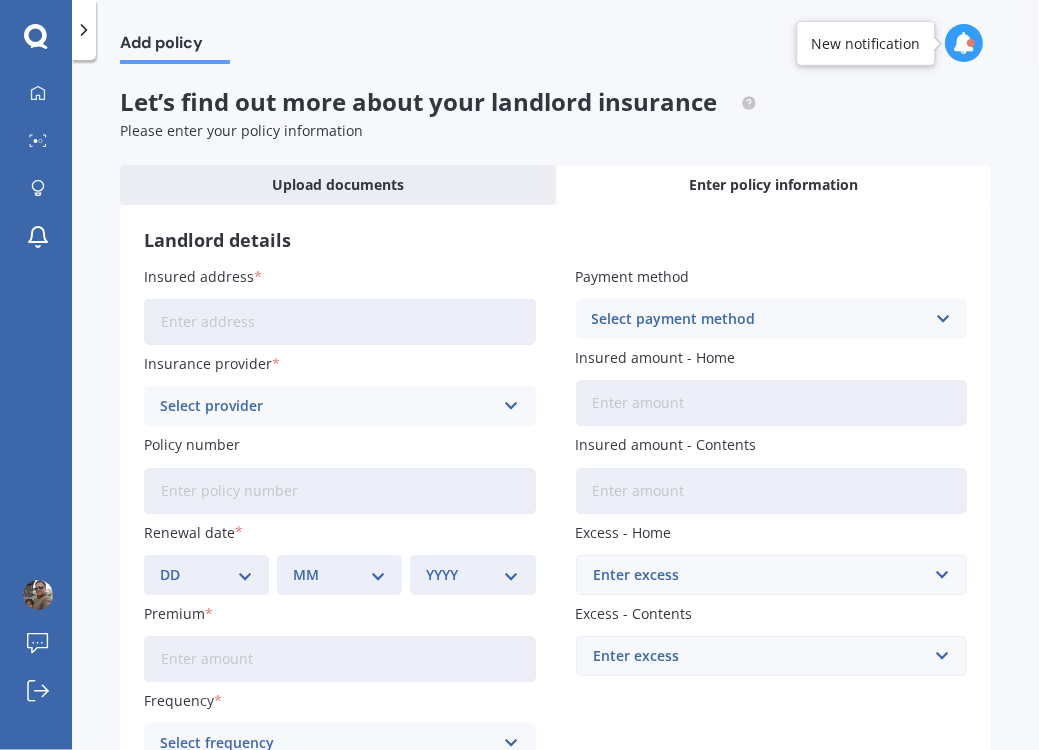 click on "Insured address" at bounding box center [340, 322] 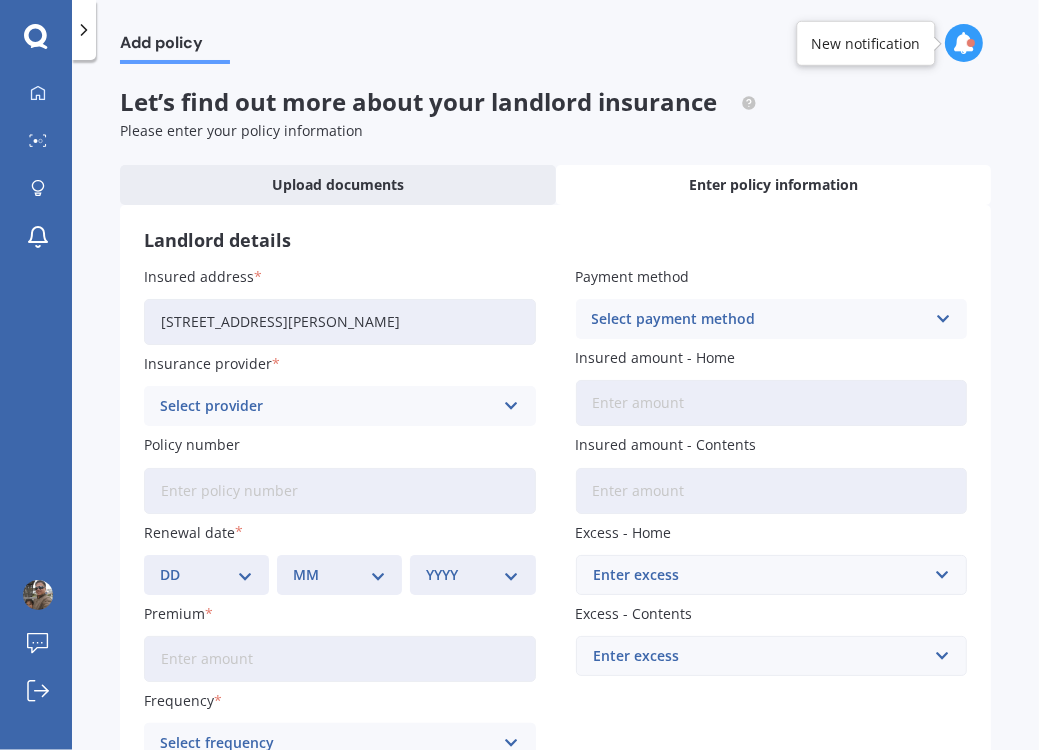 type on "[STREET_ADDRESS][PERSON_NAME]" 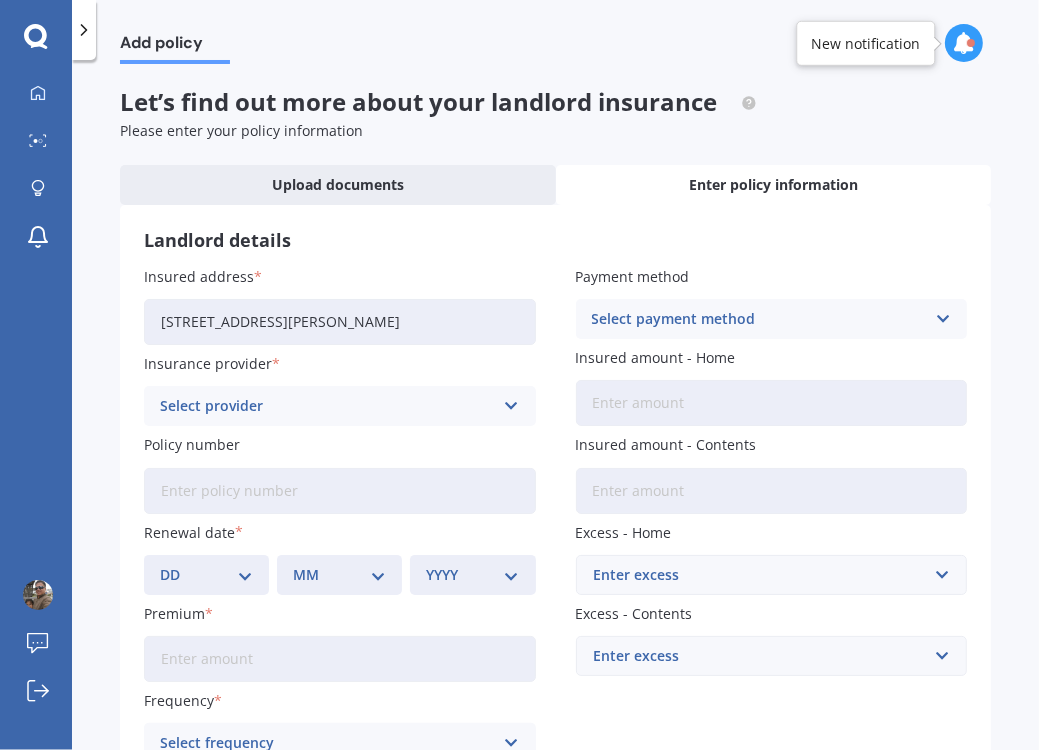 click at bounding box center (511, 406) 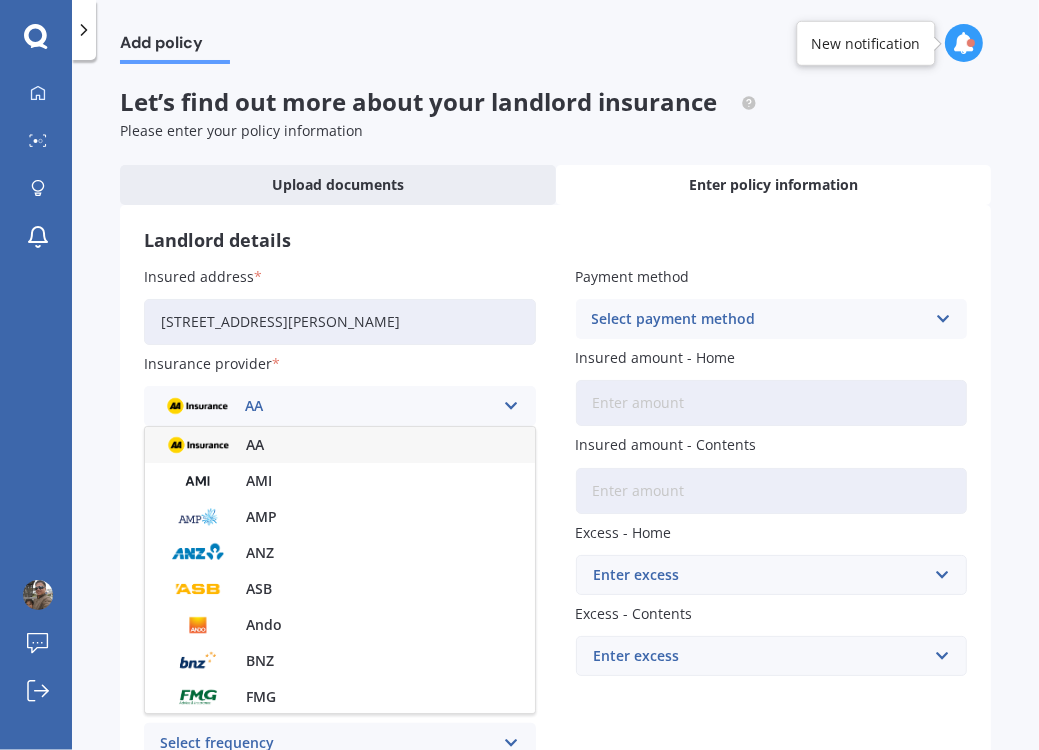 scroll, scrollTop: 469, scrollLeft: 0, axis: vertical 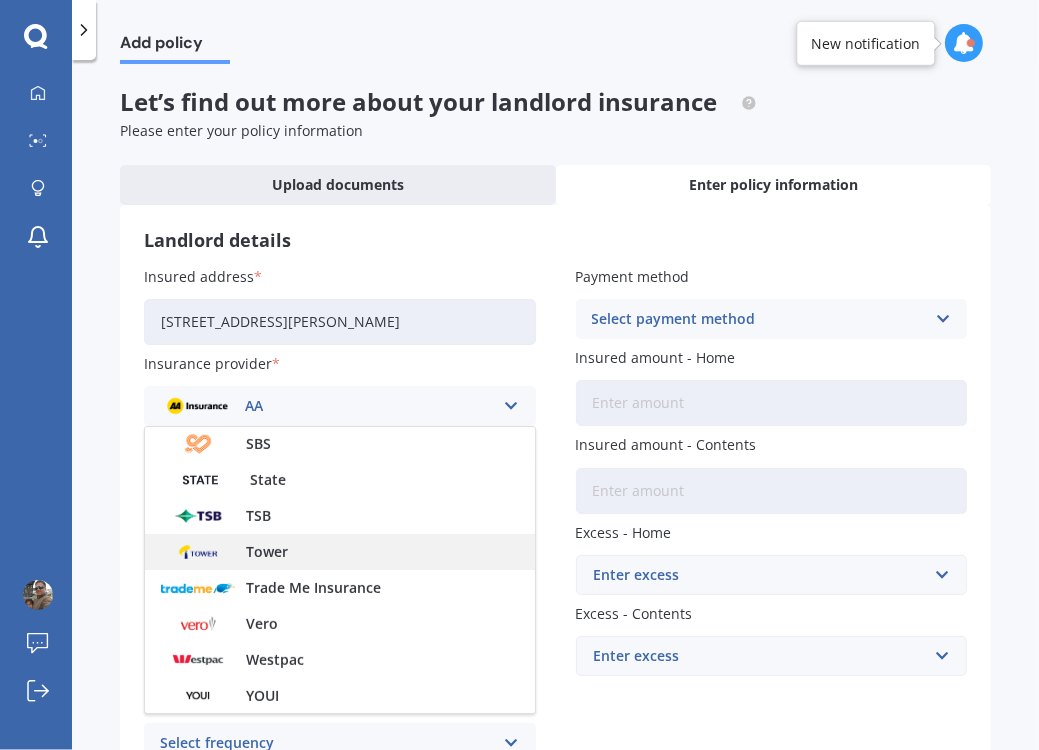 click on "Tower" at bounding box center [267, 552] 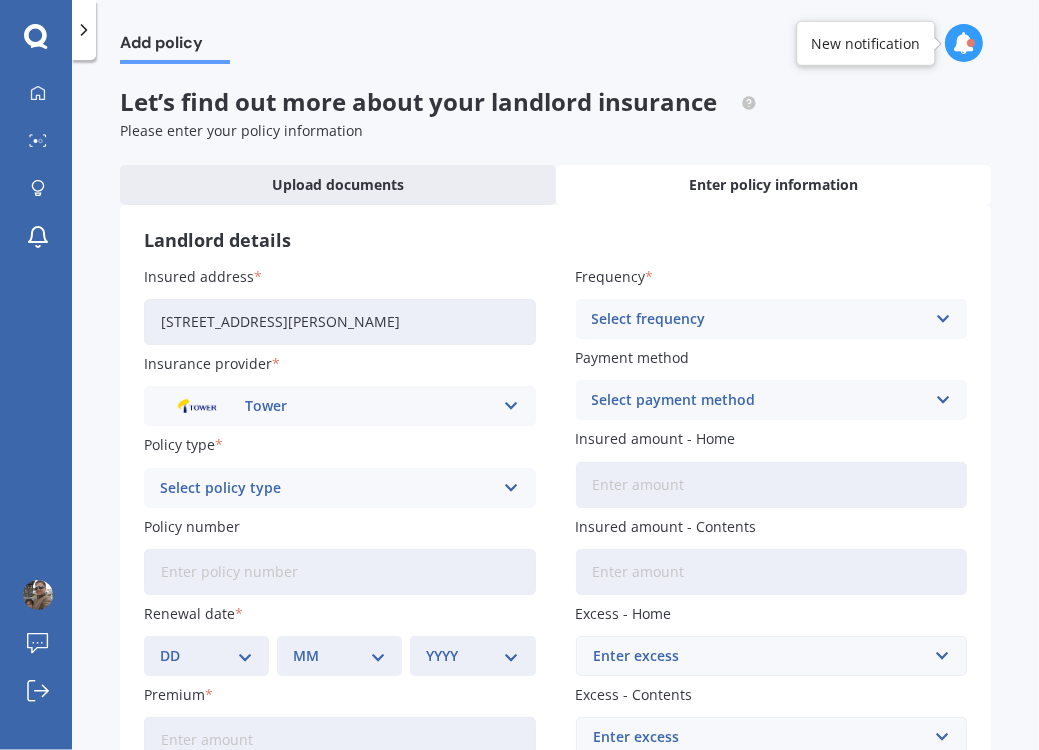 click at bounding box center [511, 488] 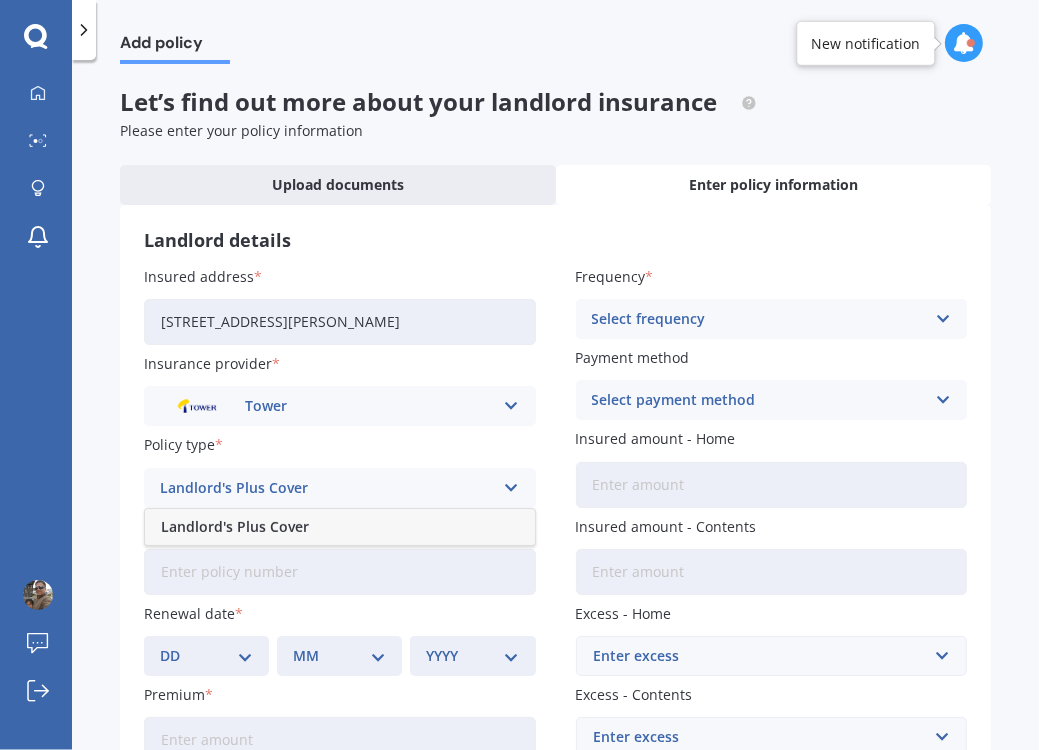 click on "Landlord's Plus Cover" at bounding box center (340, 527) 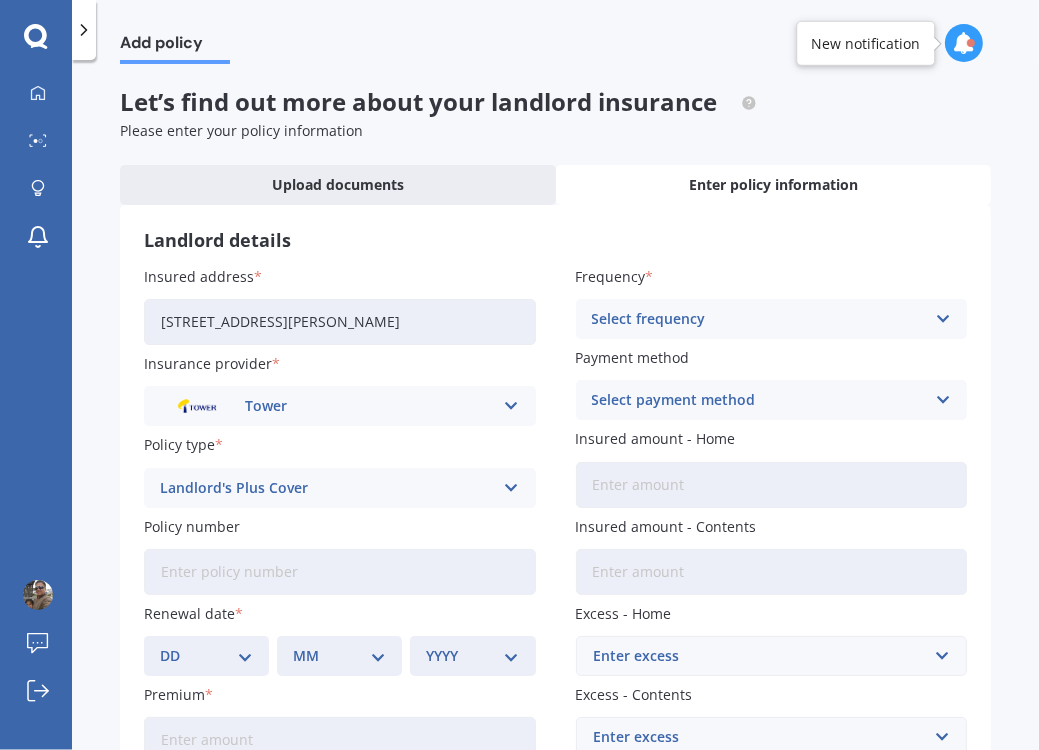 click on "Policy number" at bounding box center (340, 572) 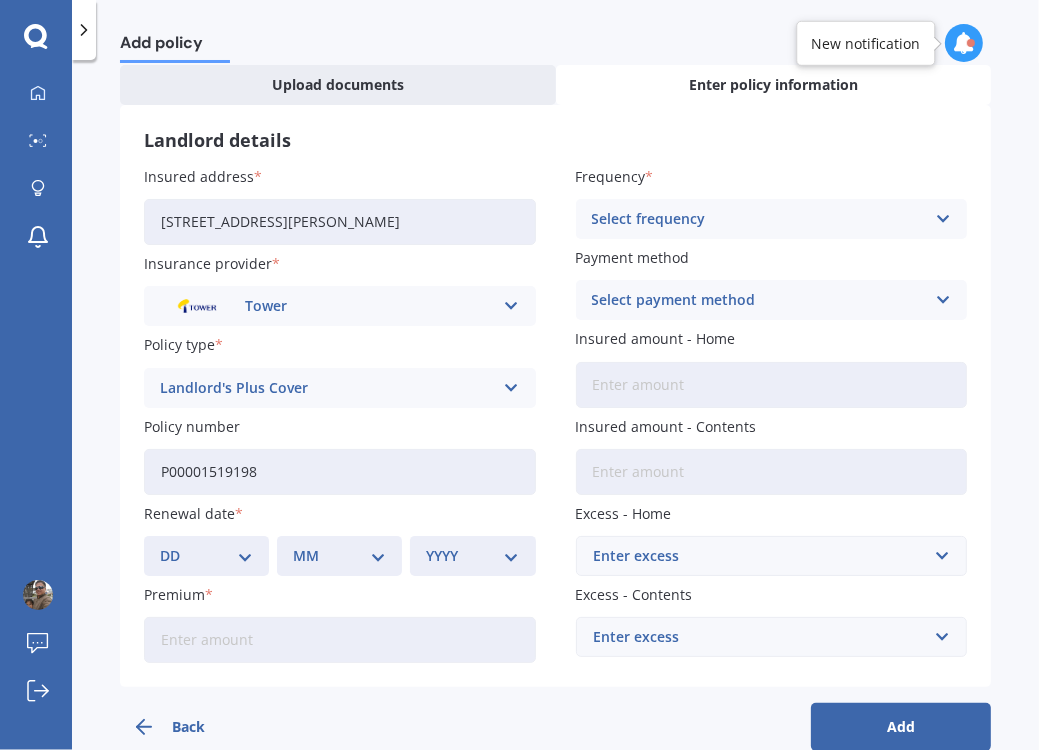 scroll, scrollTop: 133, scrollLeft: 0, axis: vertical 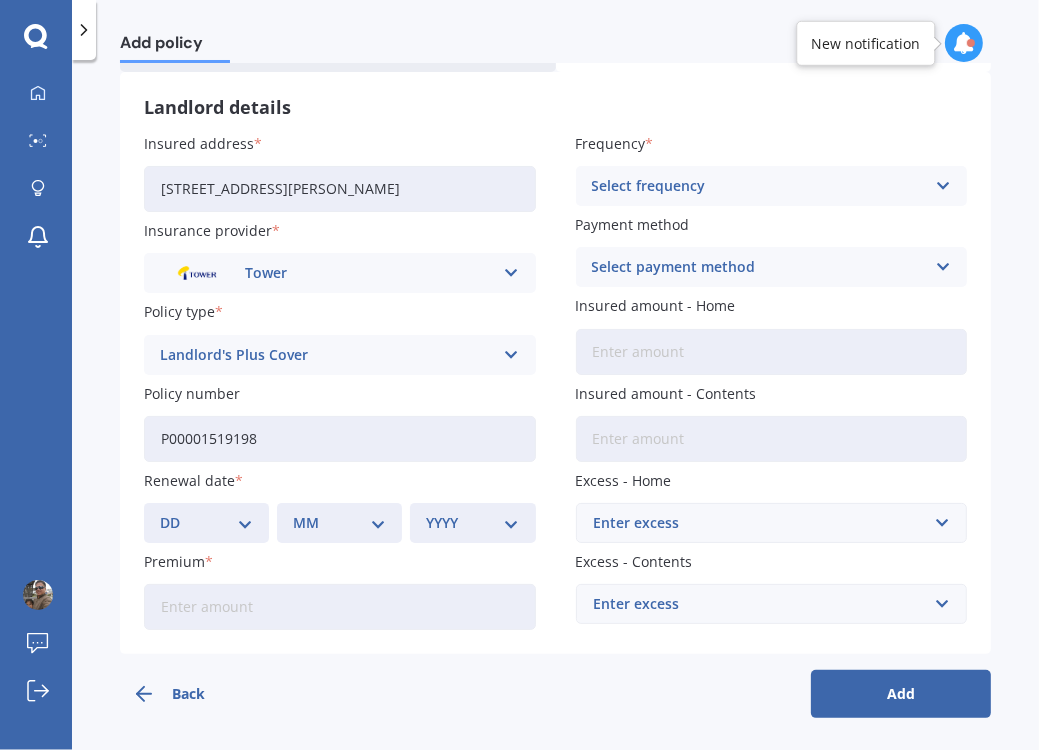 type on "P00001519198" 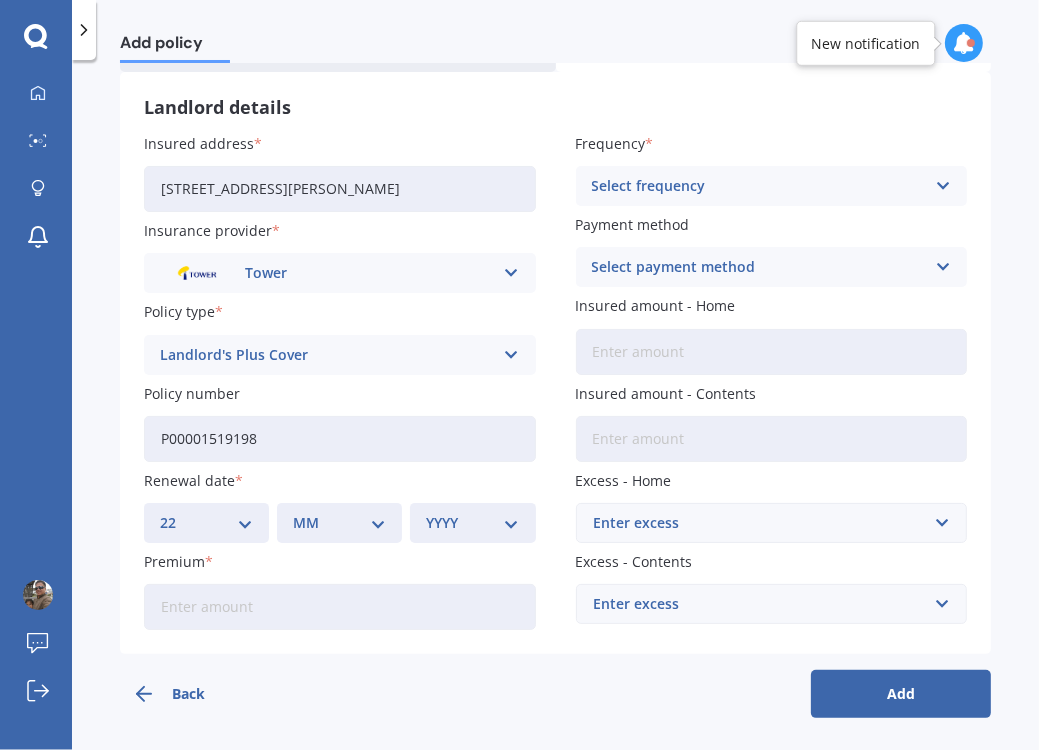 click on "DD 01 02 03 04 05 06 07 08 09 10 11 12 13 14 15 16 17 18 19 20 21 22 23 24 25 26 27 28 29 30 31" at bounding box center (206, 523) 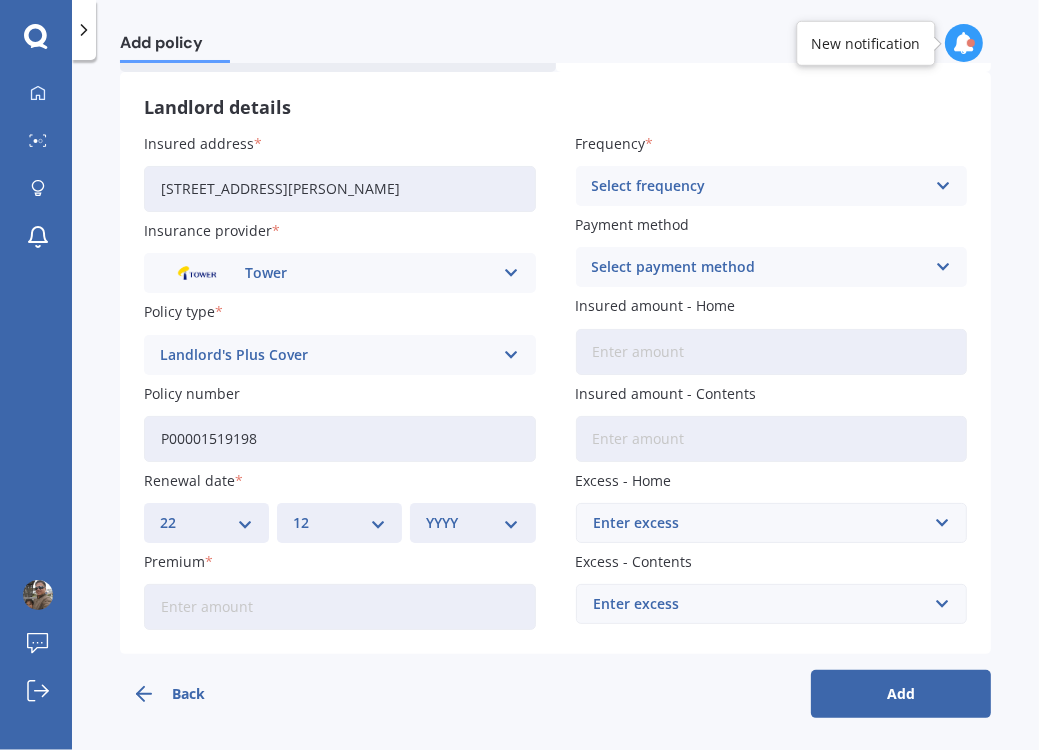 click on "MM 01 02 03 04 05 06 07 08 09 10 11 12" at bounding box center (339, 523) 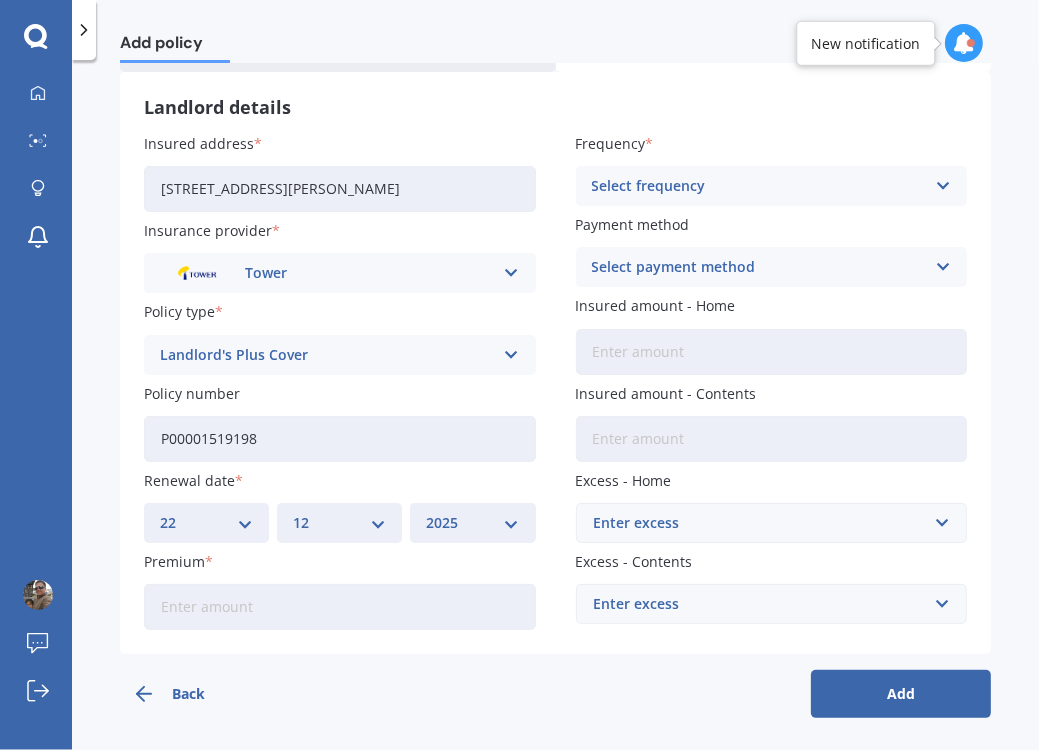 click on "YYYY 2027 2026 2025 2024 2023 2022 2021 2020 2019 2018 2017 2016 2015 2014 2013 2012 2011 2010 2009 2008 2007 2006 2005 2004 2003 2002 2001 2000 1999 1998 1997 1996 1995 1994 1993 1992 1991 1990 1989 1988 1987 1986 1985 1984 1983 1982 1981 1980 1979 1978 1977 1976 1975 1974 1973 1972 1971 1970 1969 1968 1967 1966 1965 1964 1963 1962 1961 1960 1959 1958 1957 1956 1955 1954 1953 1952 1951 1950 1949 1948 1947 1946 1945 1944 1943 1942 1941 1940 1939 1938 1937 1936 1935 1934 1933 1932 1931 1930 1929 1928" at bounding box center [472, 523] 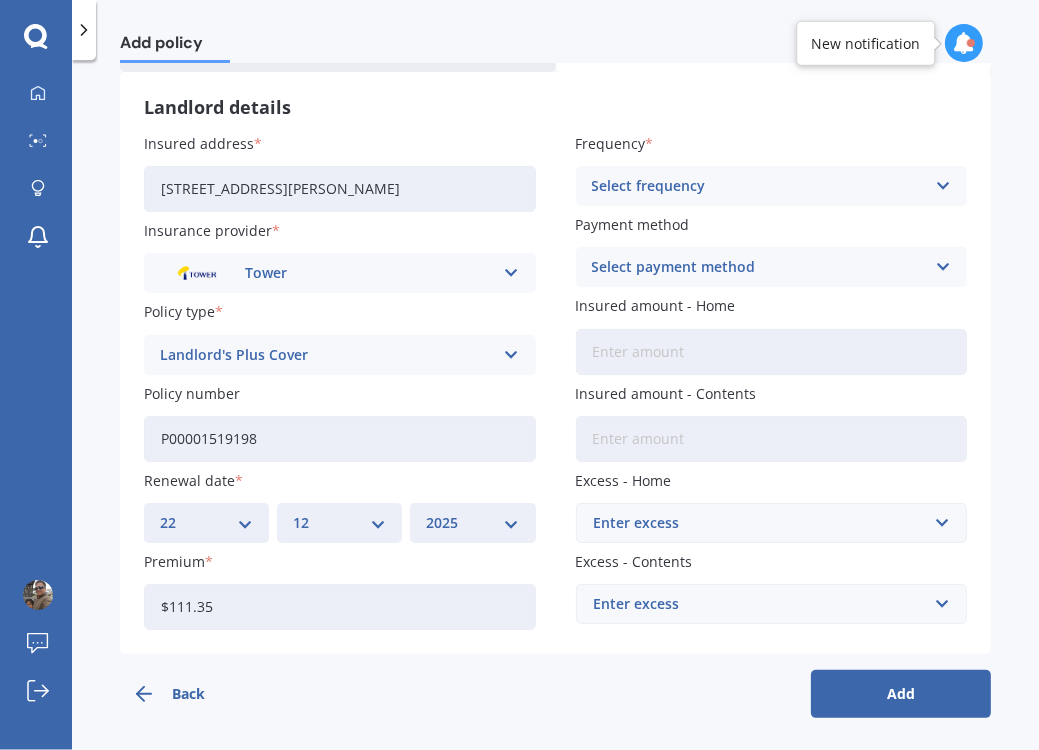 type on "$111.35" 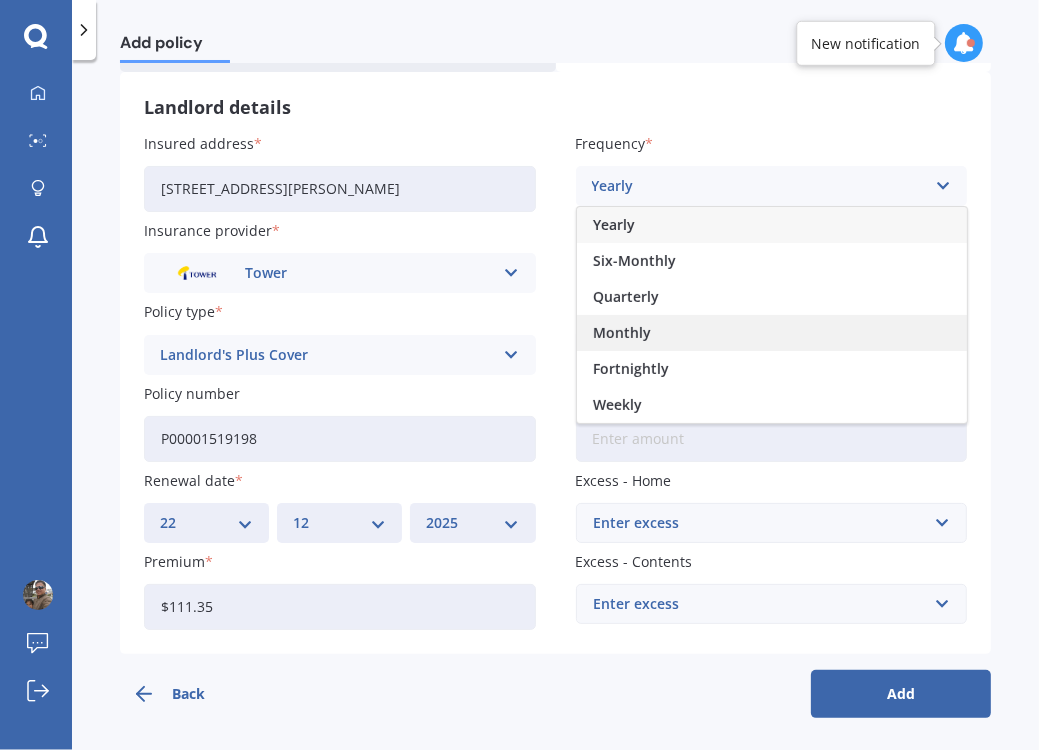 click on "Monthly" at bounding box center (772, 333) 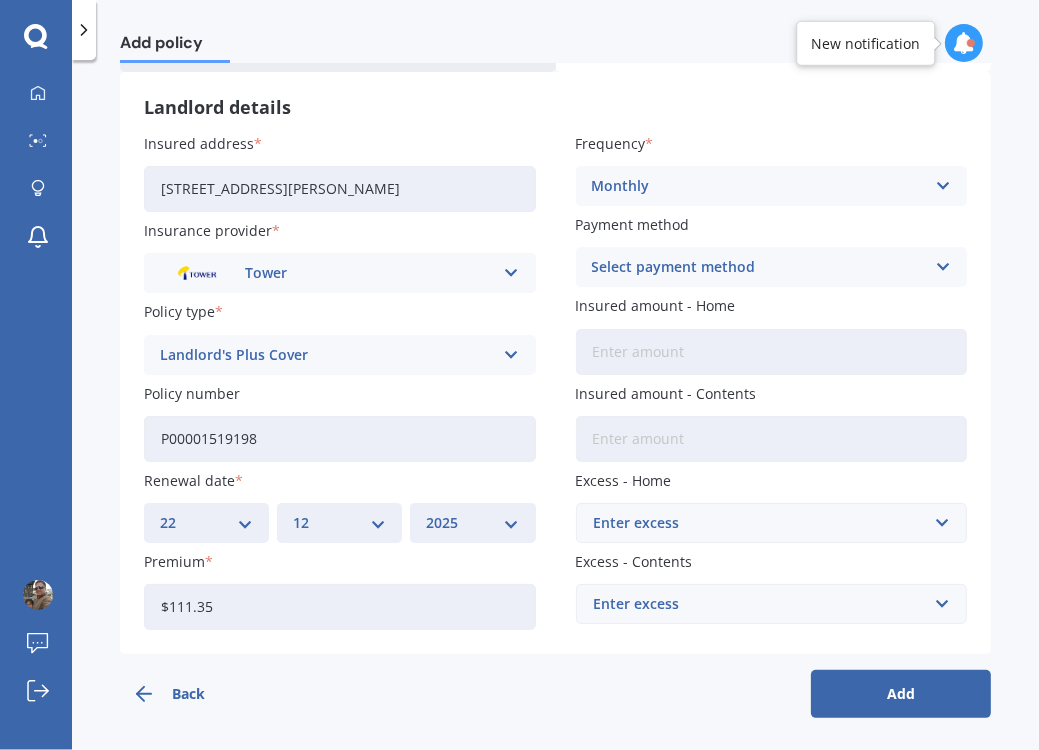 click at bounding box center (942, 267) 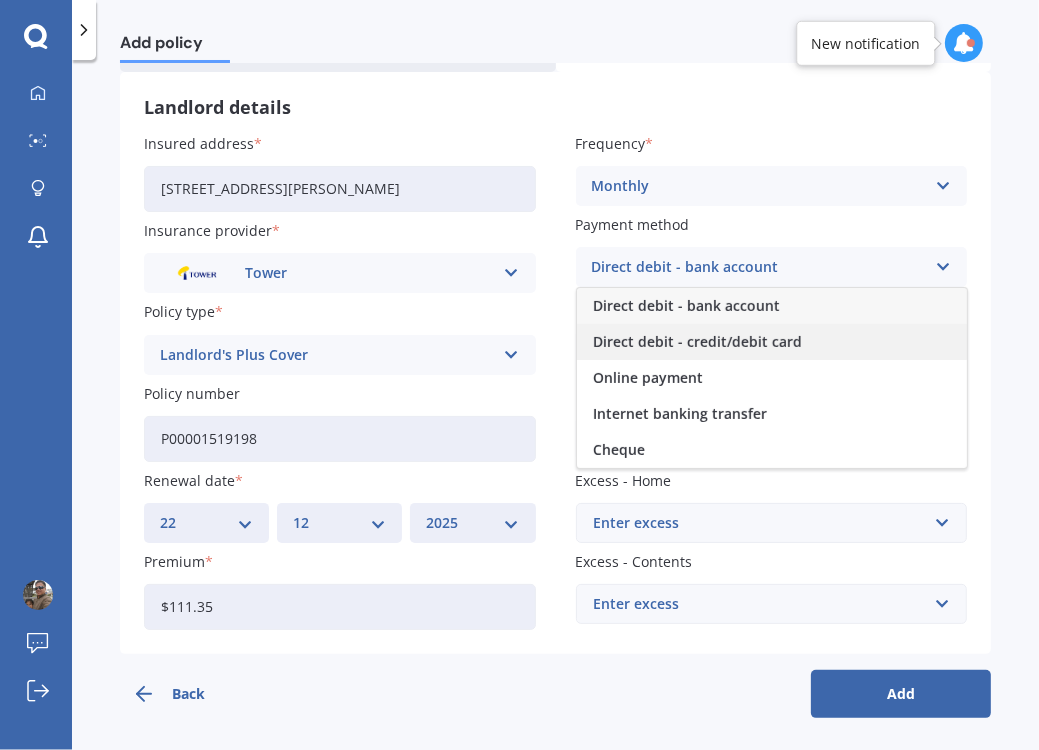click on "Direct debit - credit/debit card" at bounding box center (772, 342) 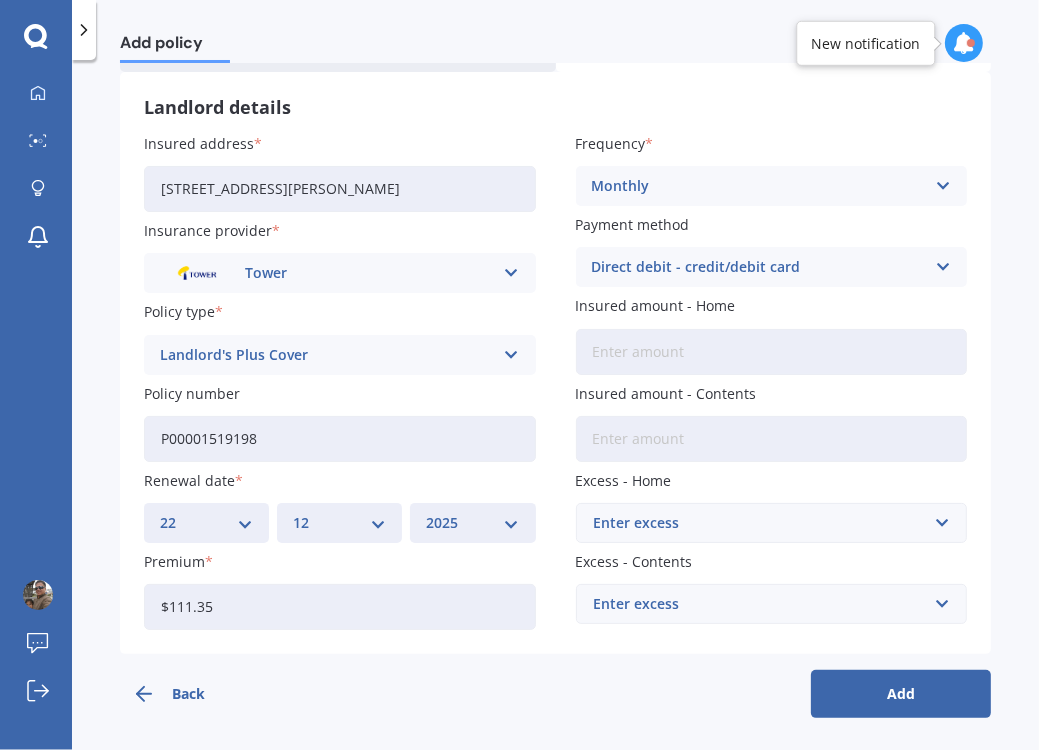 click on "Insured amount - Home" at bounding box center (772, 352) 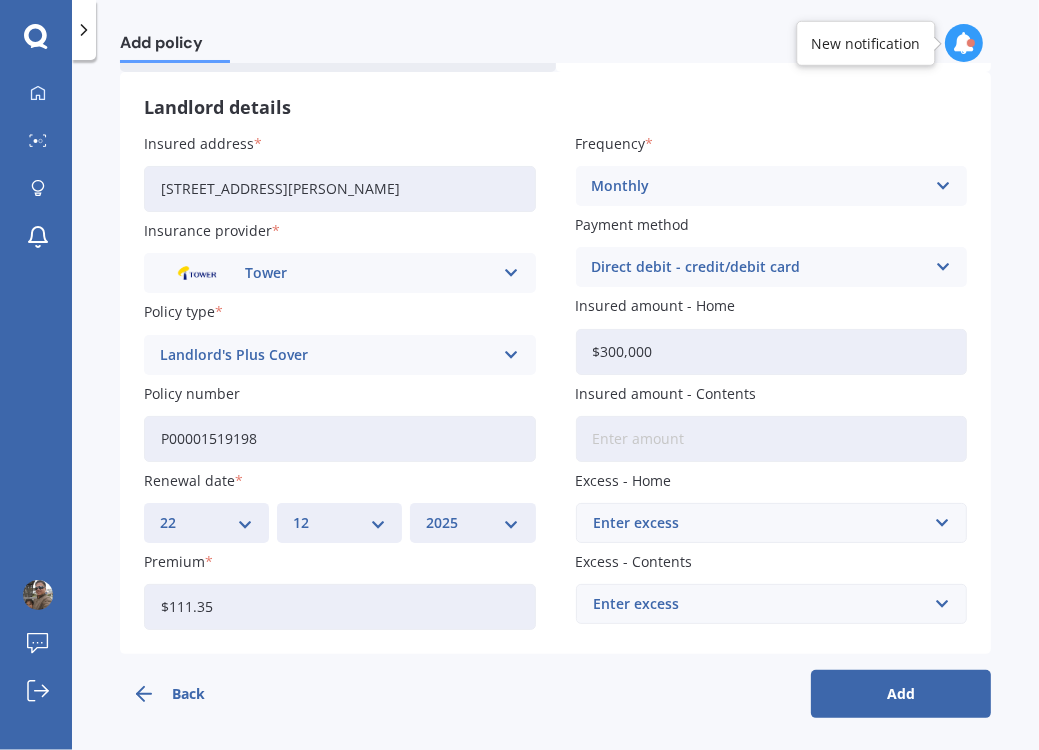 type on "$300,000" 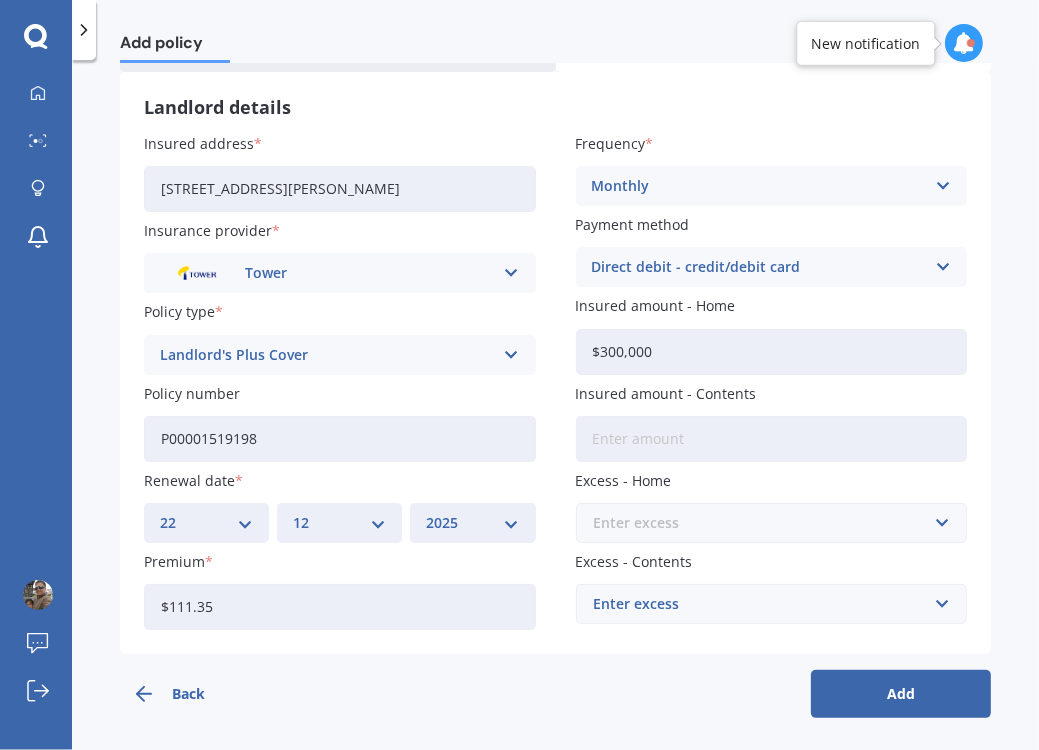 click at bounding box center [765, 523] 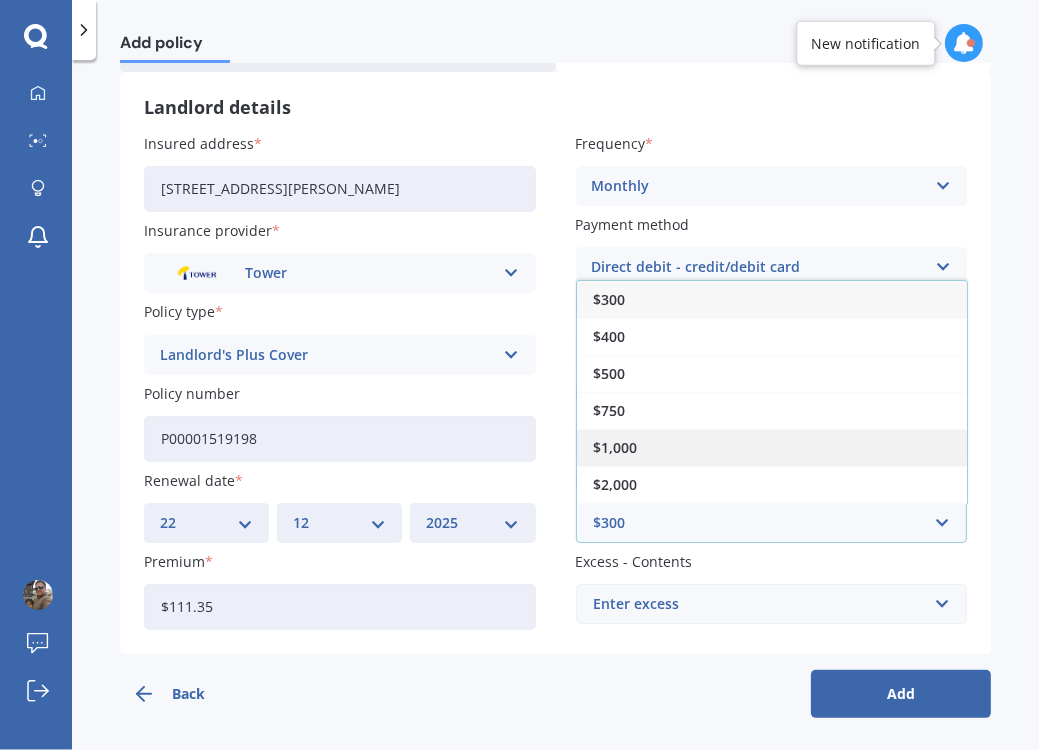 click on "$1,000" at bounding box center [772, 447] 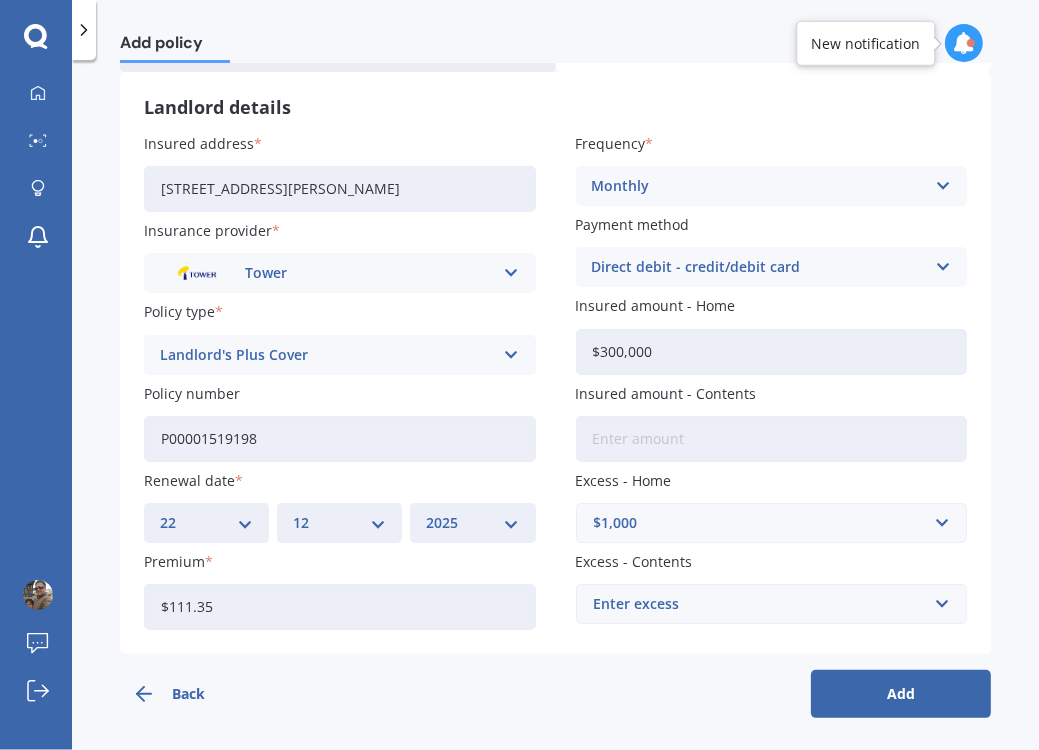 scroll, scrollTop: 137, scrollLeft: 0, axis: vertical 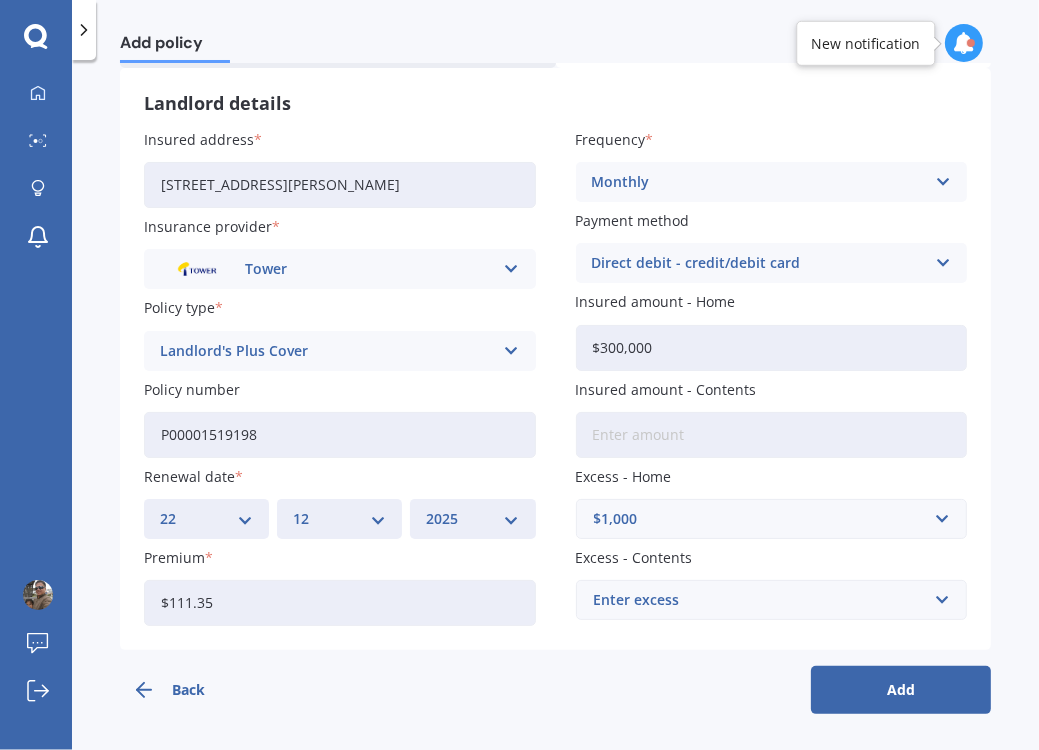click on "Add" at bounding box center [901, 690] 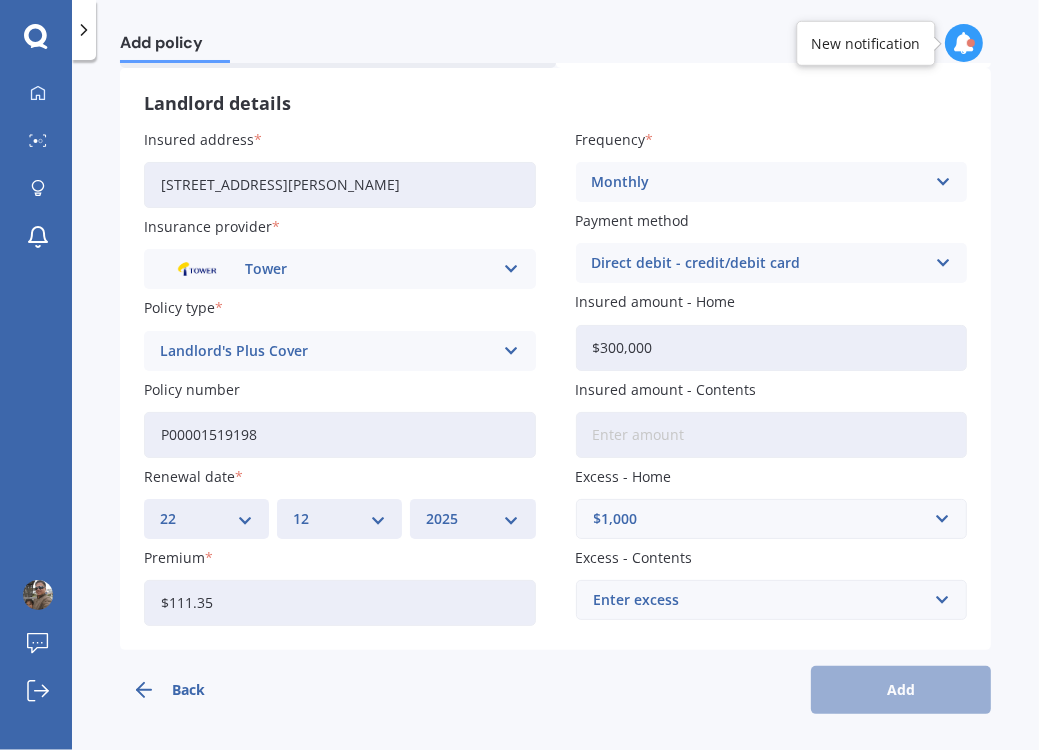 scroll, scrollTop: 0, scrollLeft: 0, axis: both 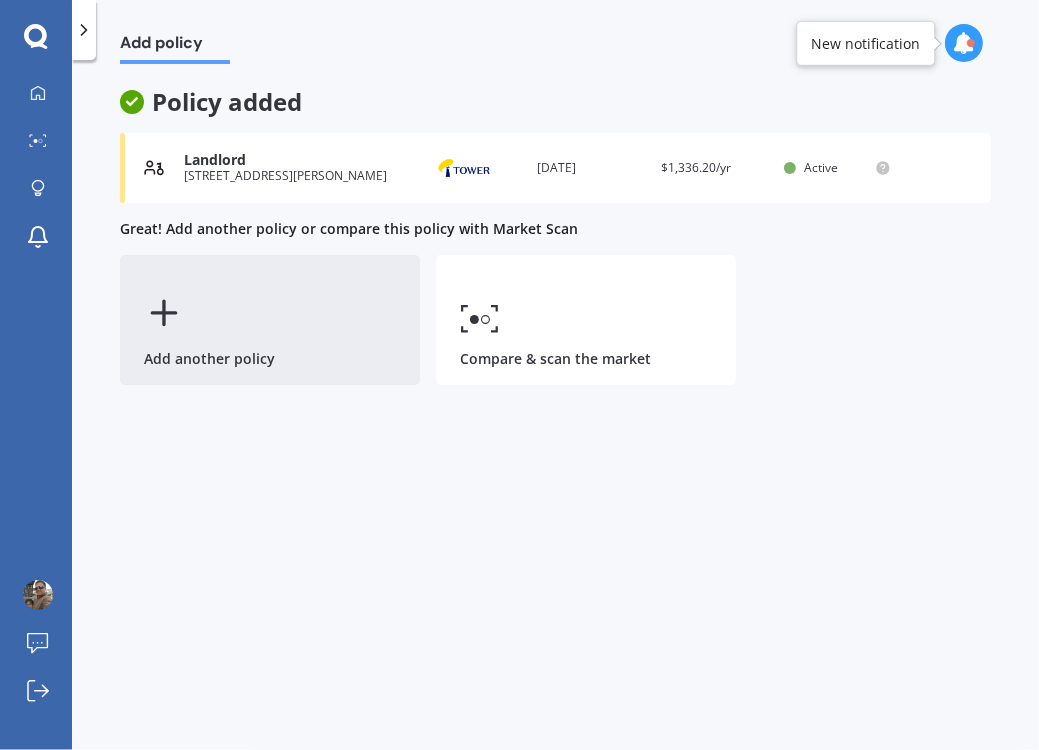 click on "Add another policy" at bounding box center (270, 320) 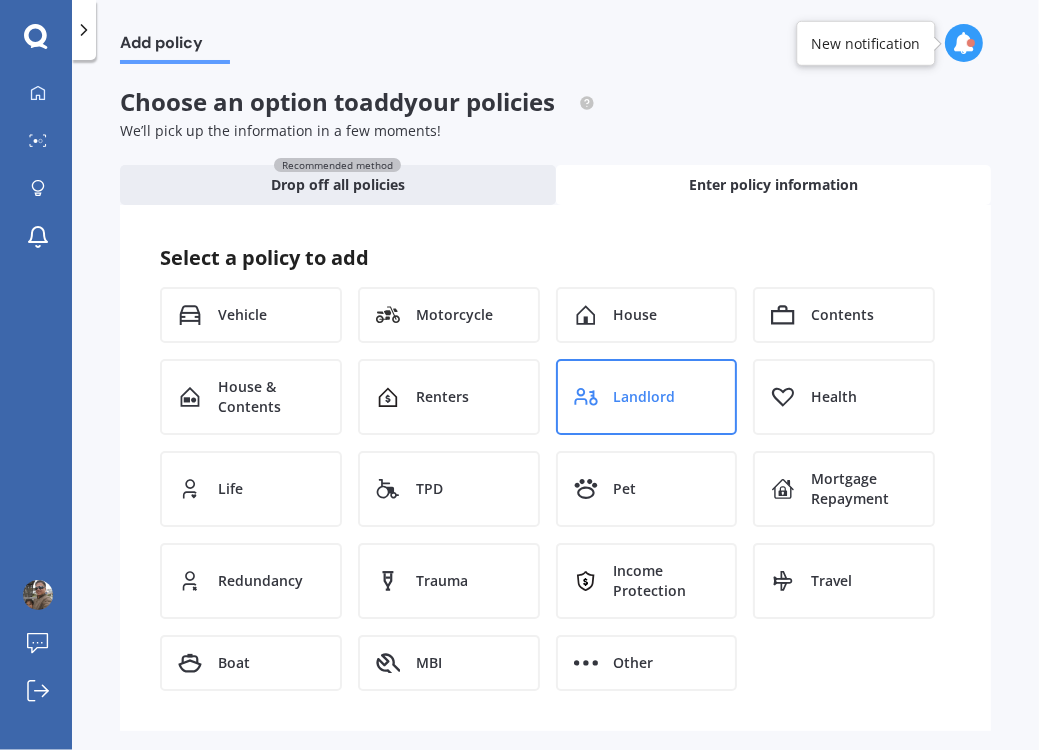 click on "Landlord" at bounding box center [647, 397] 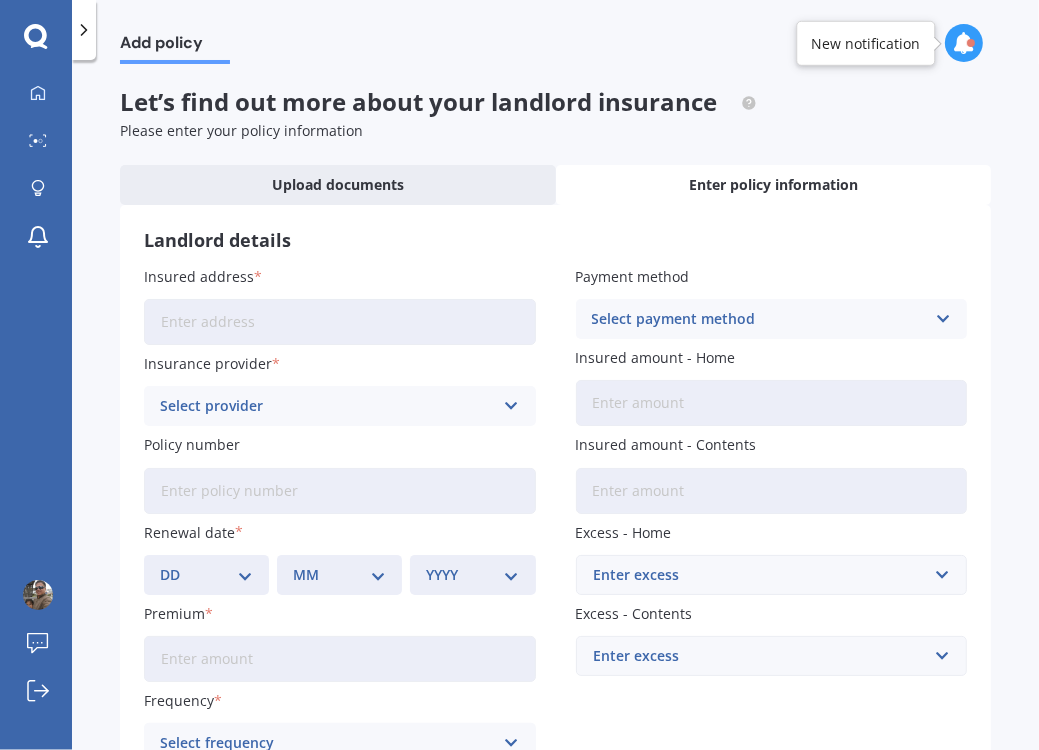 click on "Insured address" at bounding box center (340, 322) 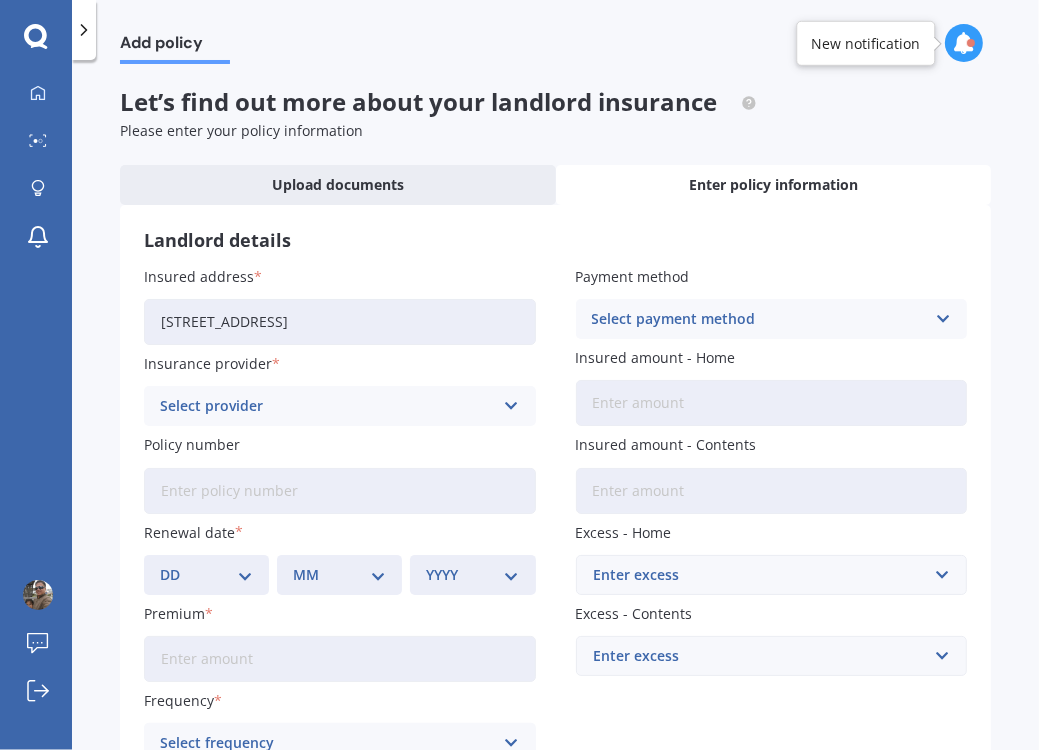 type on "[STREET_ADDRESS]" 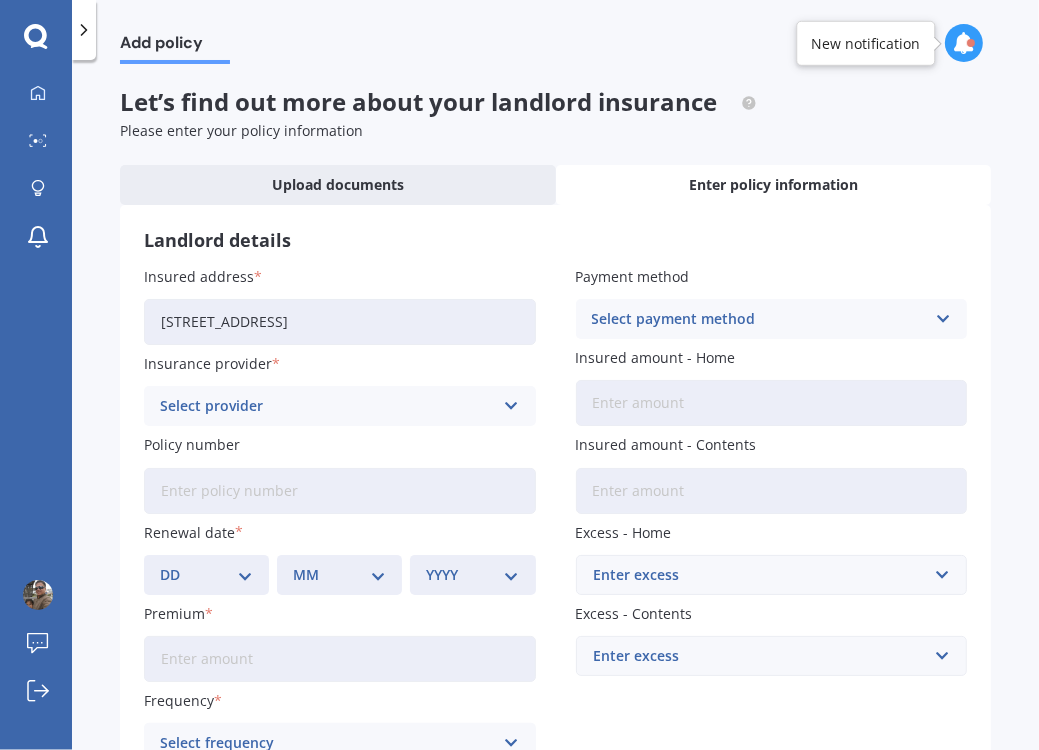 click at bounding box center (511, 406) 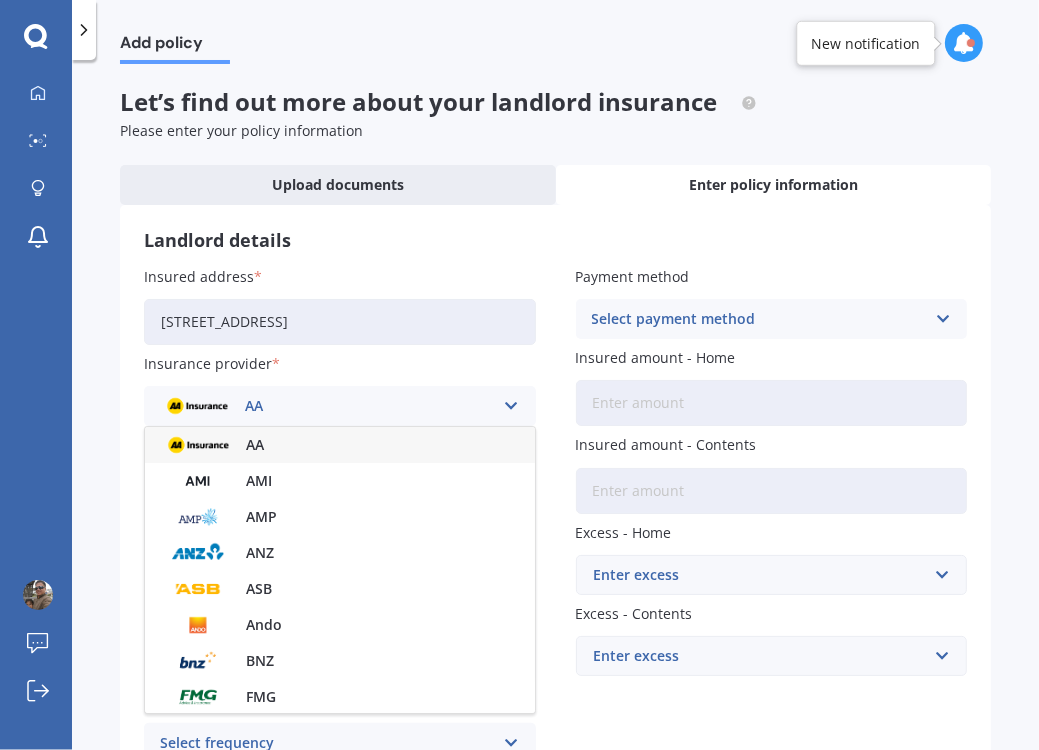 click on "AMI" at bounding box center [340, 481] 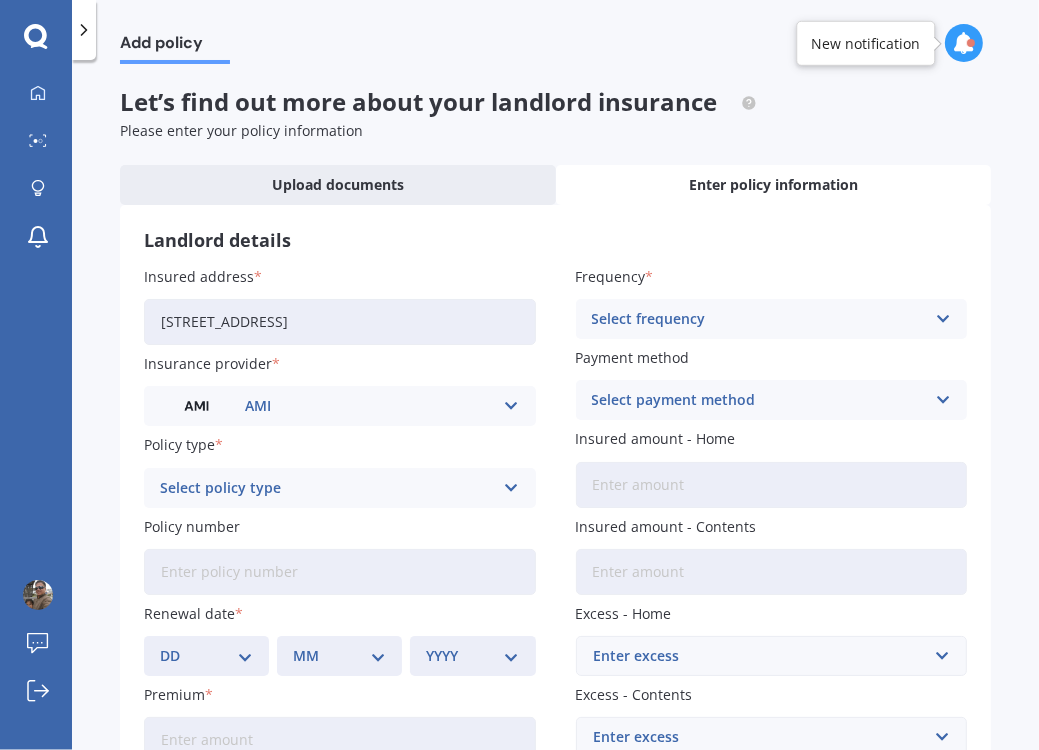 click at bounding box center (511, 488) 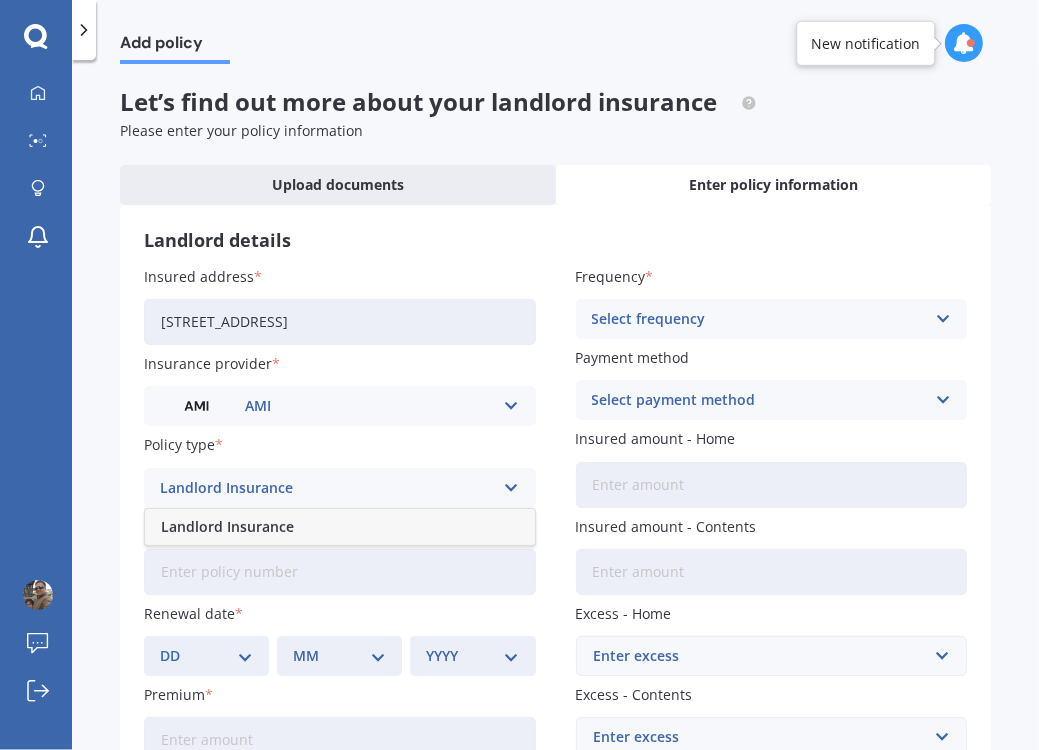 click on "Landlord Insurance" at bounding box center [340, 527] 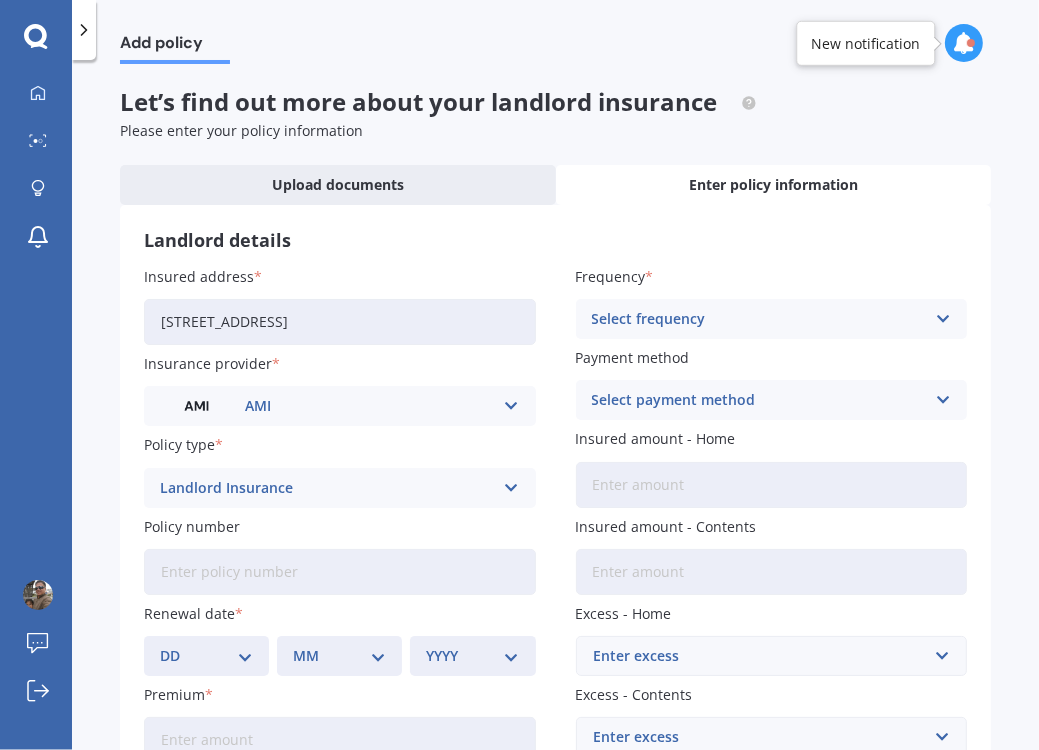 click on "Policy number" at bounding box center [340, 572] 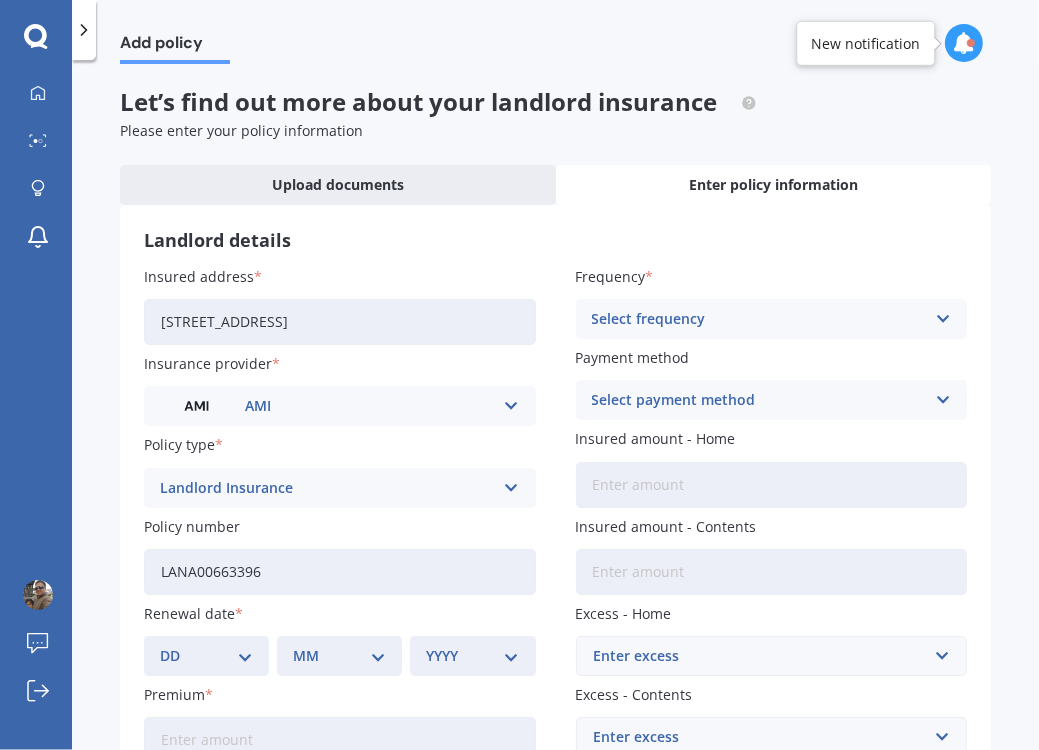 scroll, scrollTop: 133, scrollLeft: 0, axis: vertical 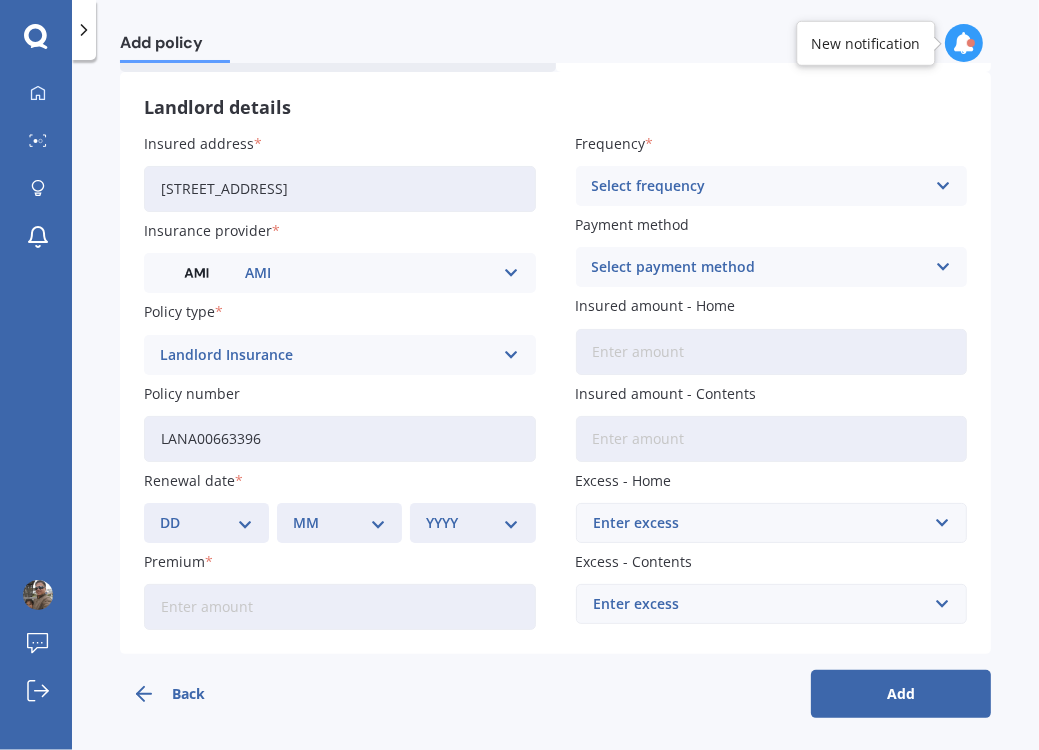 type on "LANA00663396" 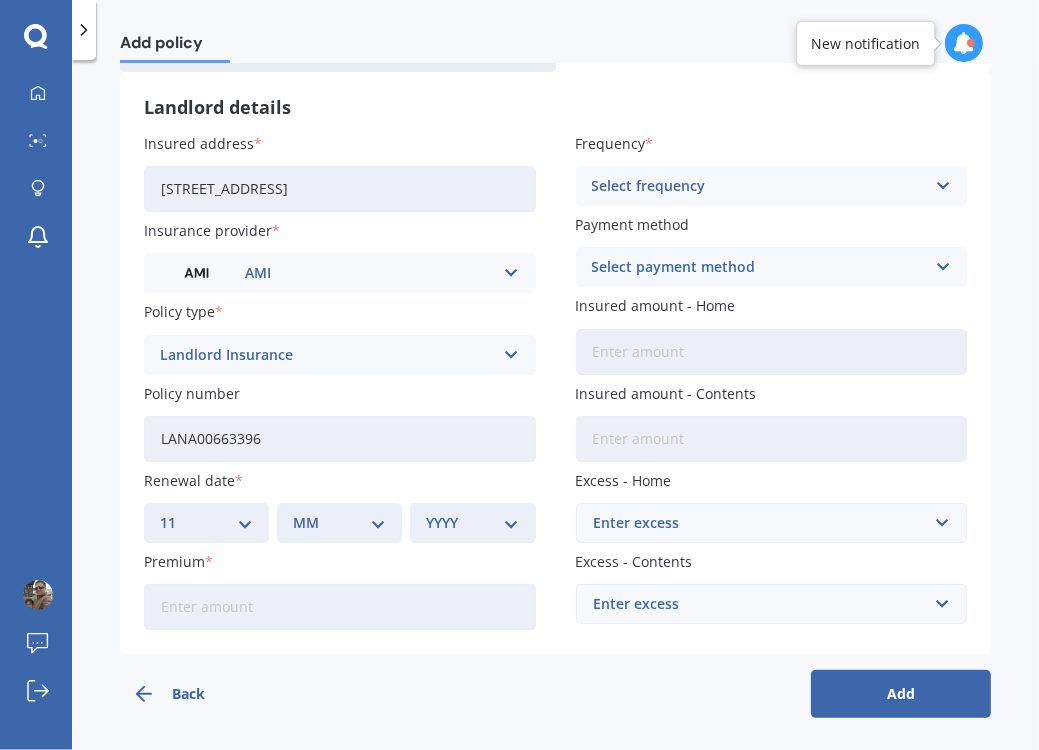 click on "DD 01 02 03 04 05 06 07 08 09 10 11 12 13 14 15 16 17 18 19 20 21 22 23 24 25 26 27 28 29 30 31" at bounding box center (206, 523) 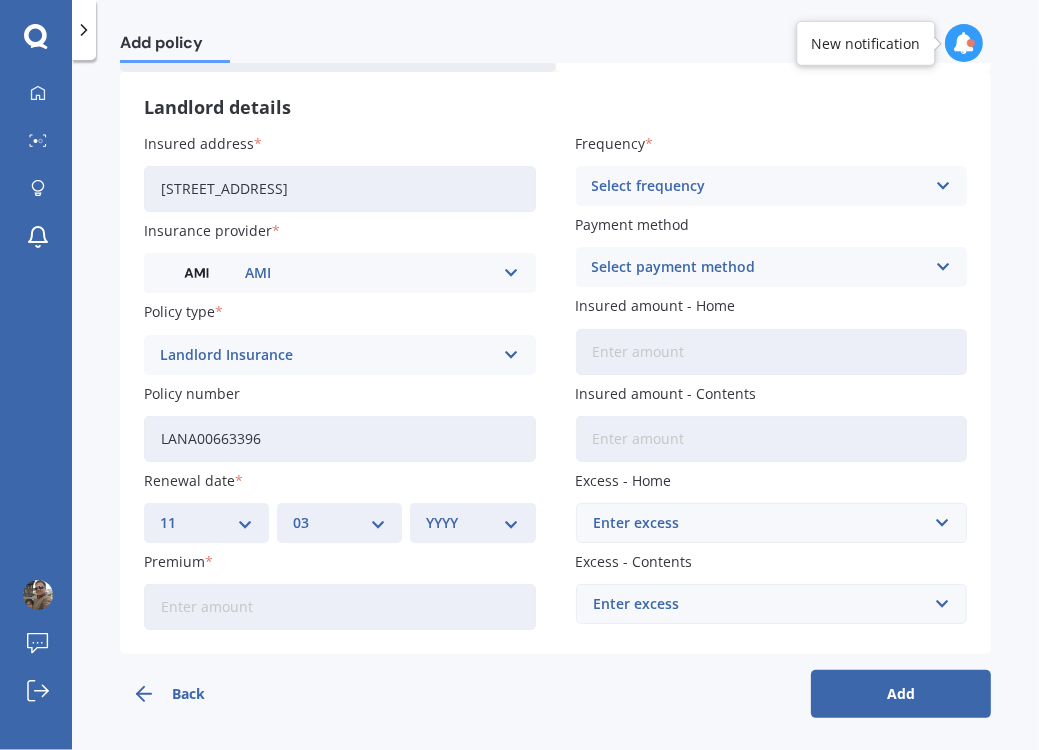 click on "MM 01 02 03 04 05 06 07 08 09 10 11 12" at bounding box center (339, 523) 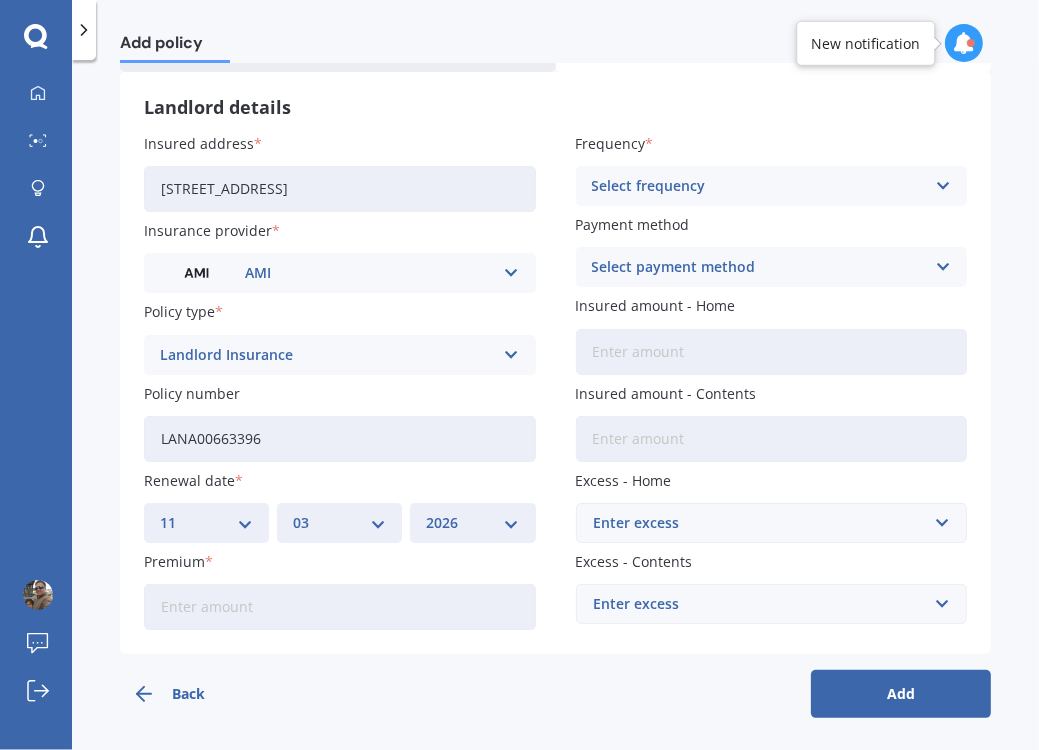click on "YYYY 2027 2026 2025 2024 2023 2022 2021 2020 2019 2018 2017 2016 2015 2014 2013 2012 2011 2010 2009 2008 2007 2006 2005 2004 2003 2002 2001 2000 1999 1998 1997 1996 1995 1994 1993 1992 1991 1990 1989 1988 1987 1986 1985 1984 1983 1982 1981 1980 1979 1978 1977 1976 1975 1974 1973 1972 1971 1970 1969 1968 1967 1966 1965 1964 1963 1962 1961 1960 1959 1958 1957 1956 1955 1954 1953 1952 1951 1950 1949 1948 1947 1946 1945 1944 1943 1942 1941 1940 1939 1938 1937 1936 1935 1934 1933 1932 1931 1930 1929 1928" at bounding box center [472, 523] 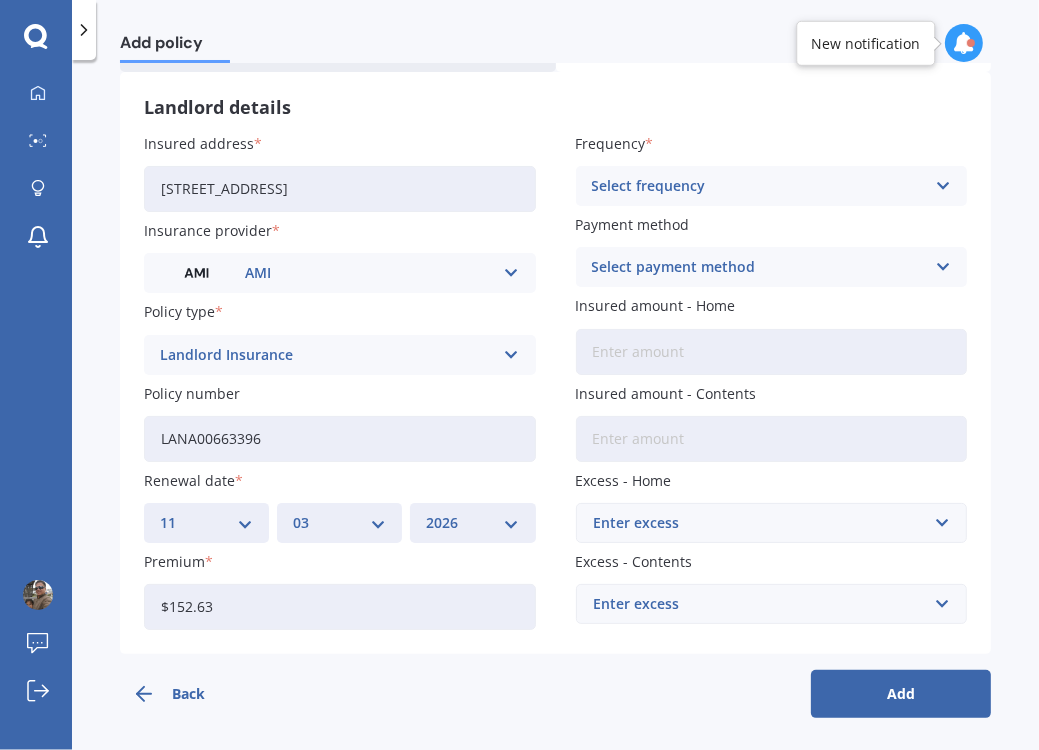 scroll, scrollTop: 0, scrollLeft: 0, axis: both 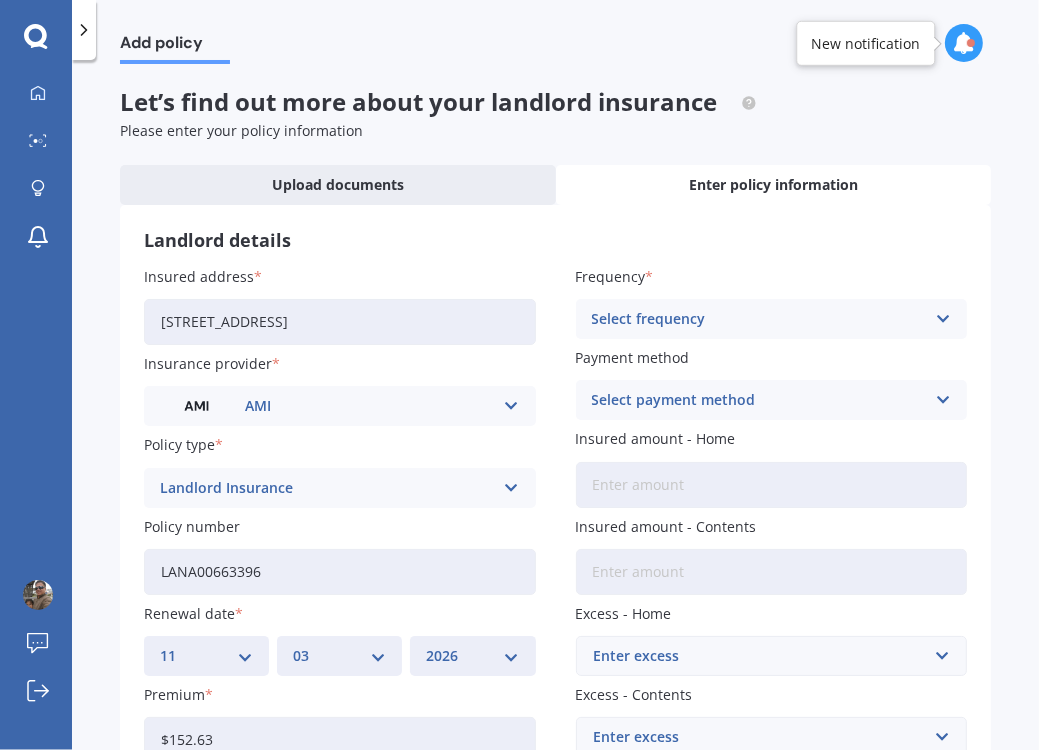 type on "$152.63" 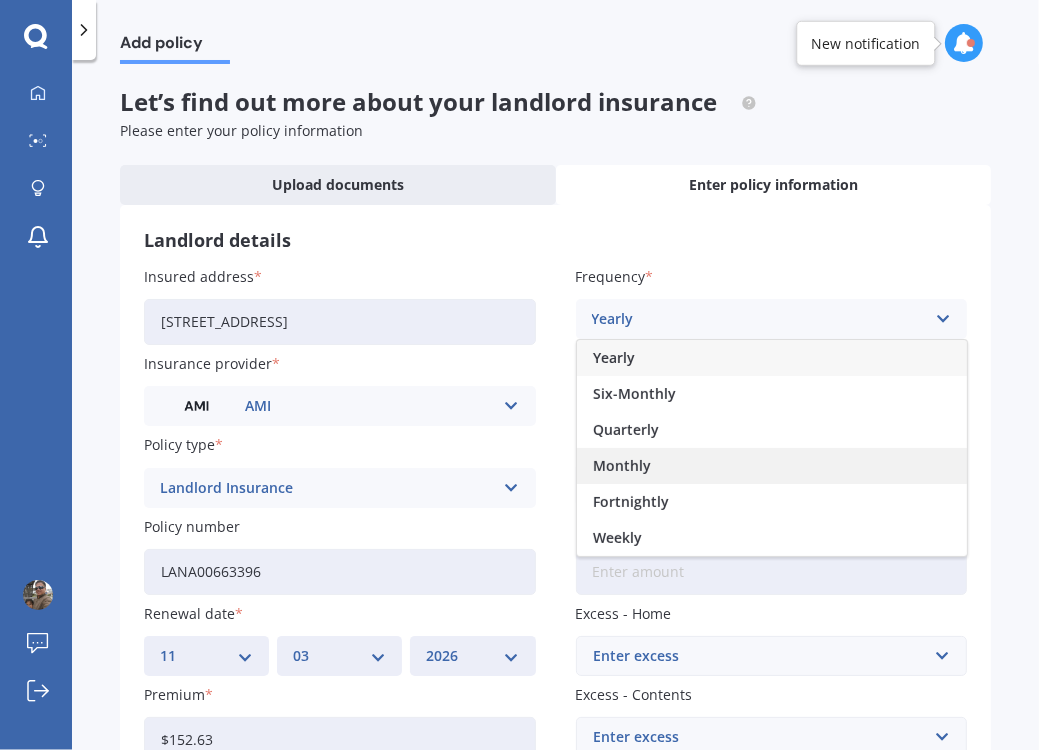 click on "Monthly" at bounding box center [772, 466] 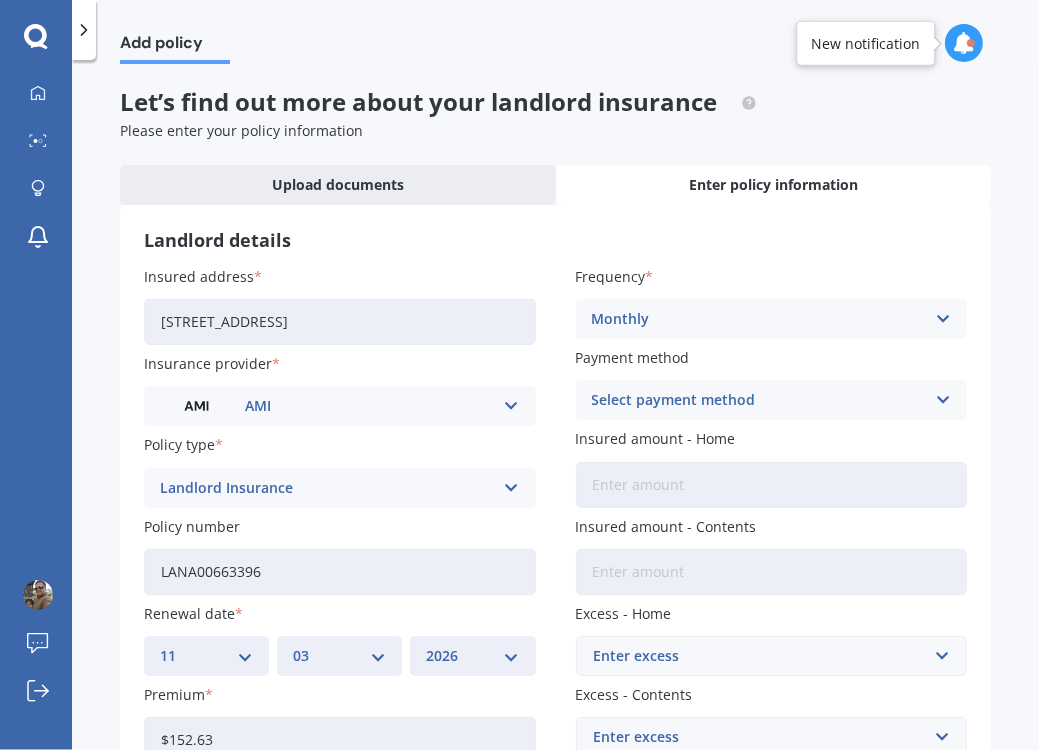 click at bounding box center [942, 400] 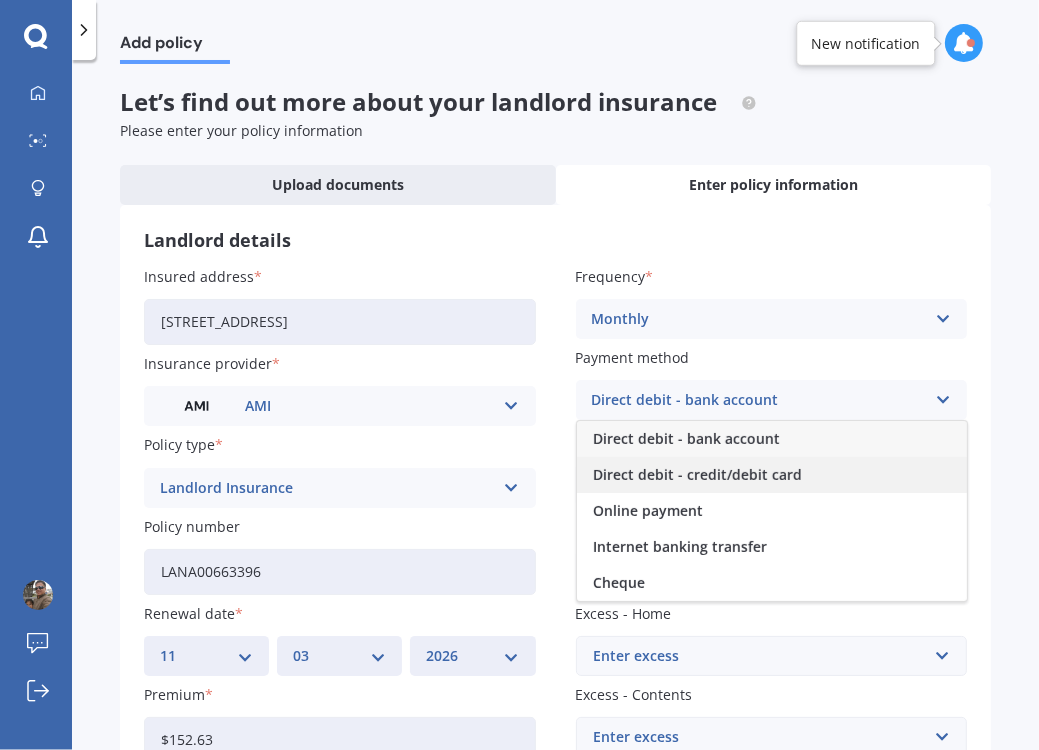 click on "Direct debit - credit/debit card" at bounding box center (697, 475) 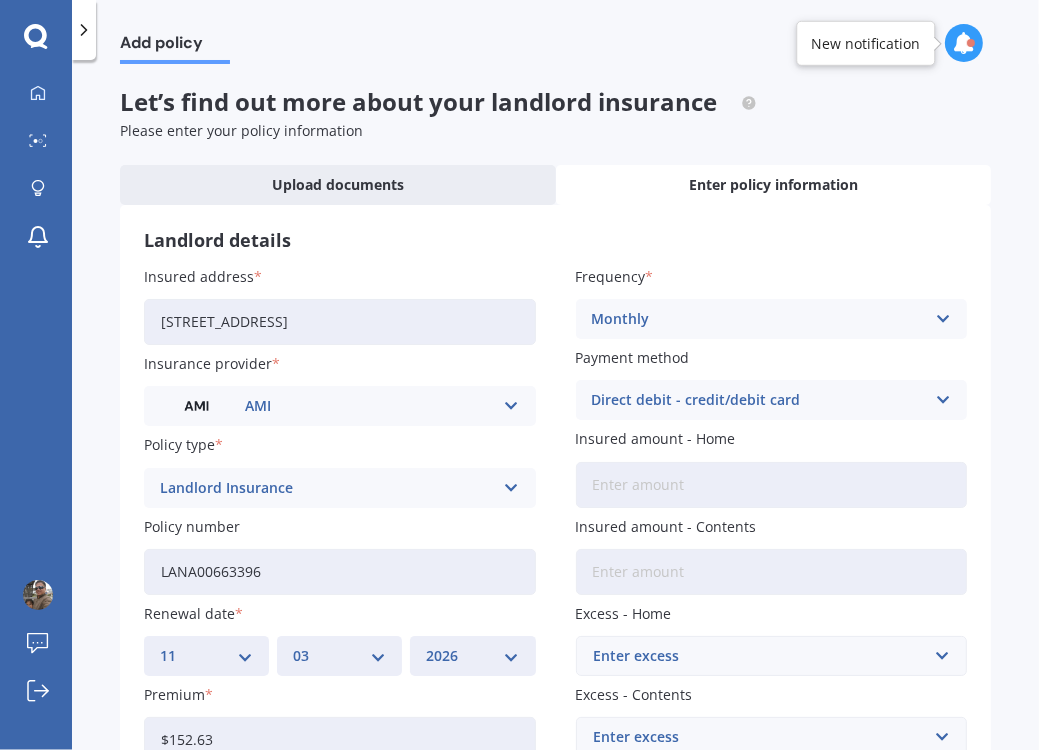 click on "Insured amount - Home" at bounding box center (772, 485) 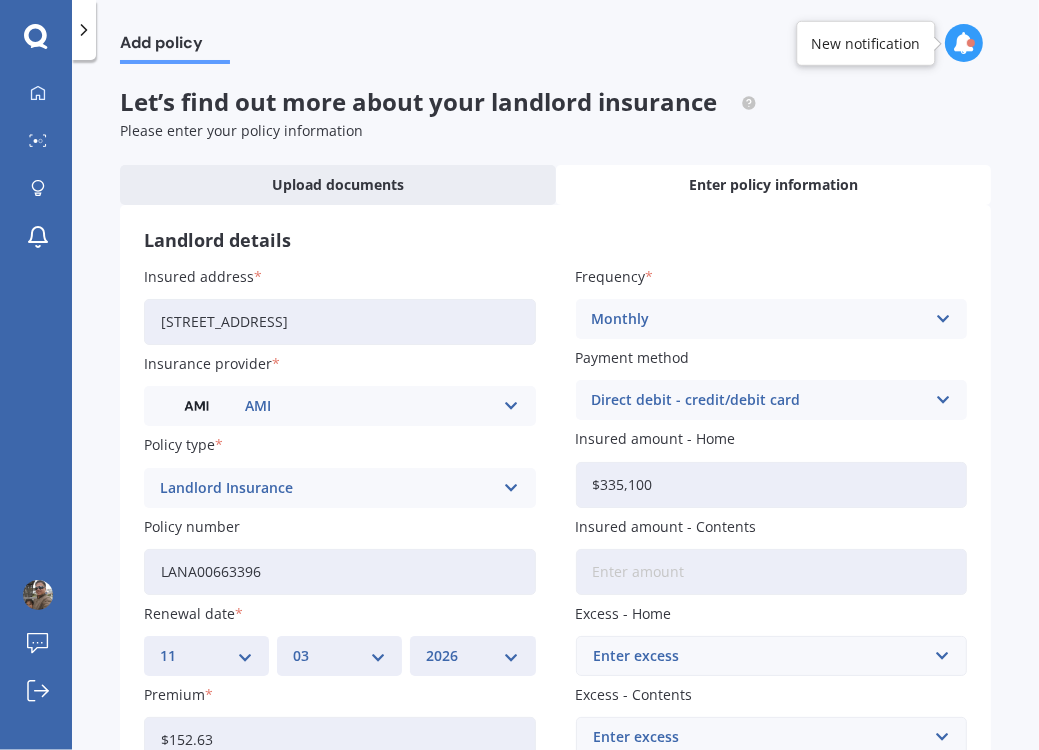 type on "$335,100" 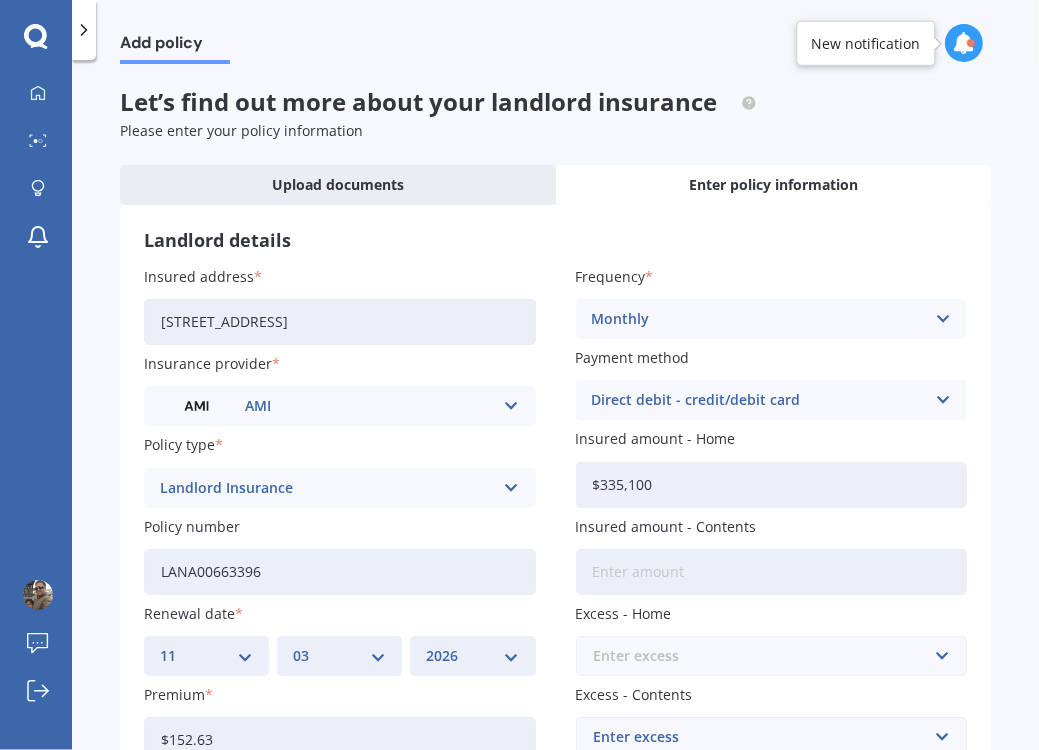 click at bounding box center (765, 656) 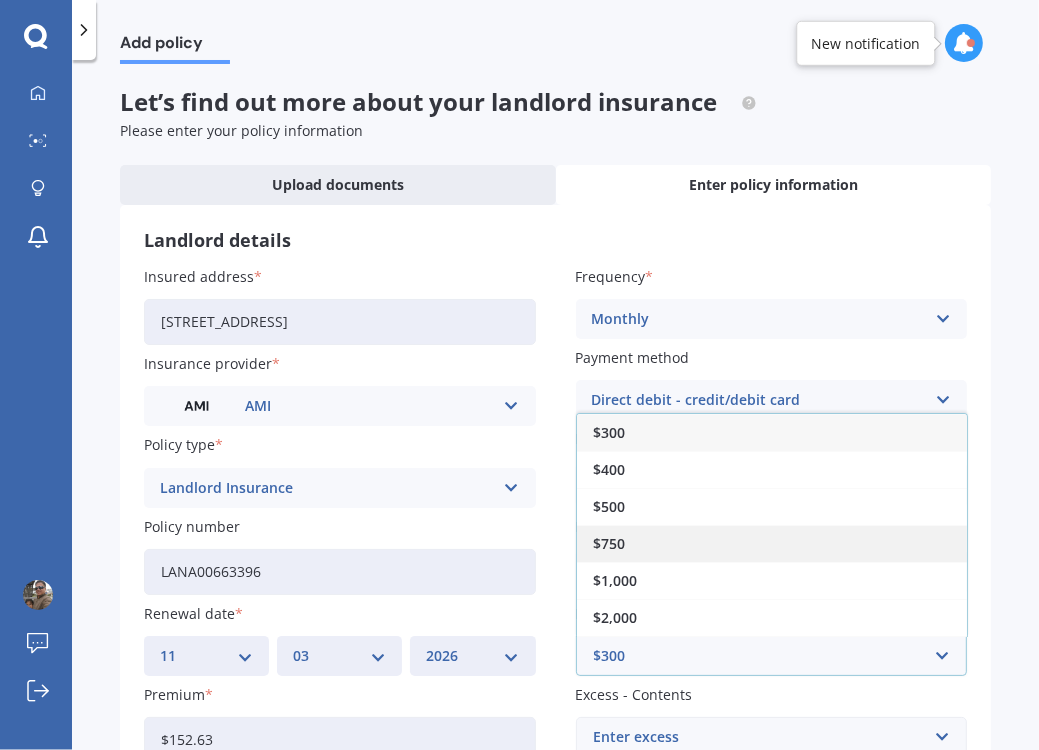 click on "$750" at bounding box center [772, 543] 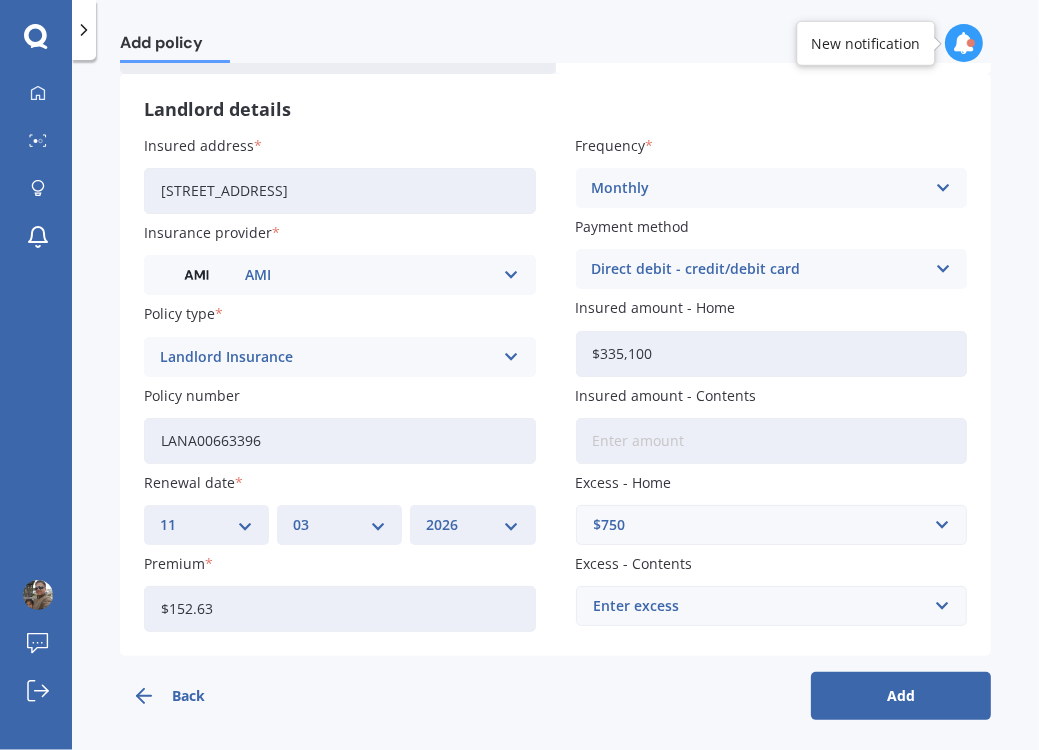 scroll, scrollTop: 137, scrollLeft: 0, axis: vertical 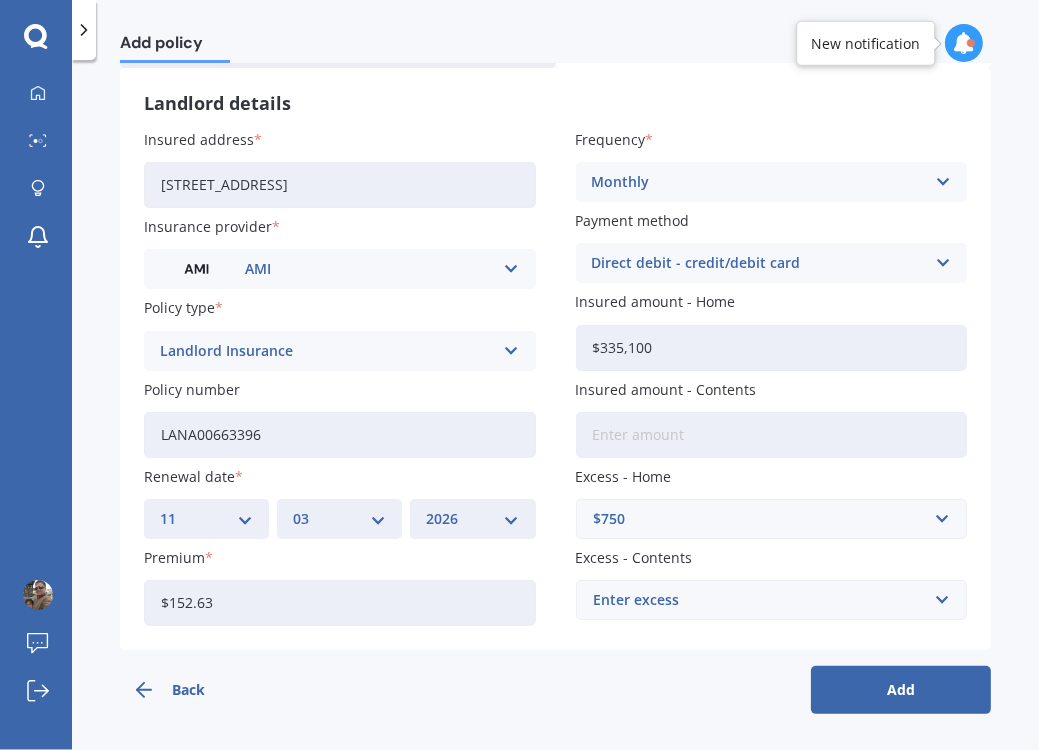 click on "Add" at bounding box center (901, 690) 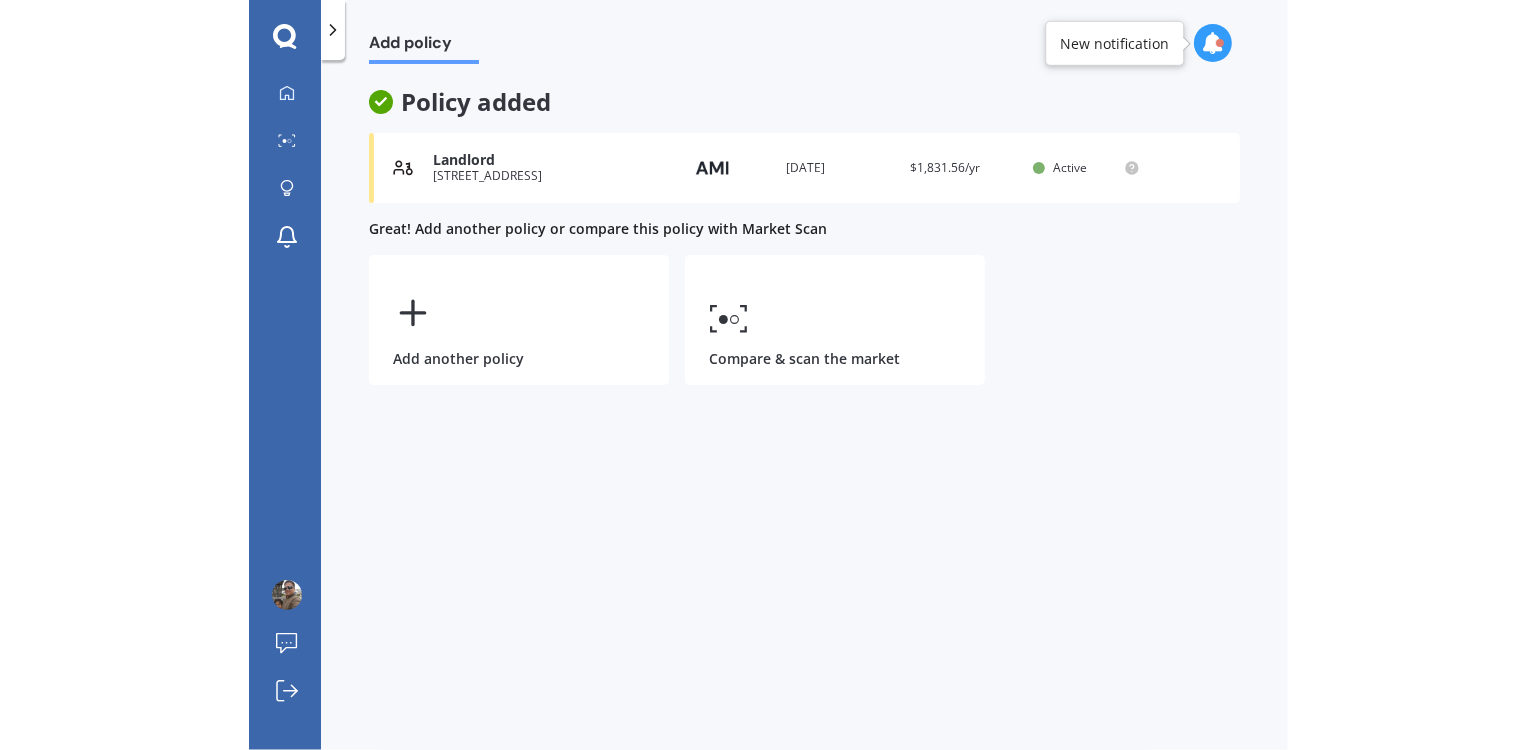 scroll, scrollTop: 0, scrollLeft: 0, axis: both 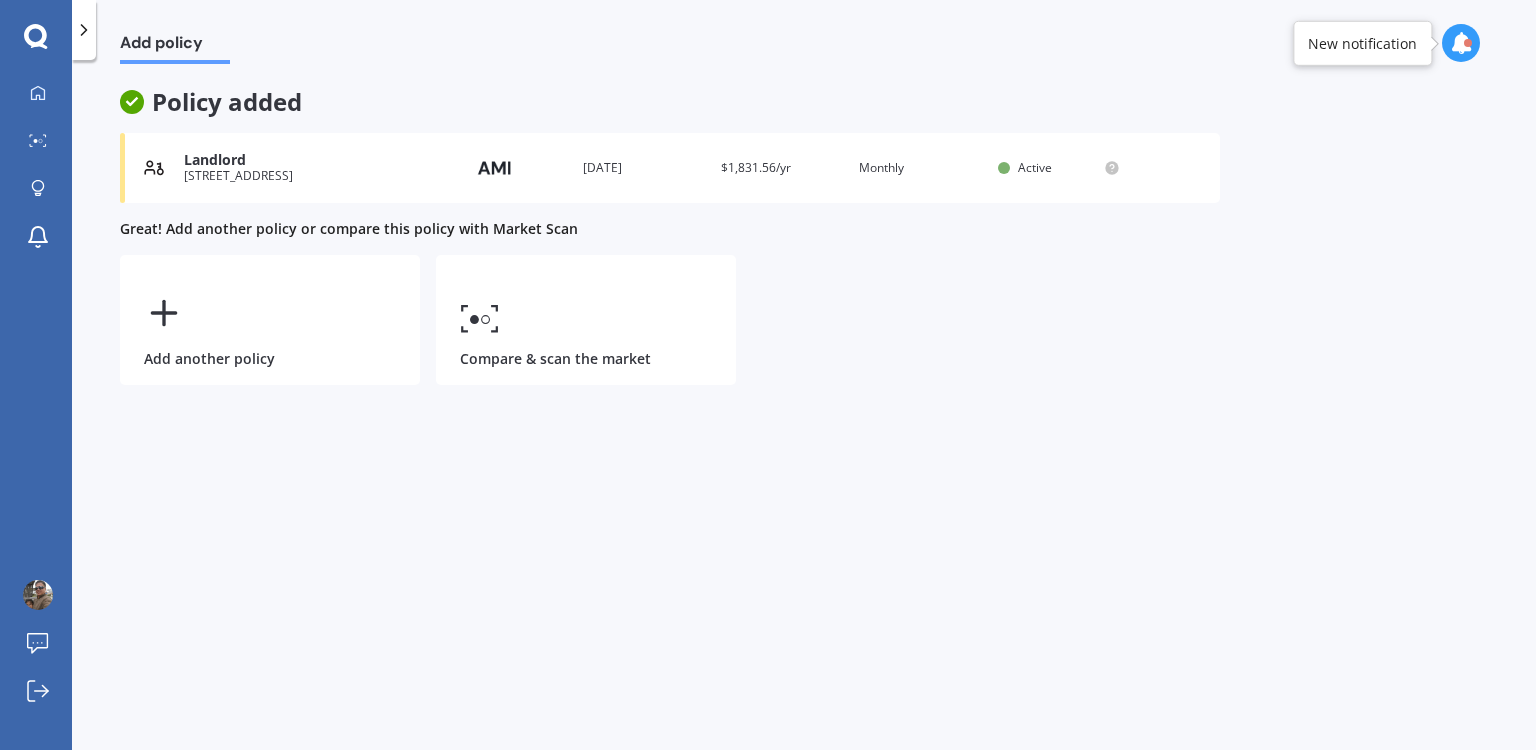 click at bounding box center [1461, 43] 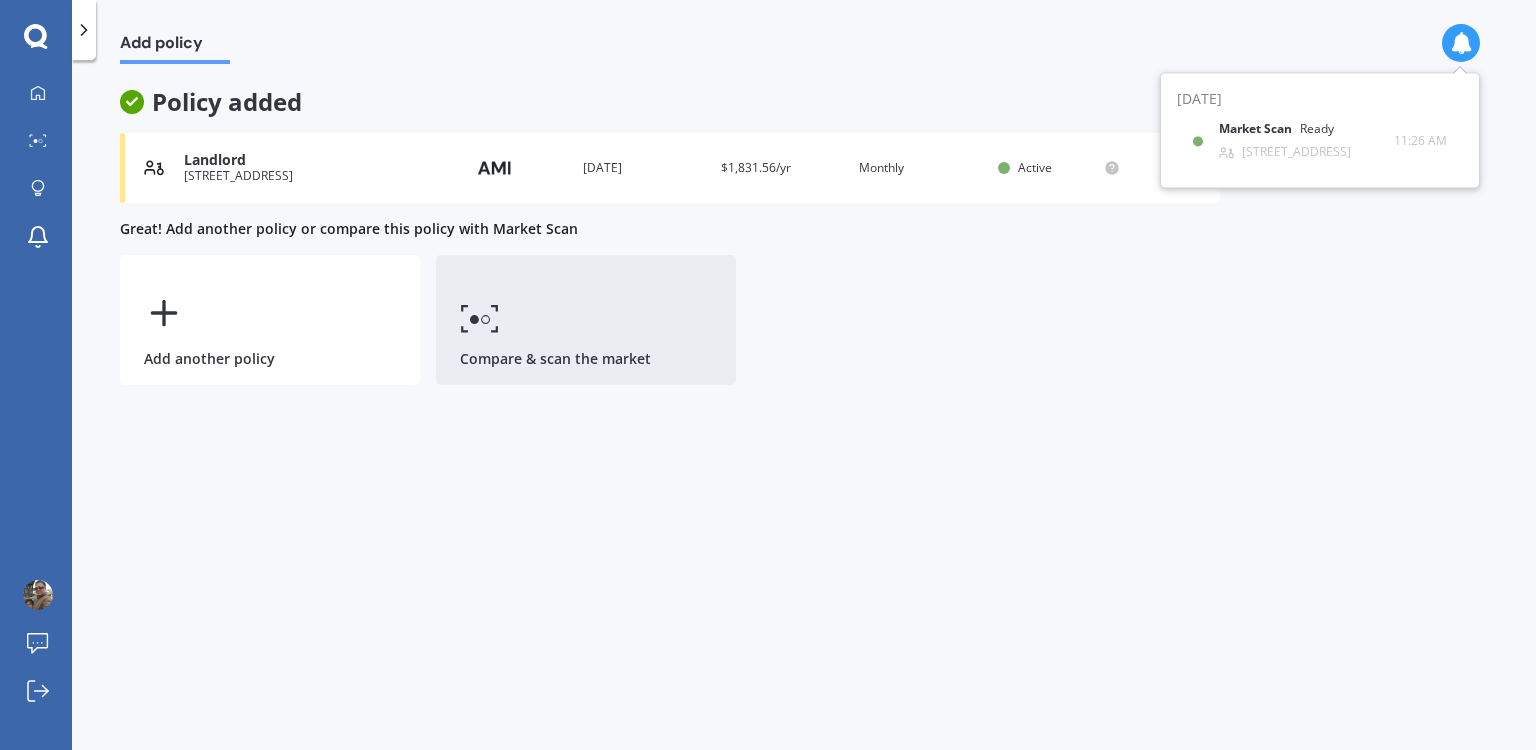 click on "Compare & scan the market" at bounding box center [586, 320] 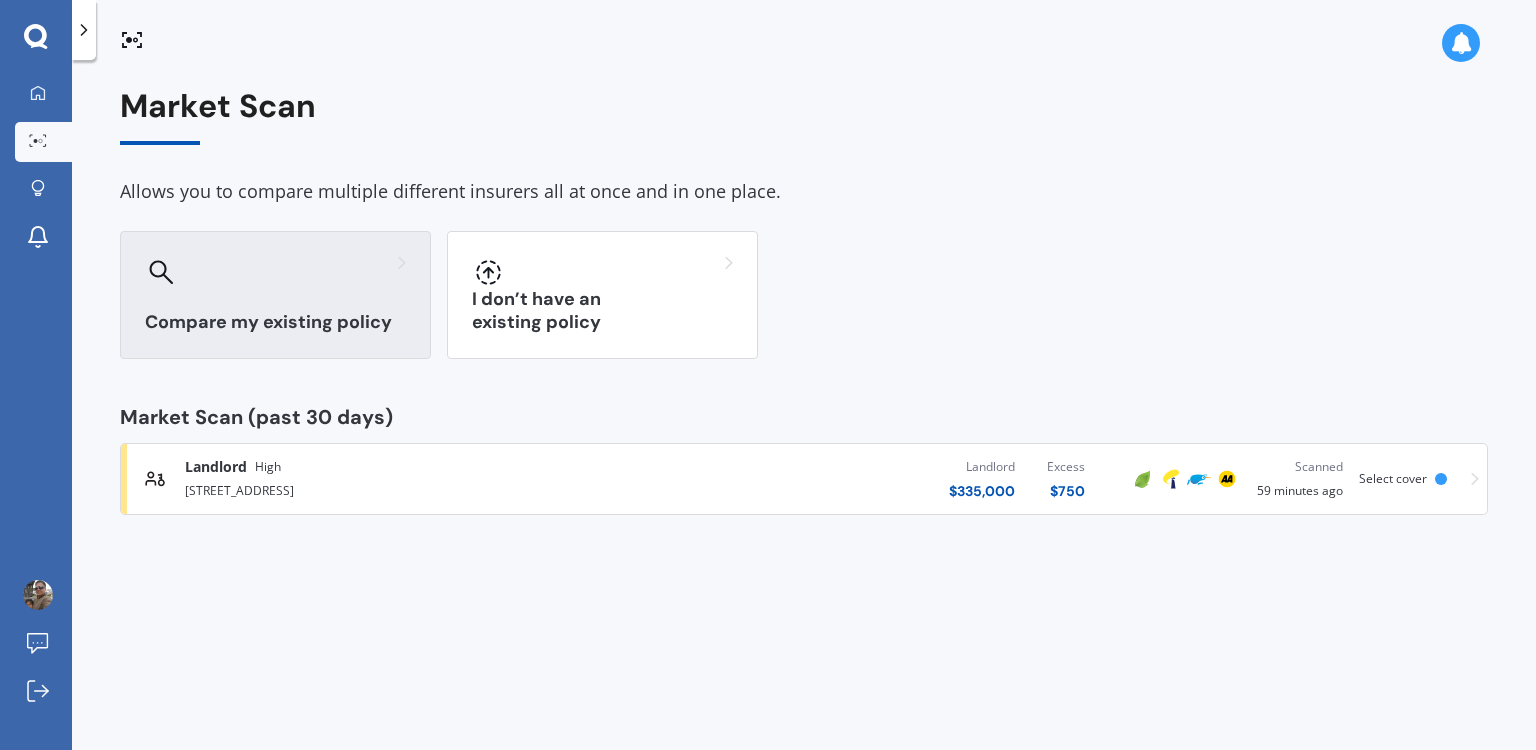 click on "Compare my existing policy" at bounding box center (275, 295) 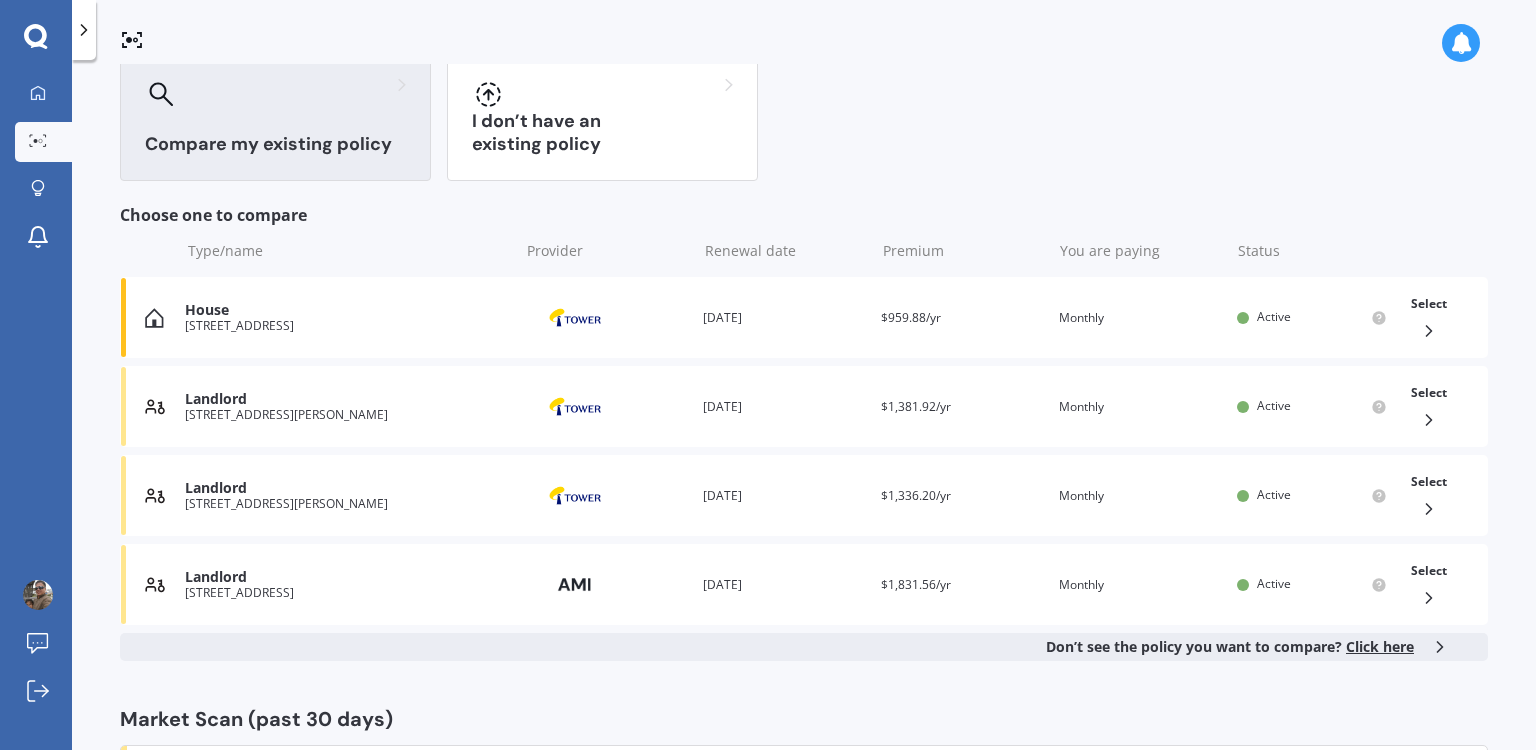 scroll, scrollTop: 288, scrollLeft: 0, axis: vertical 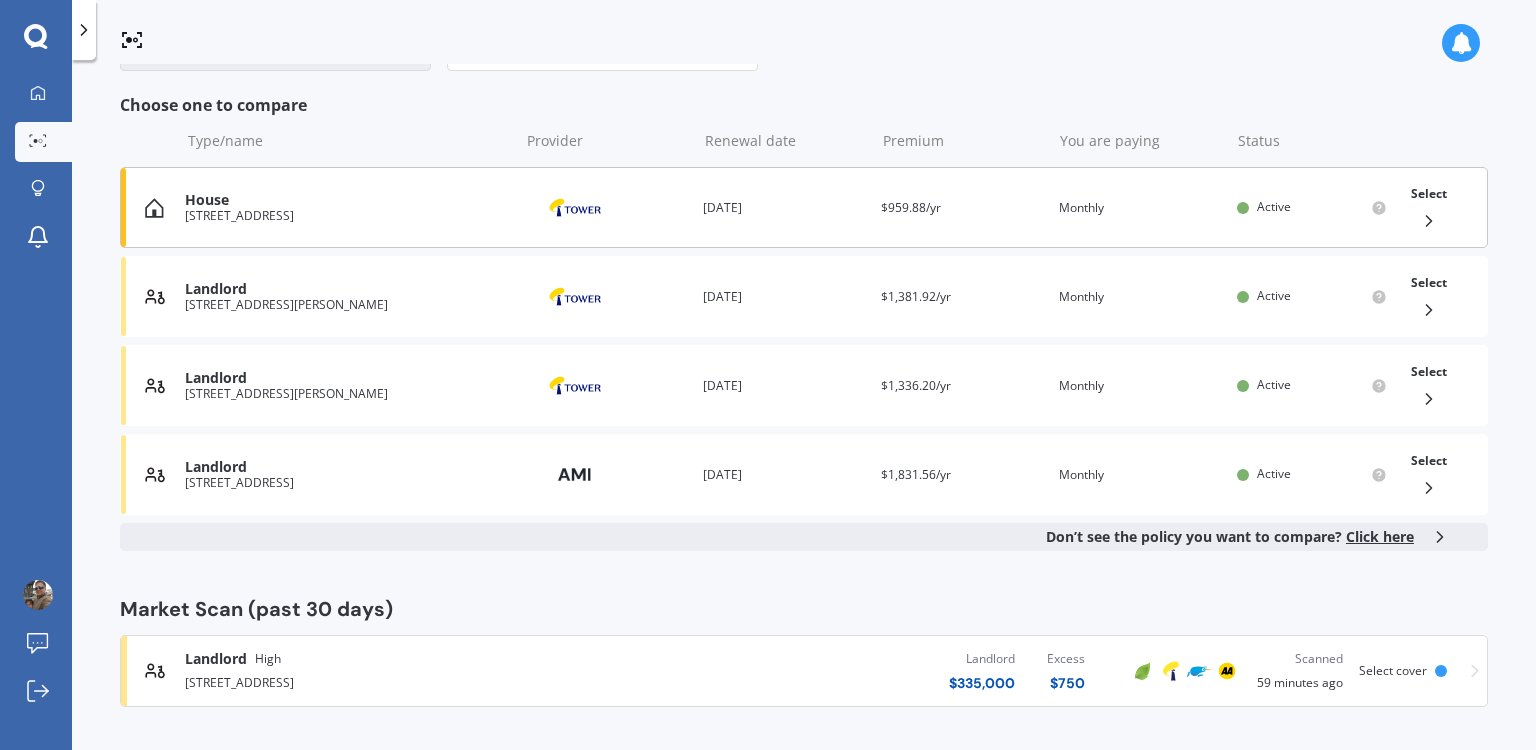click 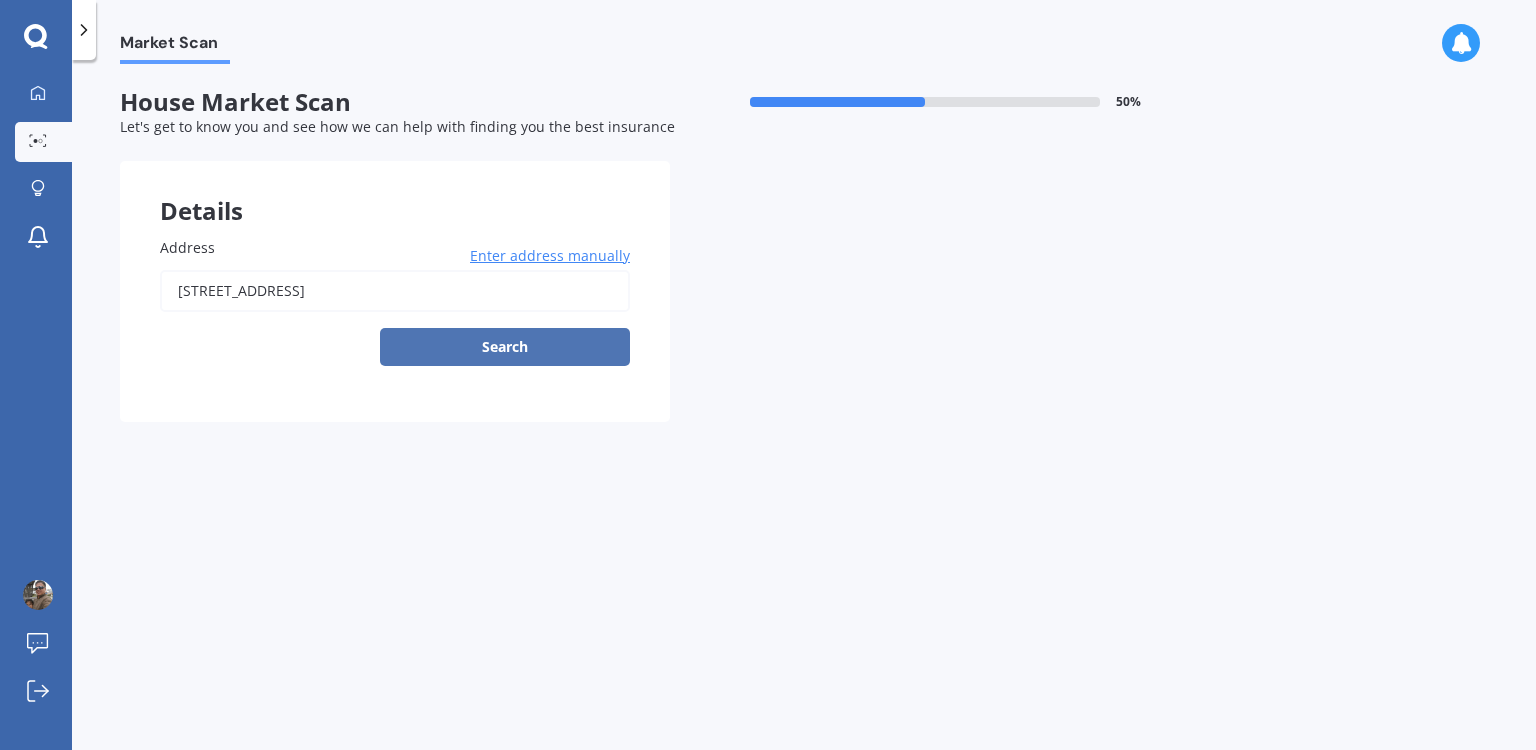 click on "Search" at bounding box center [505, 347] 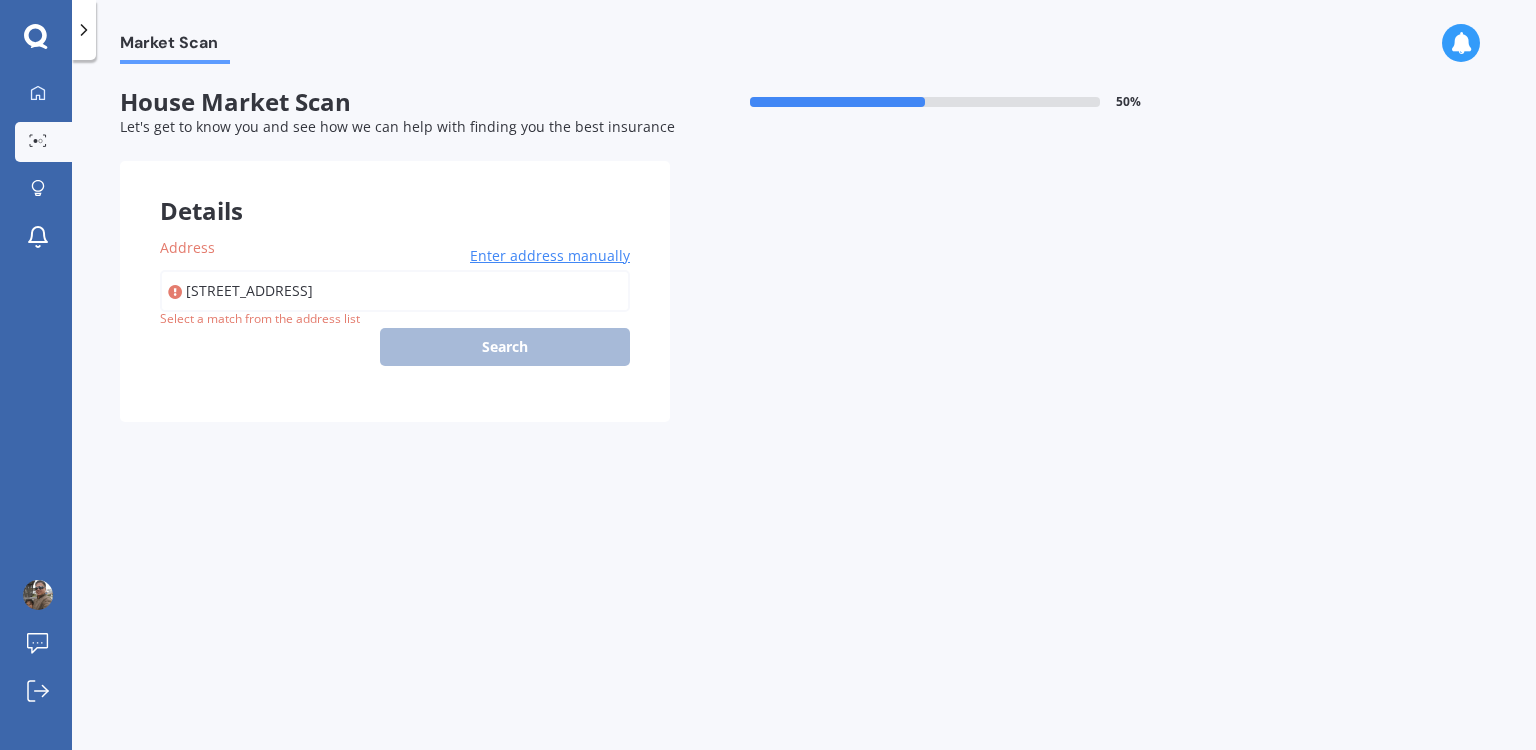 type on "[STREET_ADDRESS]" 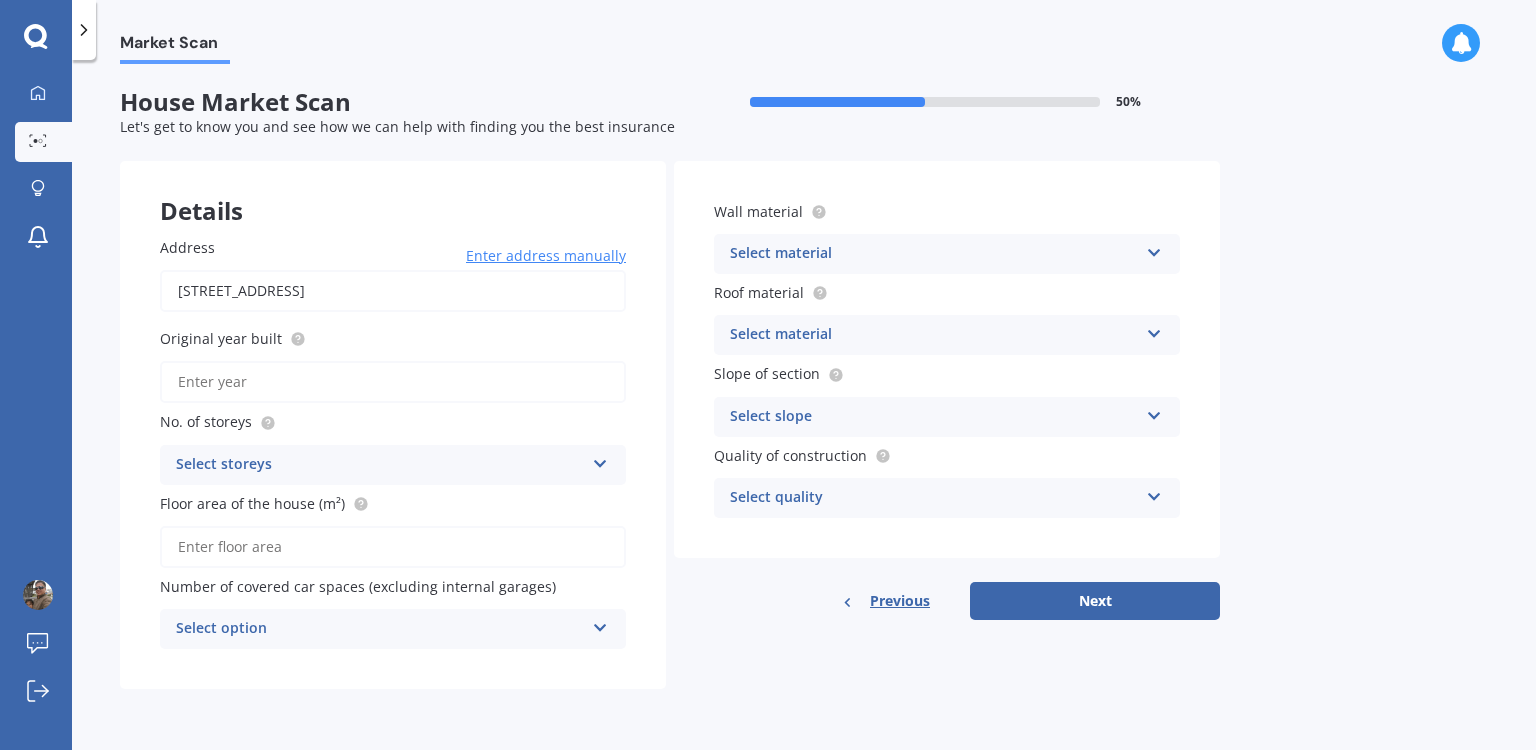 click on "Next" at bounding box center (1095, 601) 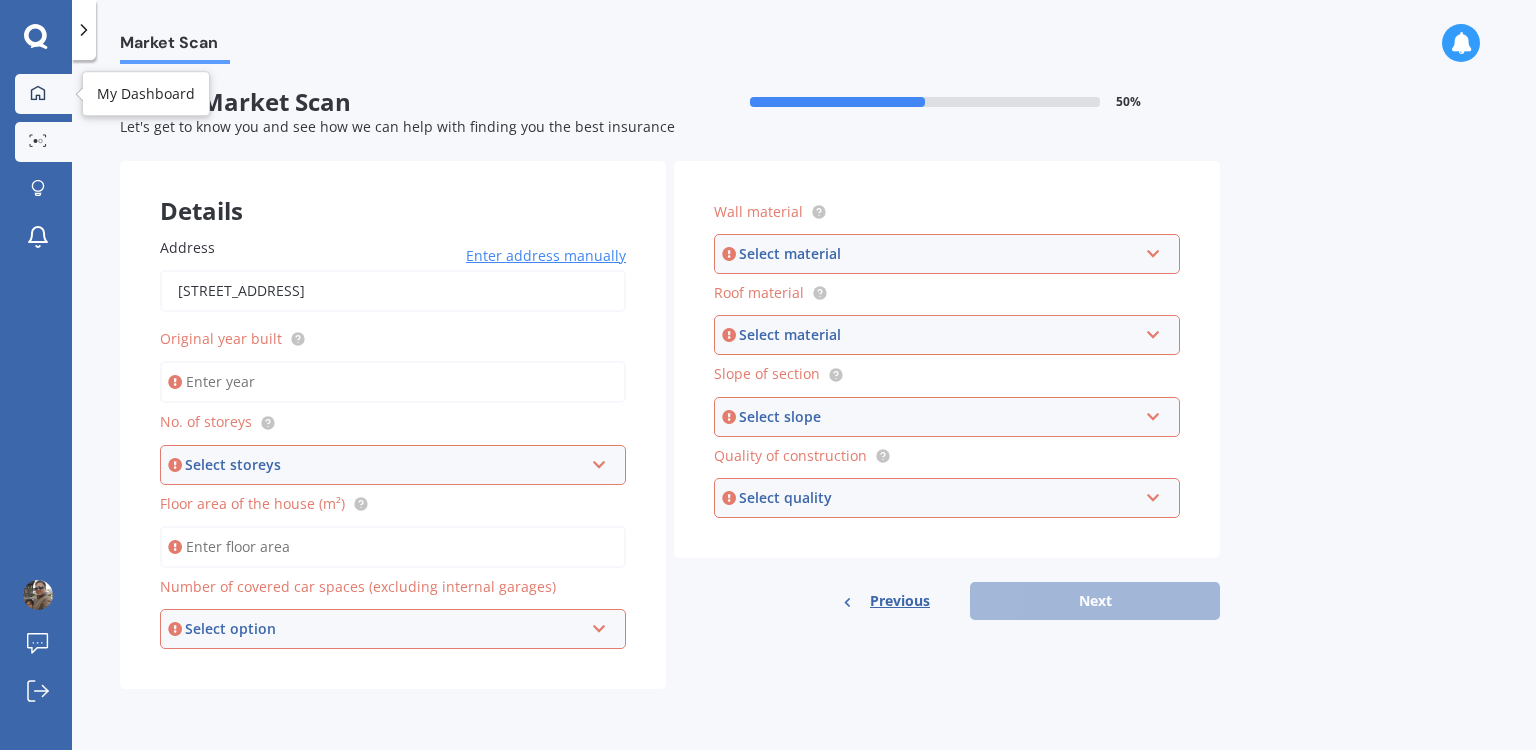 click 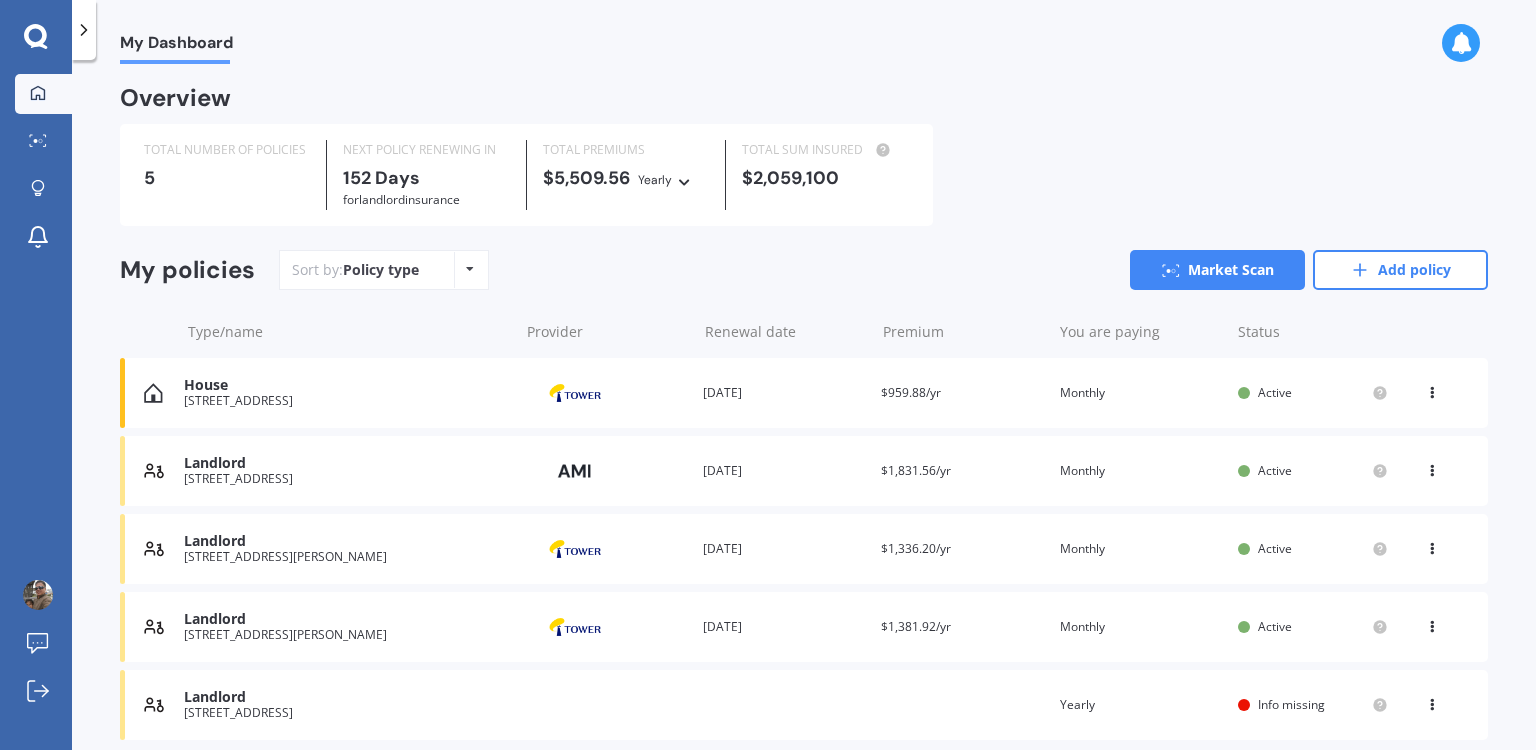 scroll, scrollTop: 76, scrollLeft: 0, axis: vertical 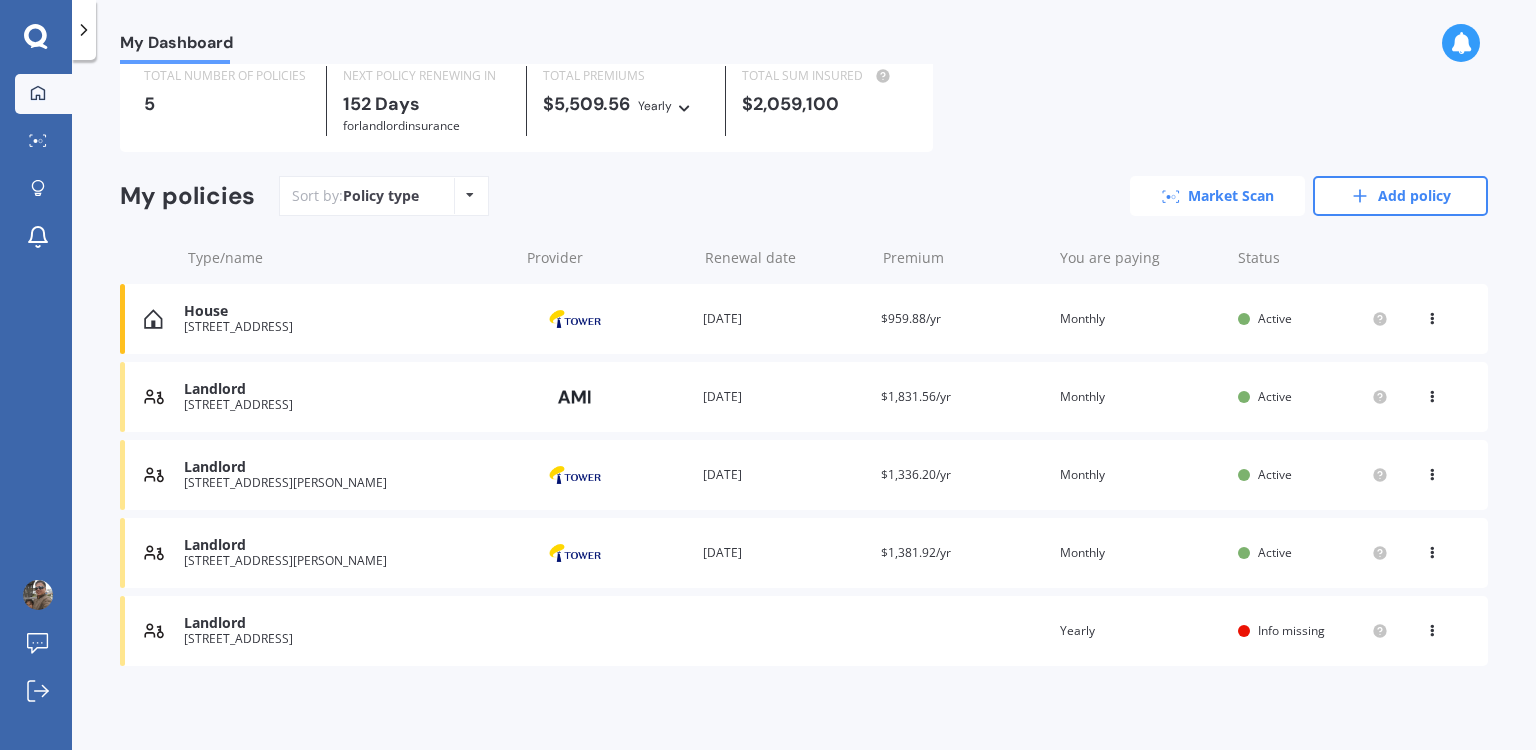 click on "Market Scan" at bounding box center [1217, 196] 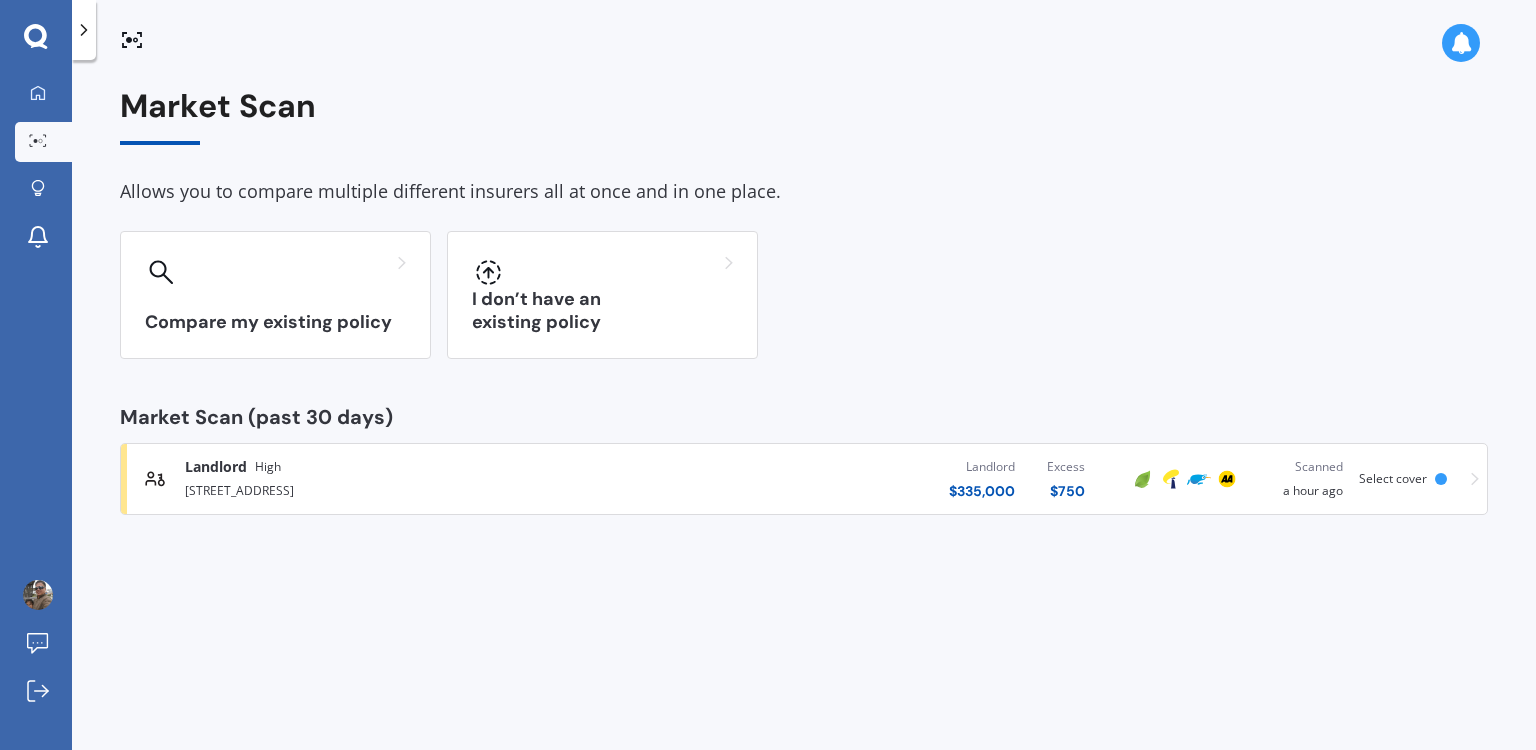 scroll, scrollTop: 0, scrollLeft: 0, axis: both 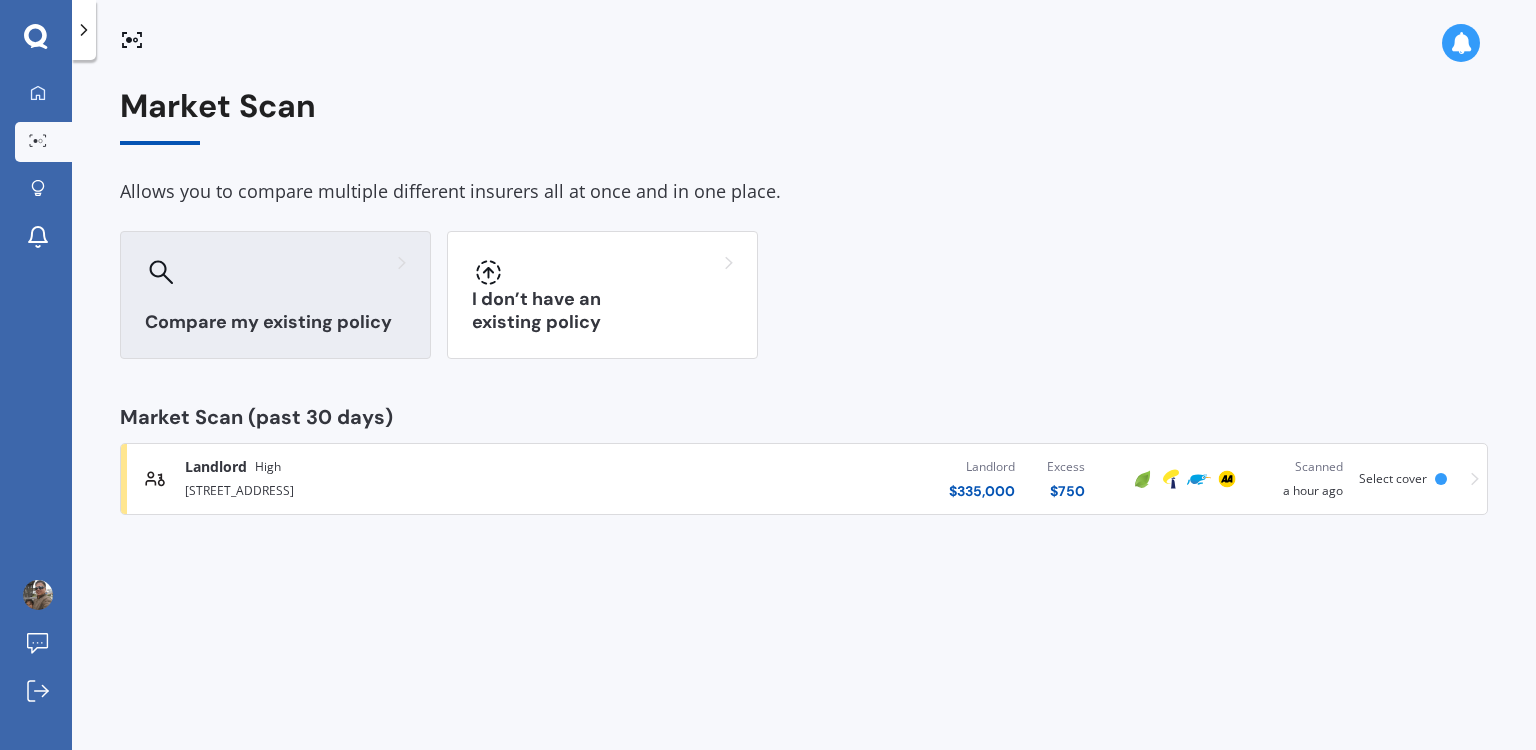 click on "Compare my existing policy" at bounding box center [275, 295] 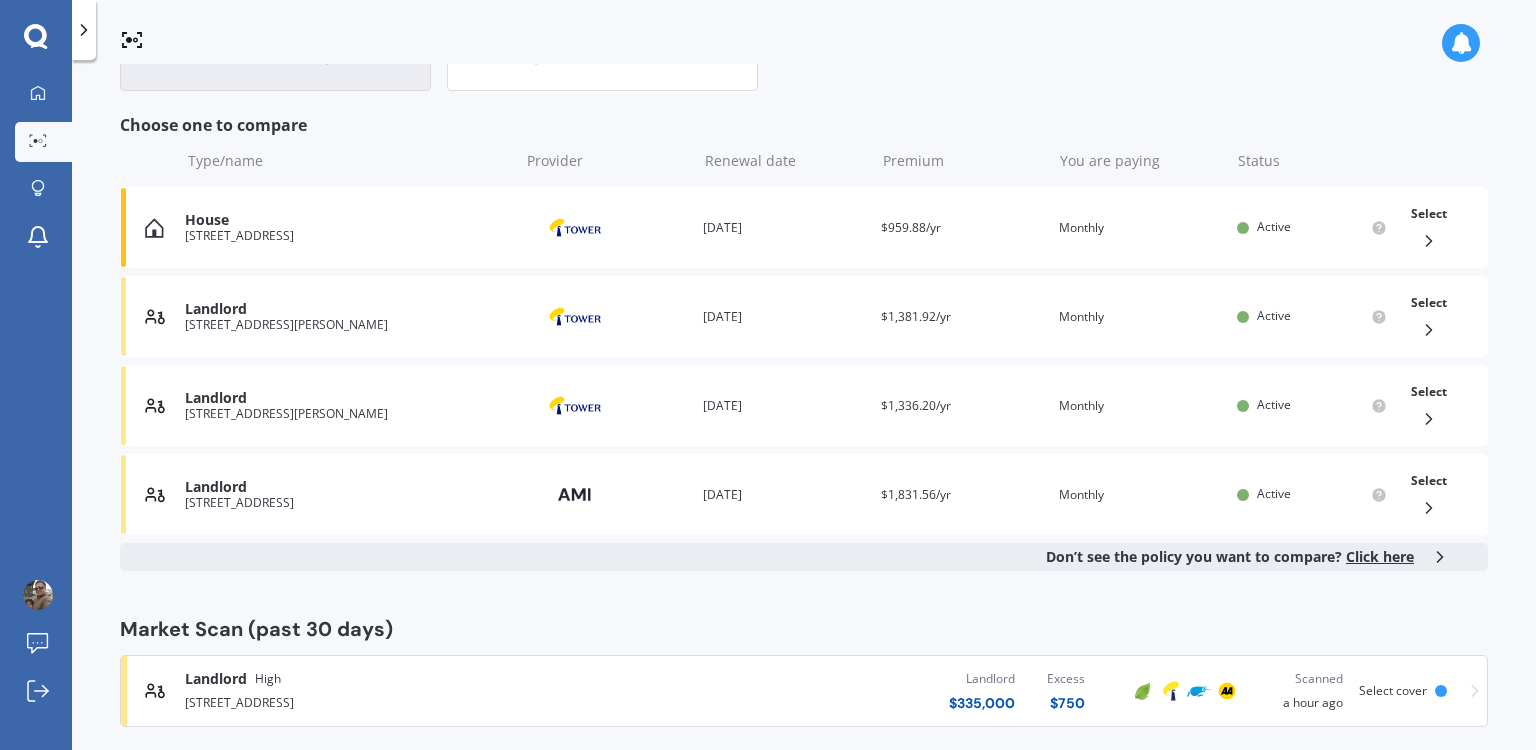 scroll, scrollTop: 288, scrollLeft: 0, axis: vertical 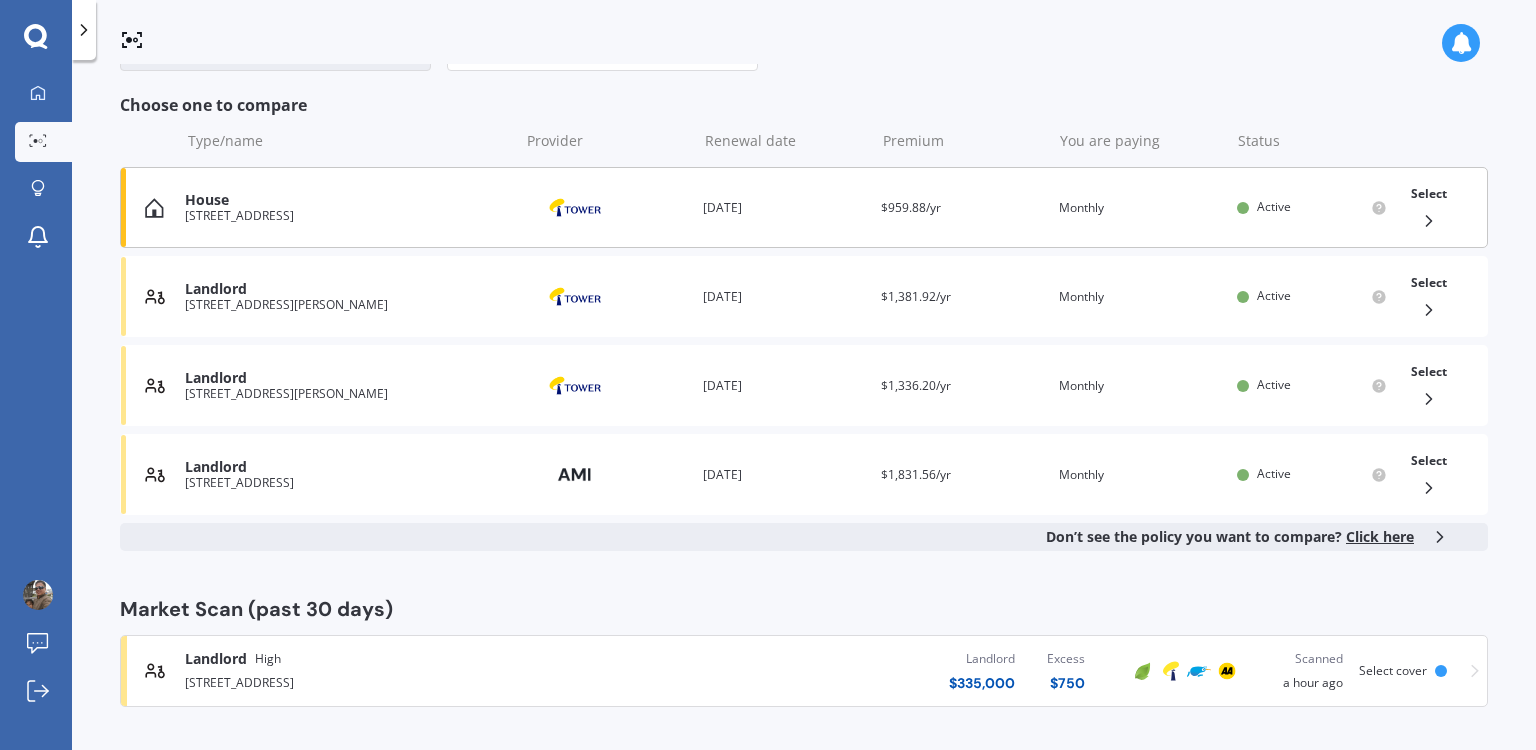 click 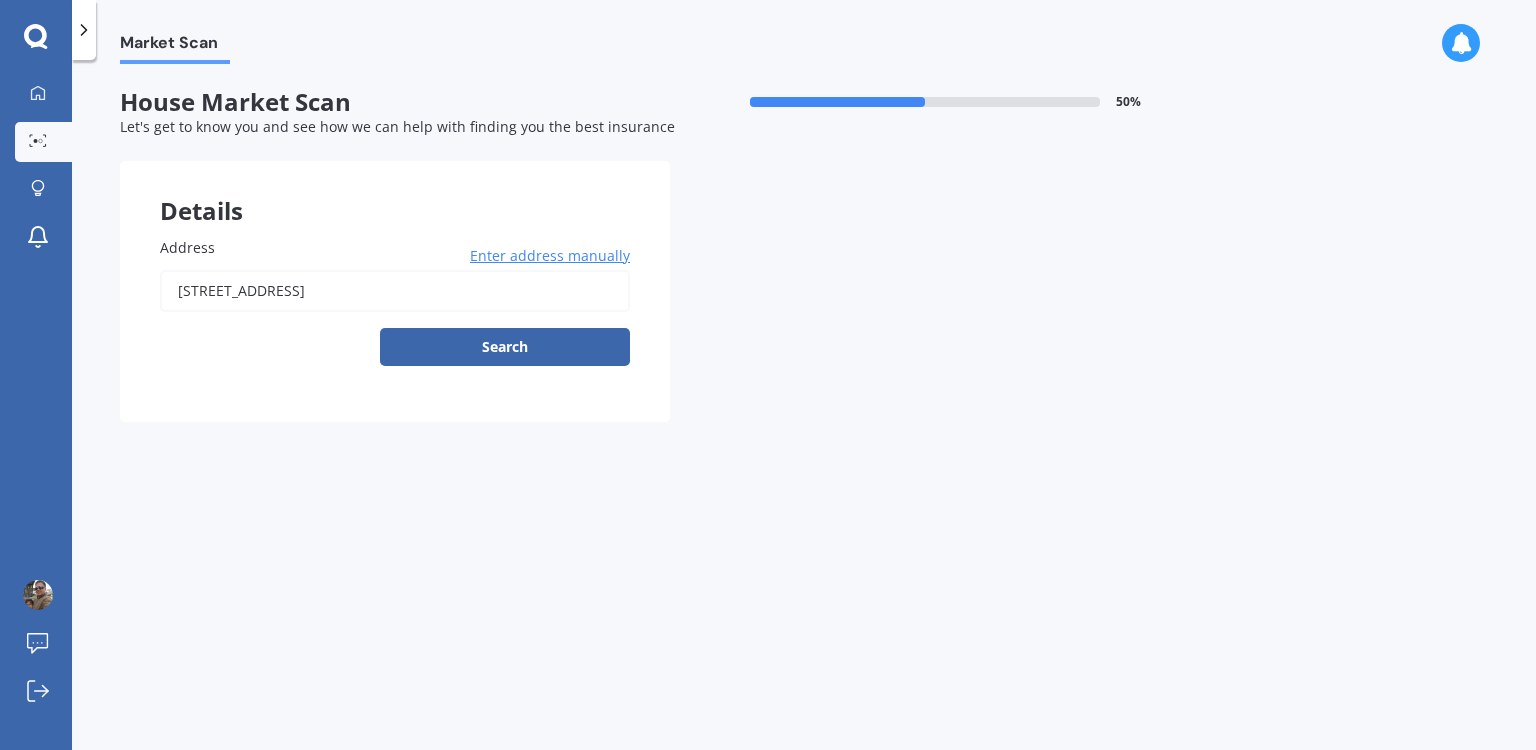 click on "Search" at bounding box center (505, 347) 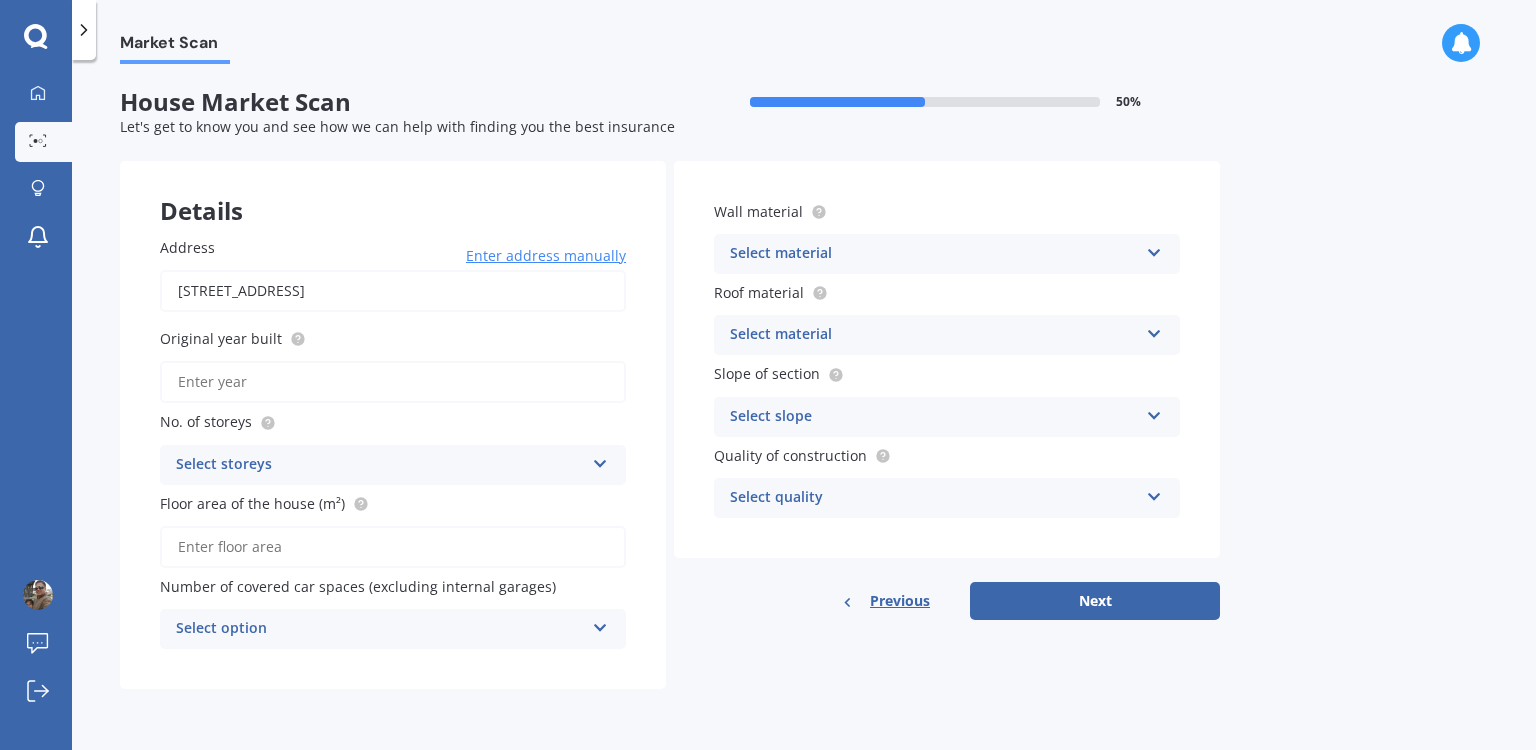 click on "[STREET_ADDRESS]" at bounding box center [393, 291] 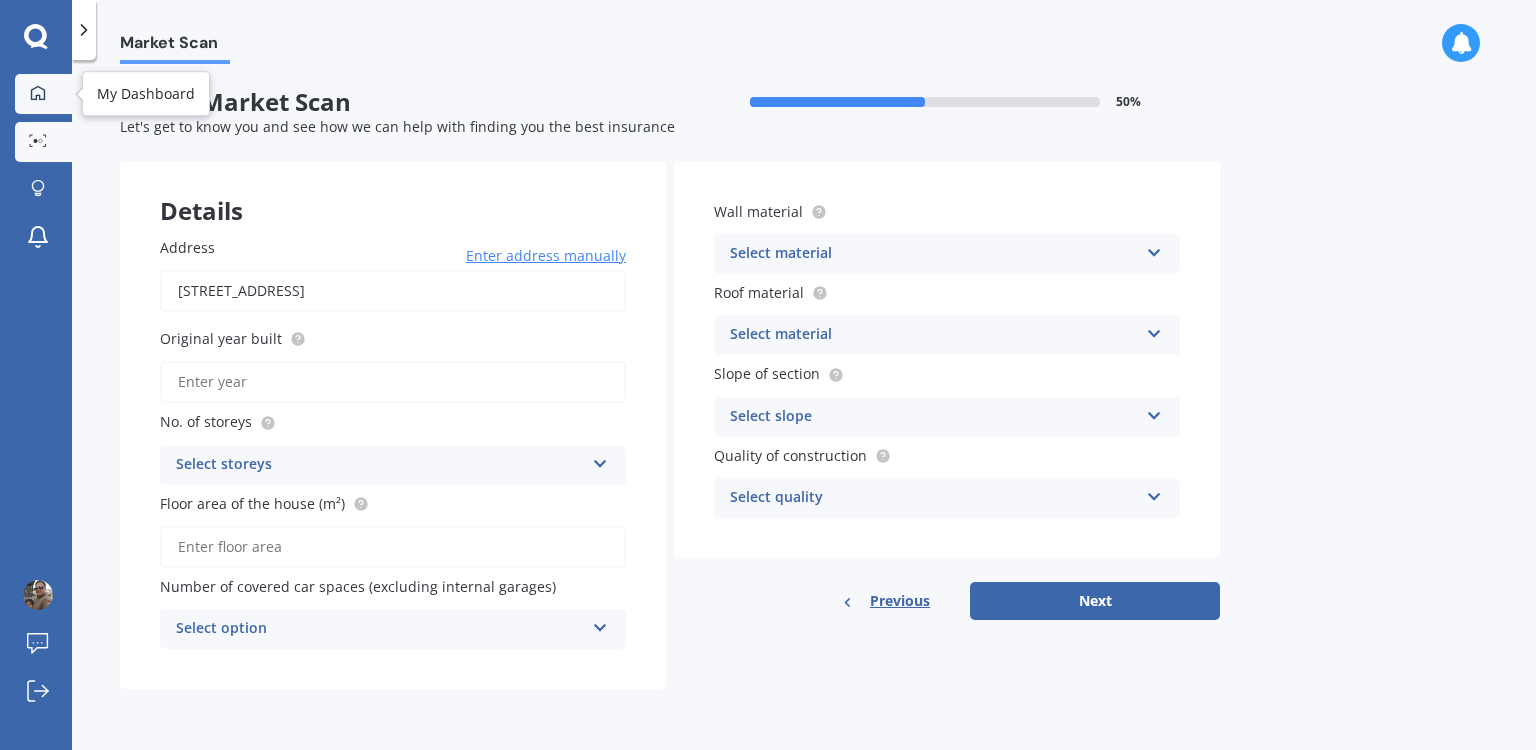 click 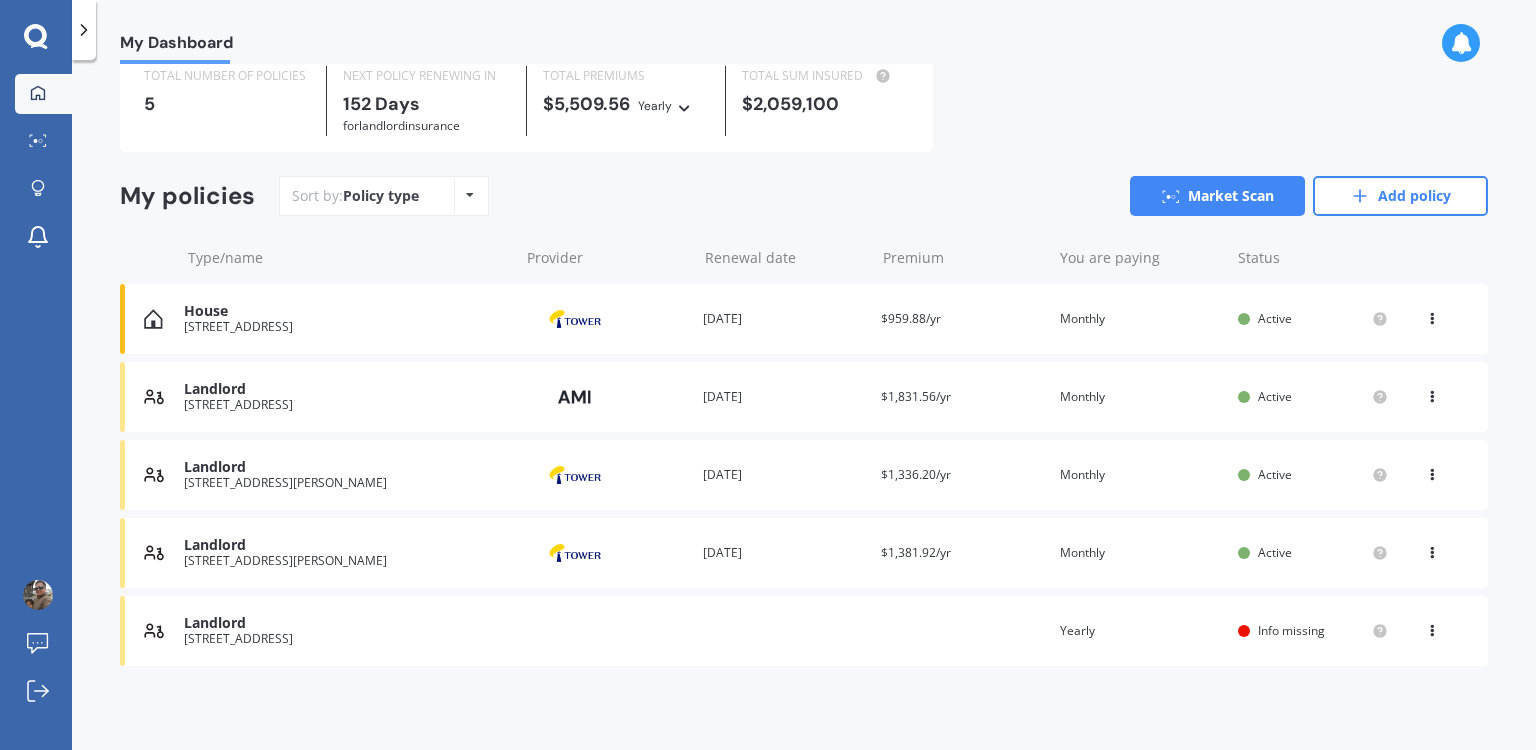 scroll, scrollTop: 76, scrollLeft: 0, axis: vertical 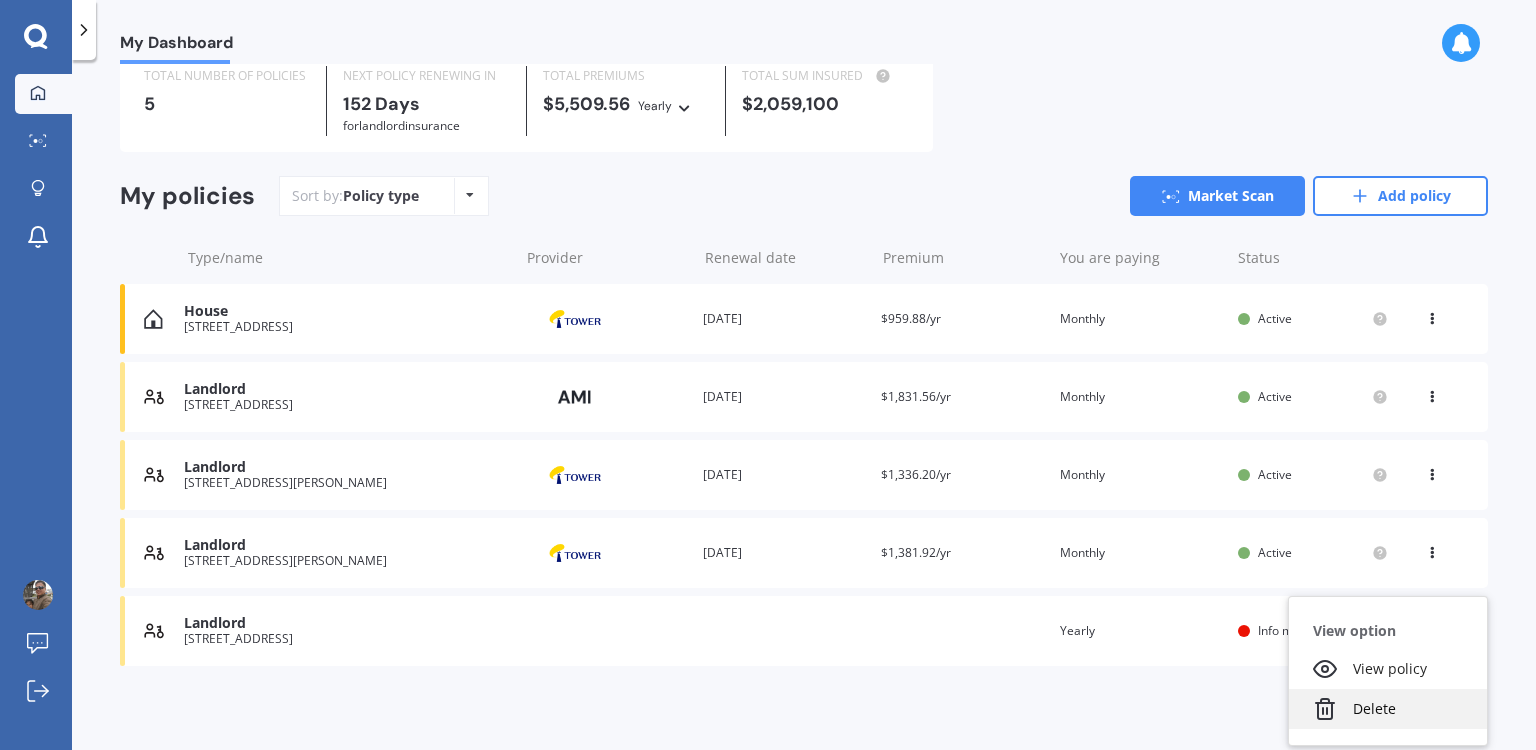 click on "Delete" at bounding box center [1388, 709] 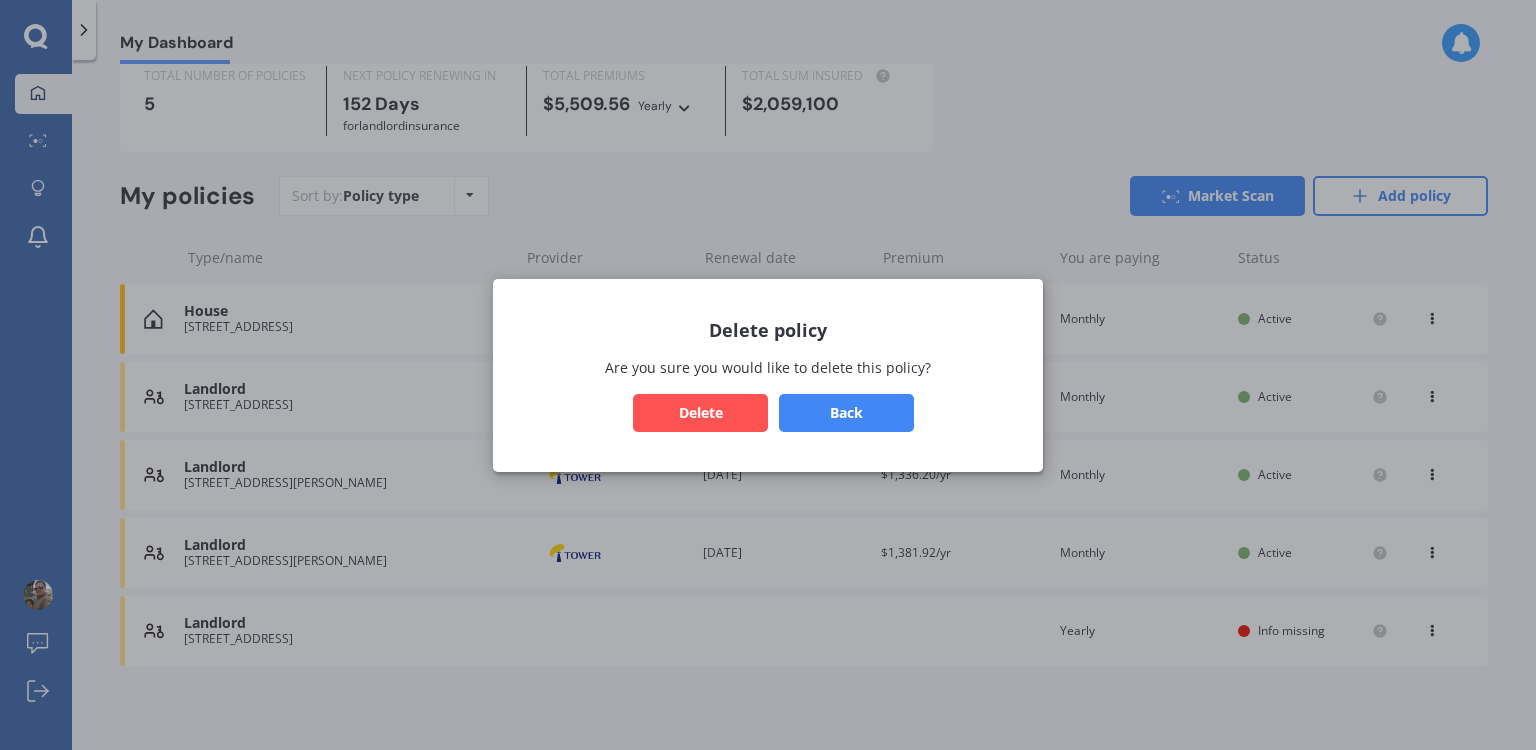 click on "Delete" at bounding box center [700, 412] 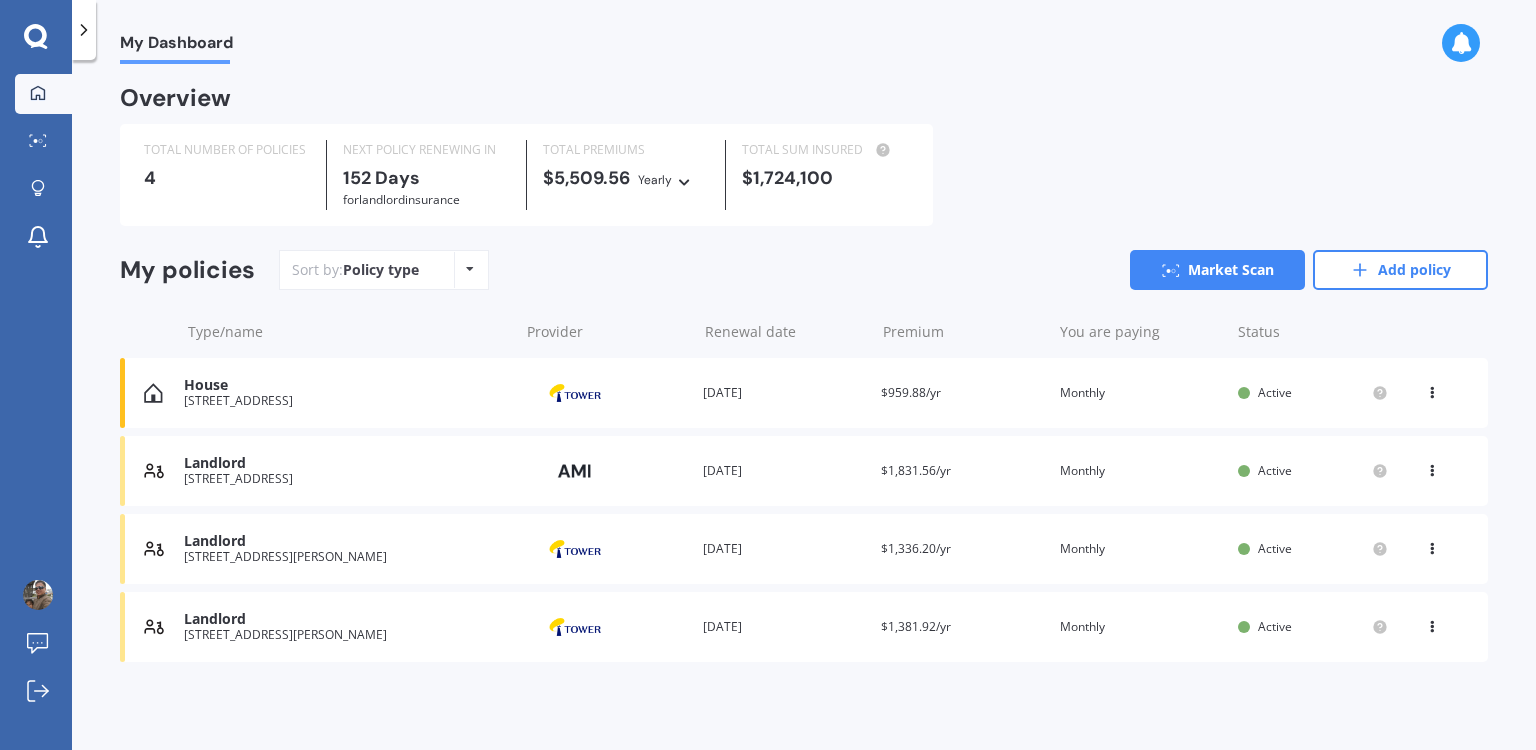scroll, scrollTop: 0, scrollLeft: 0, axis: both 